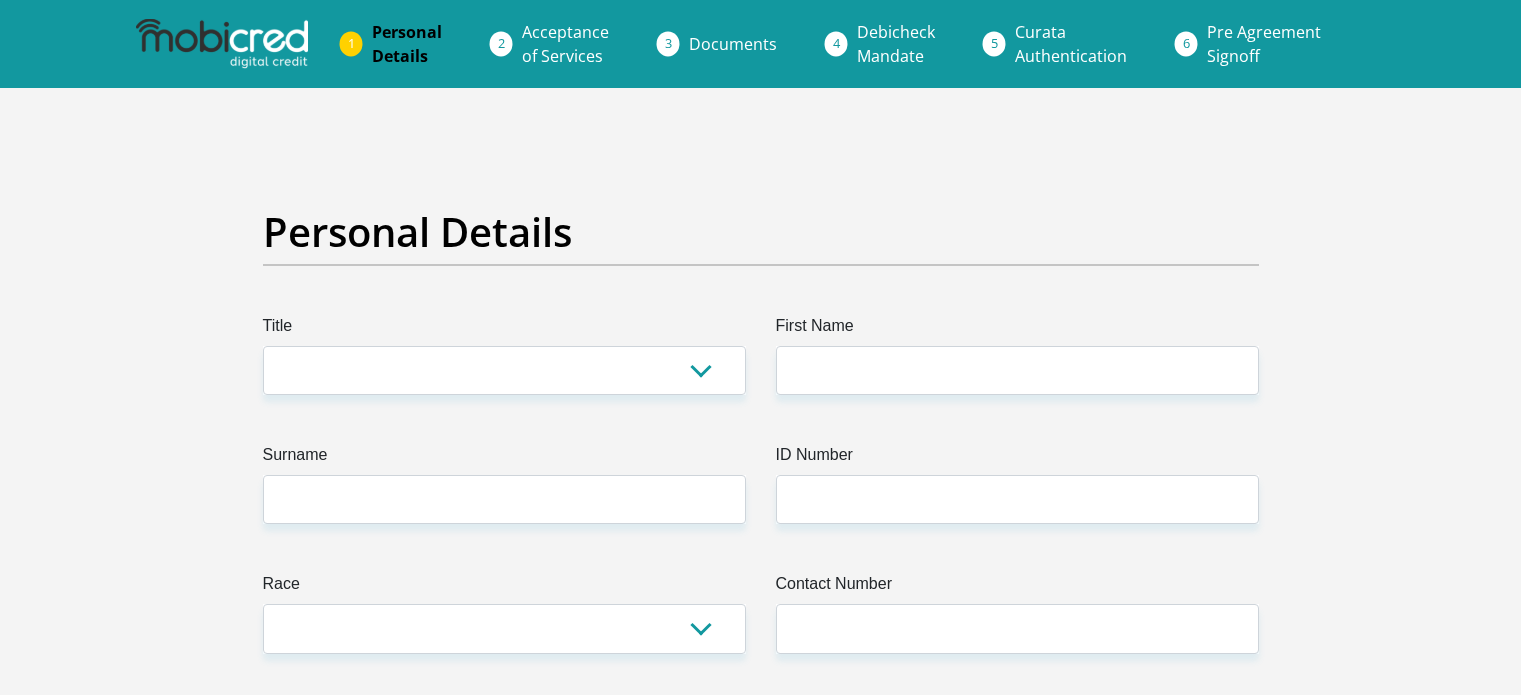 scroll, scrollTop: 0, scrollLeft: 0, axis: both 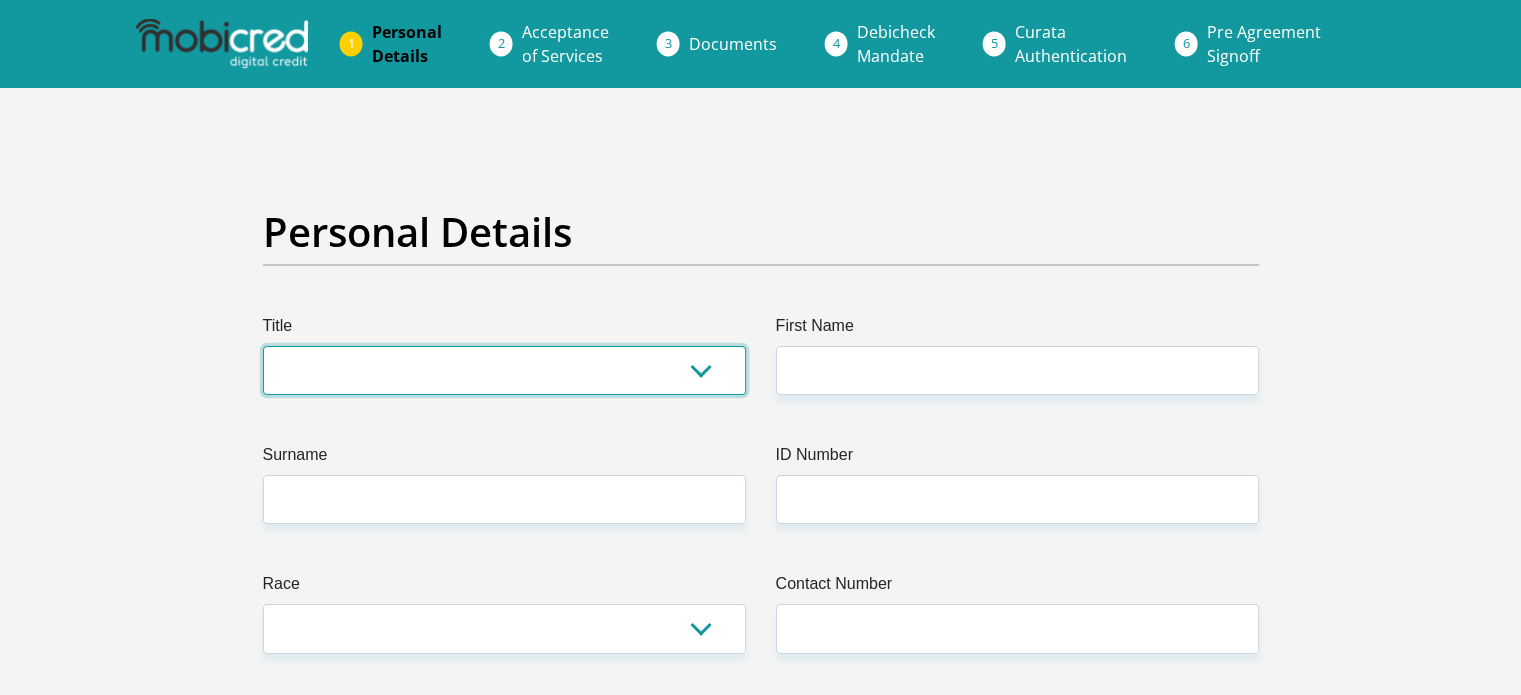drag, startPoint x: 0, startPoint y: 0, endPoint x: 469, endPoint y: 377, distance: 601.73914 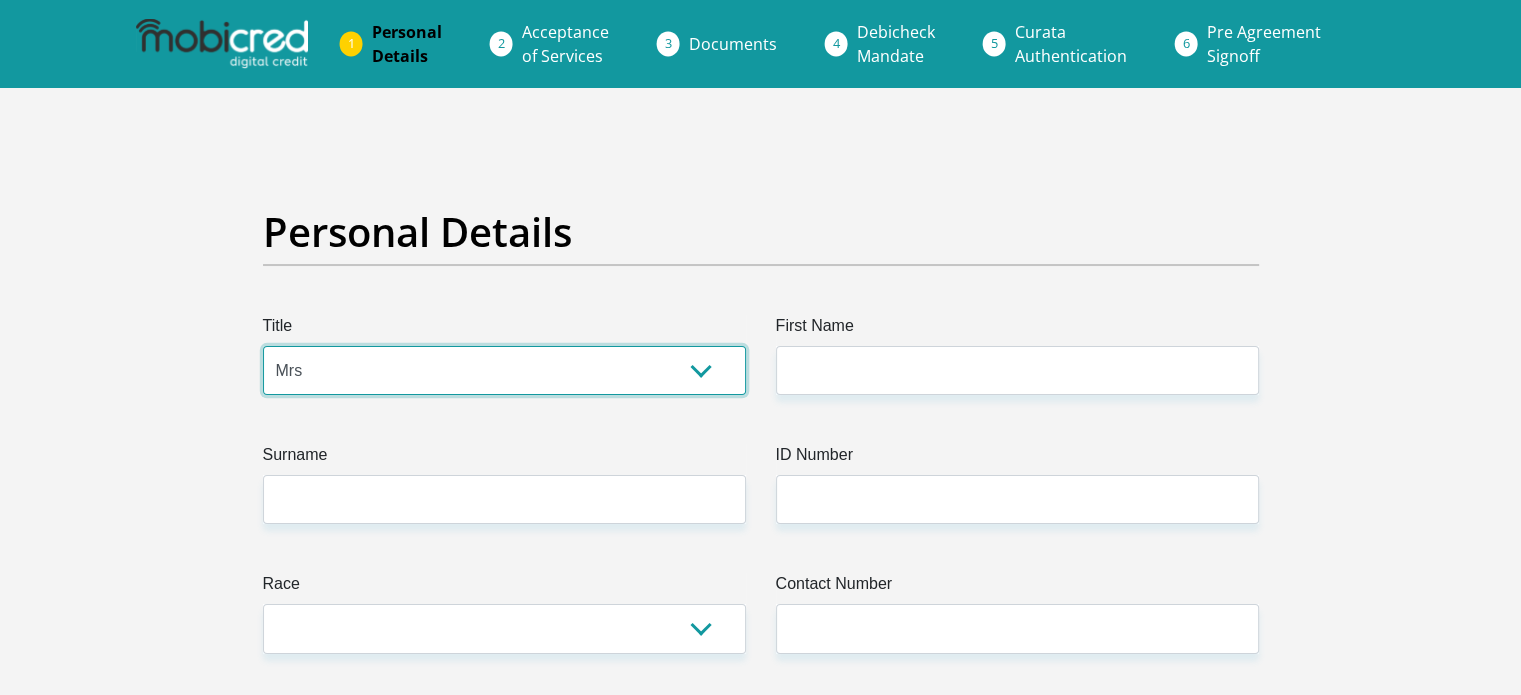 click on "Mr
Ms
Mrs
Dr
Other" at bounding box center (504, 370) 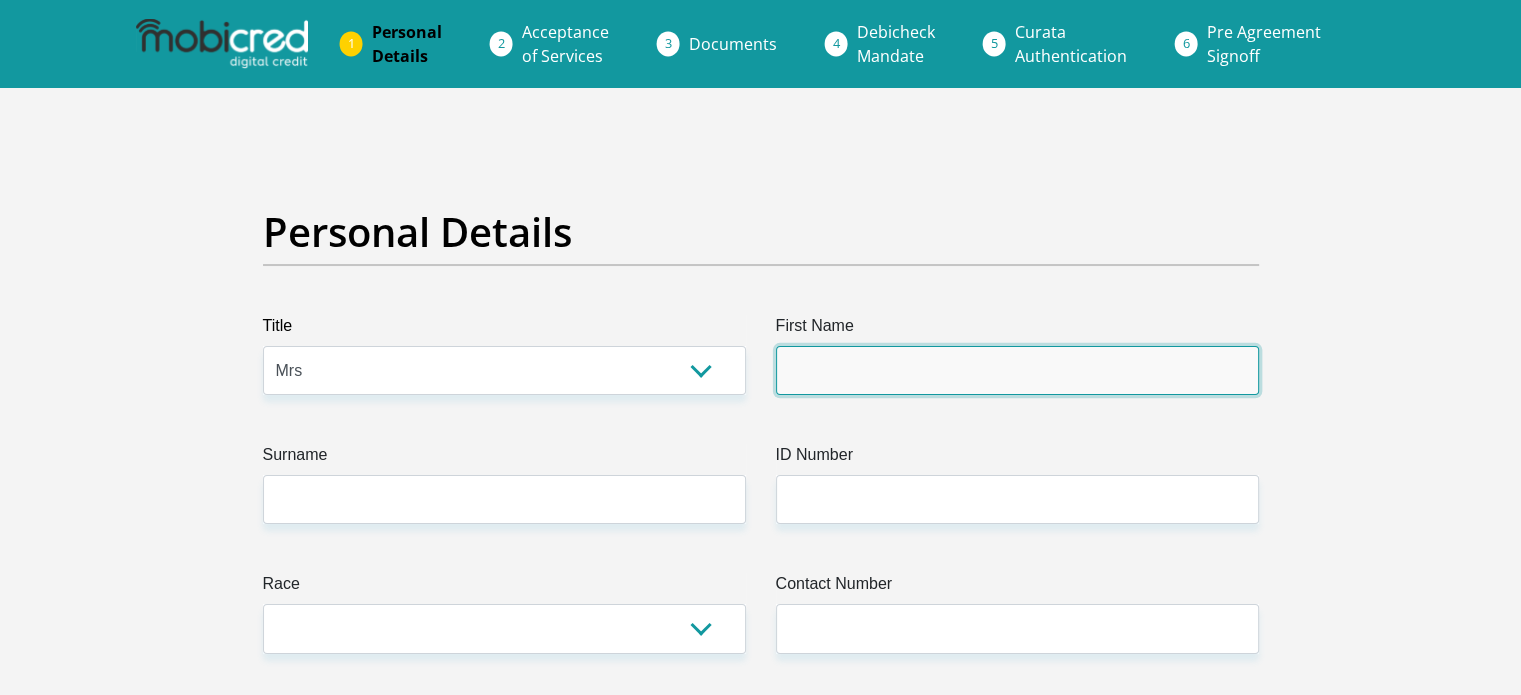 click on "First Name" at bounding box center [1017, 370] 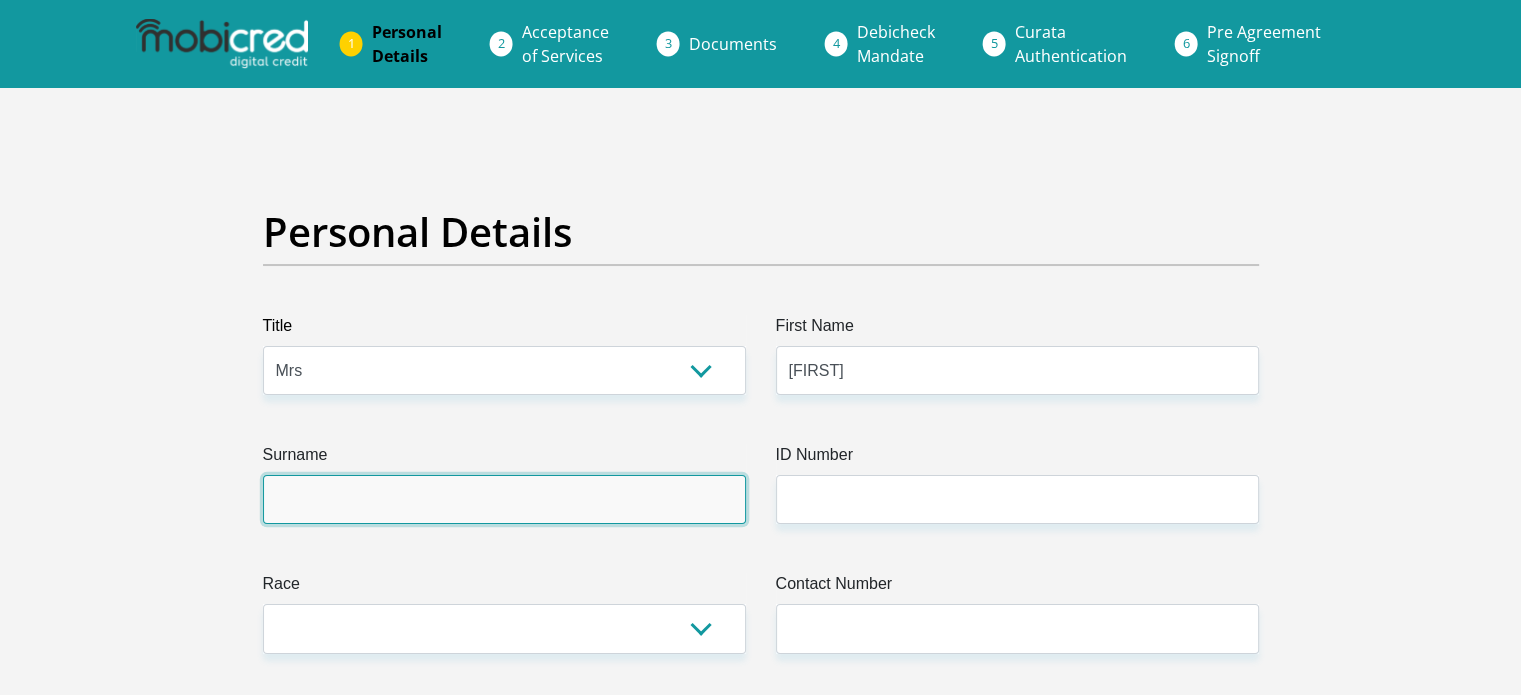 type on "Landman" 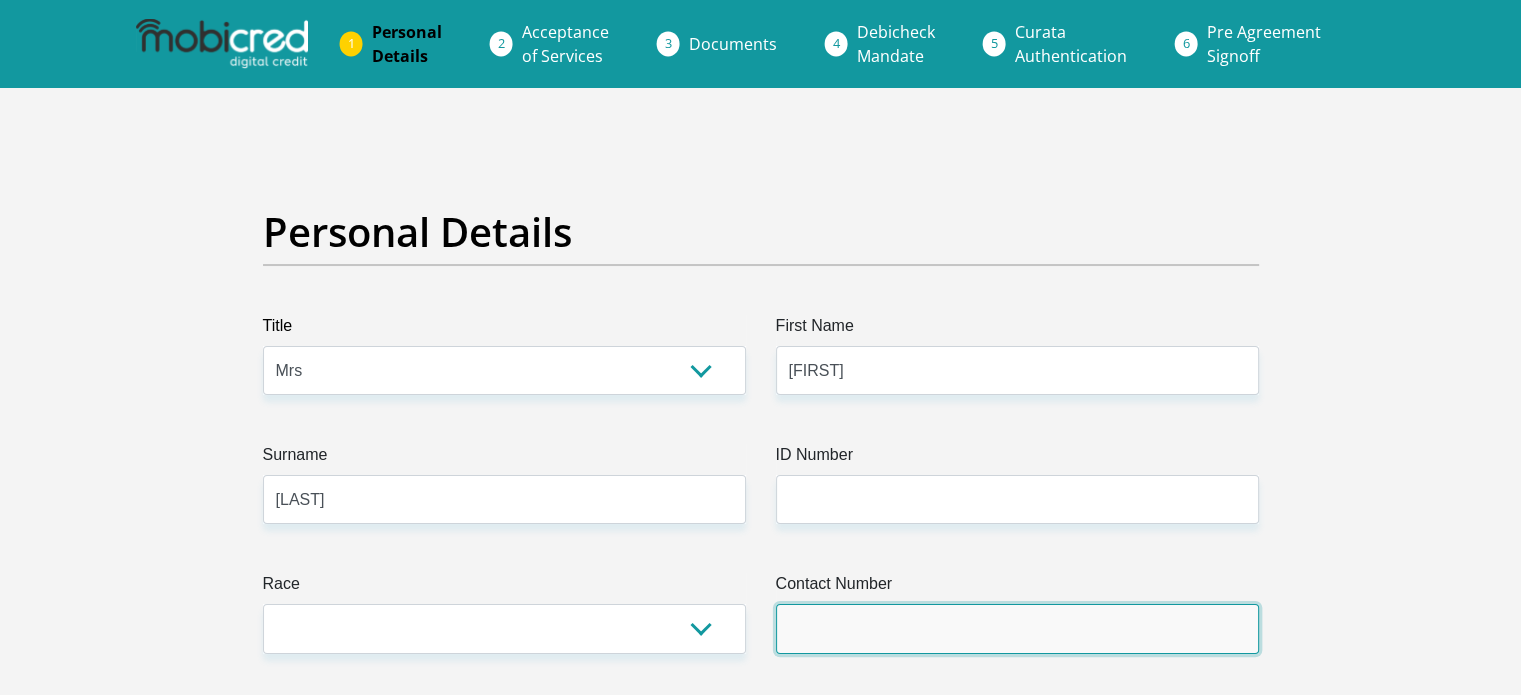 type on "0714194467" 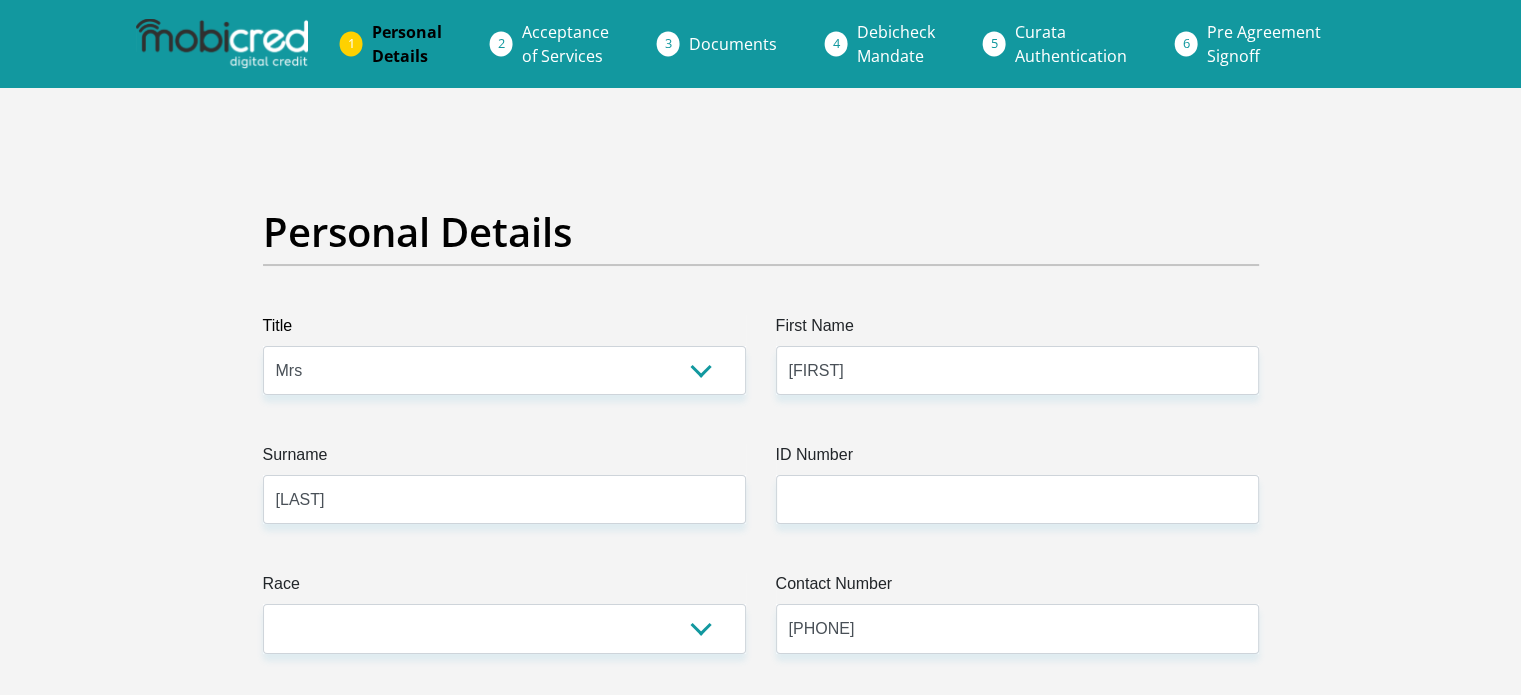 select on "ZAF" 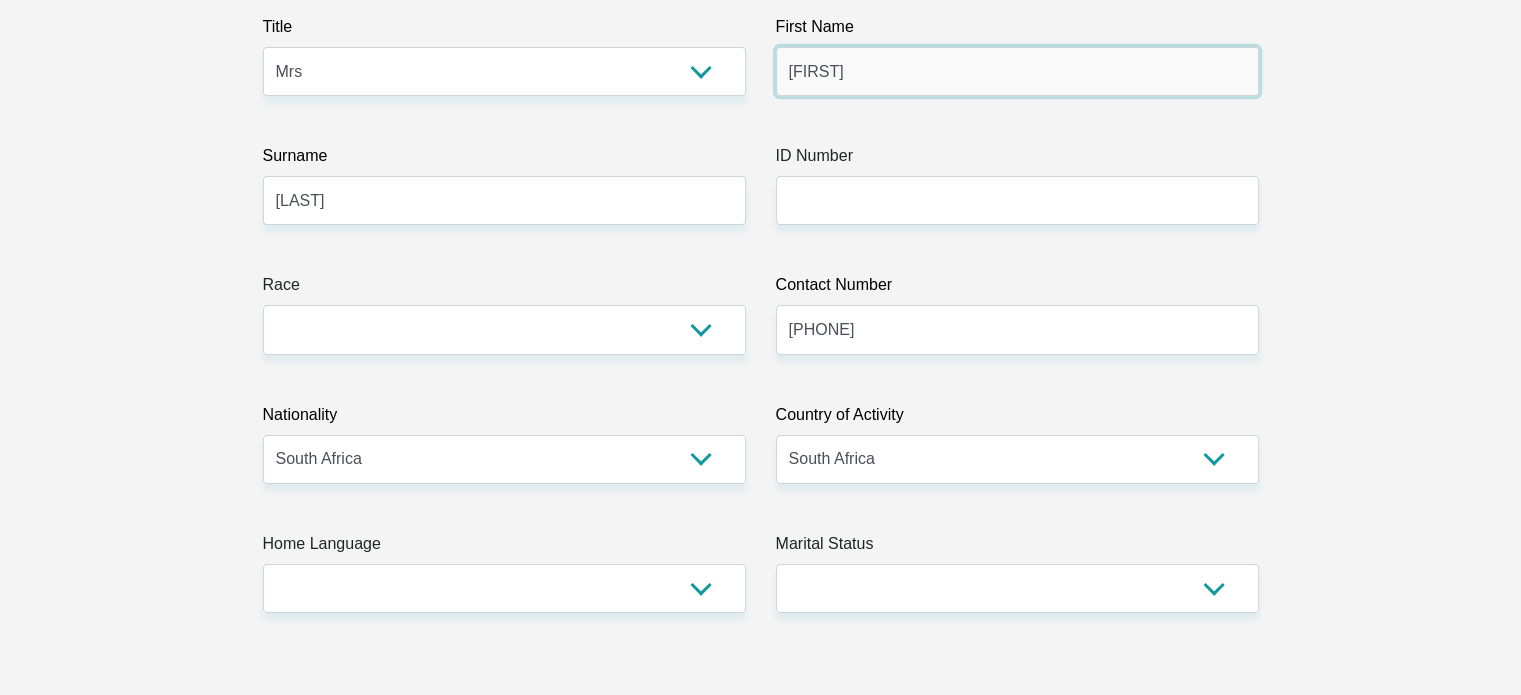 scroll, scrollTop: 300, scrollLeft: 0, axis: vertical 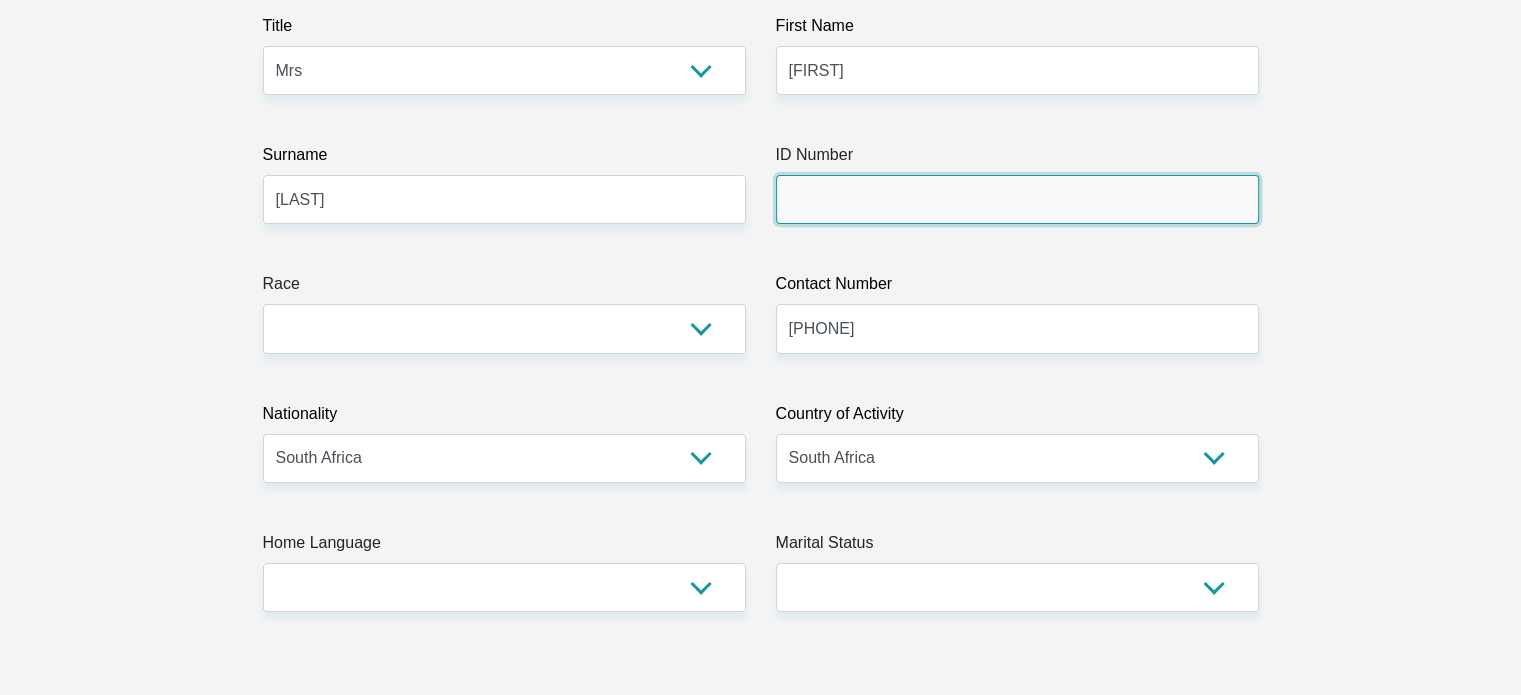 click on "ID Number" at bounding box center [1017, 199] 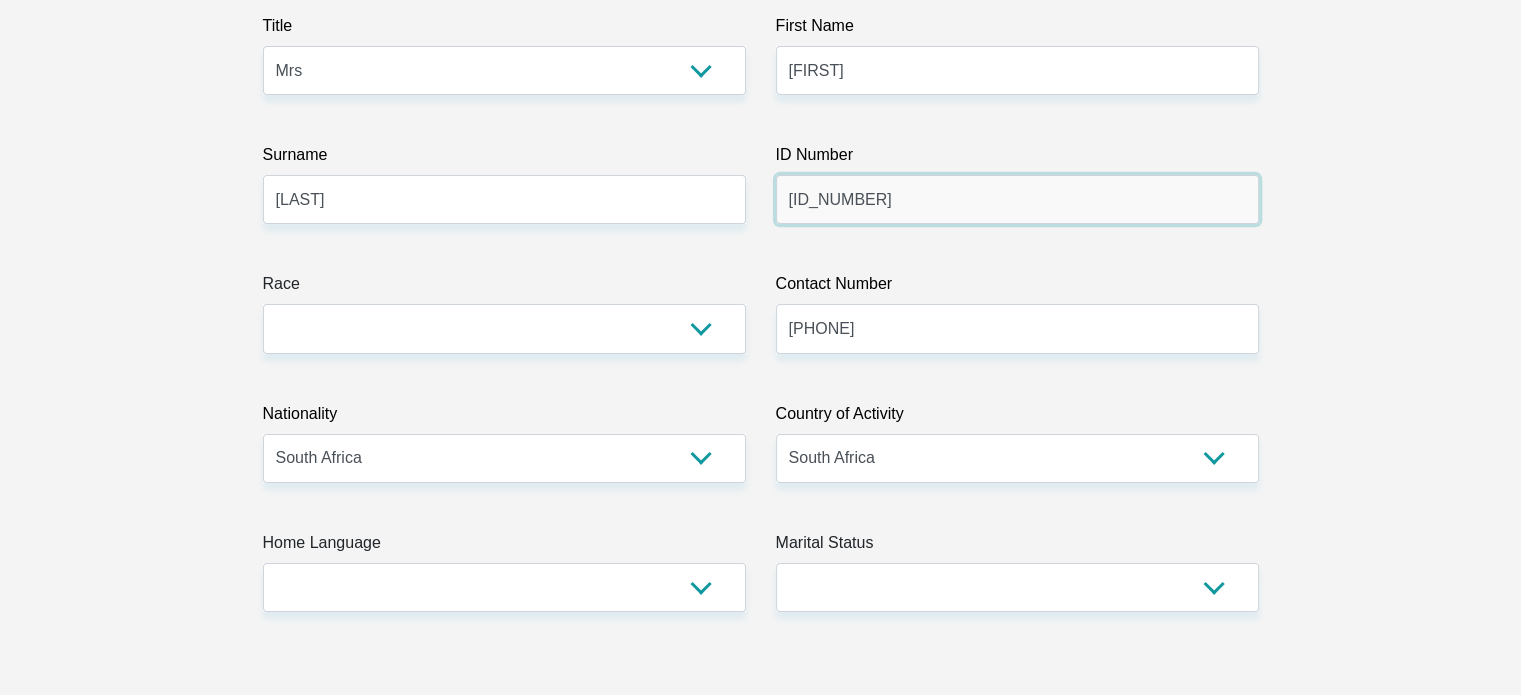 type on "7403280052084" 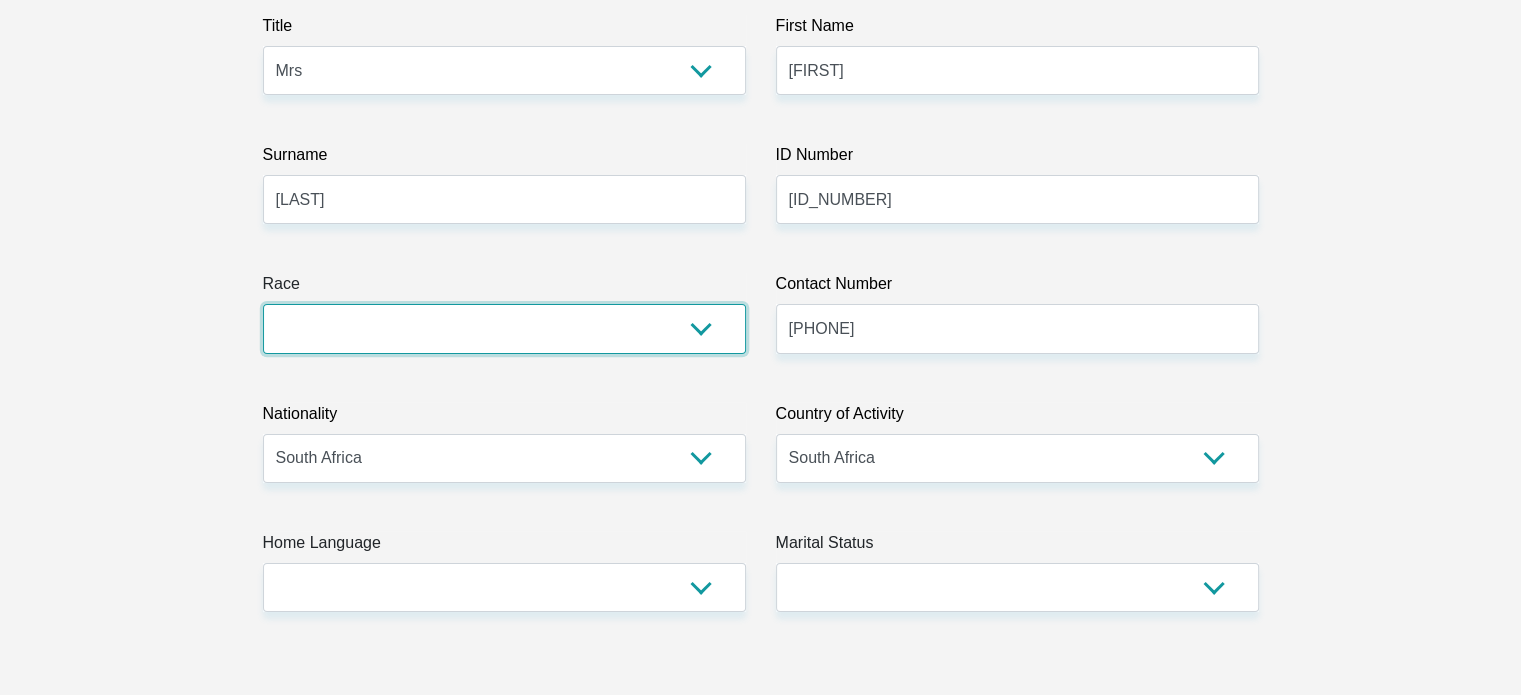 click on "Black
Coloured
Indian
White
Other" at bounding box center [504, 328] 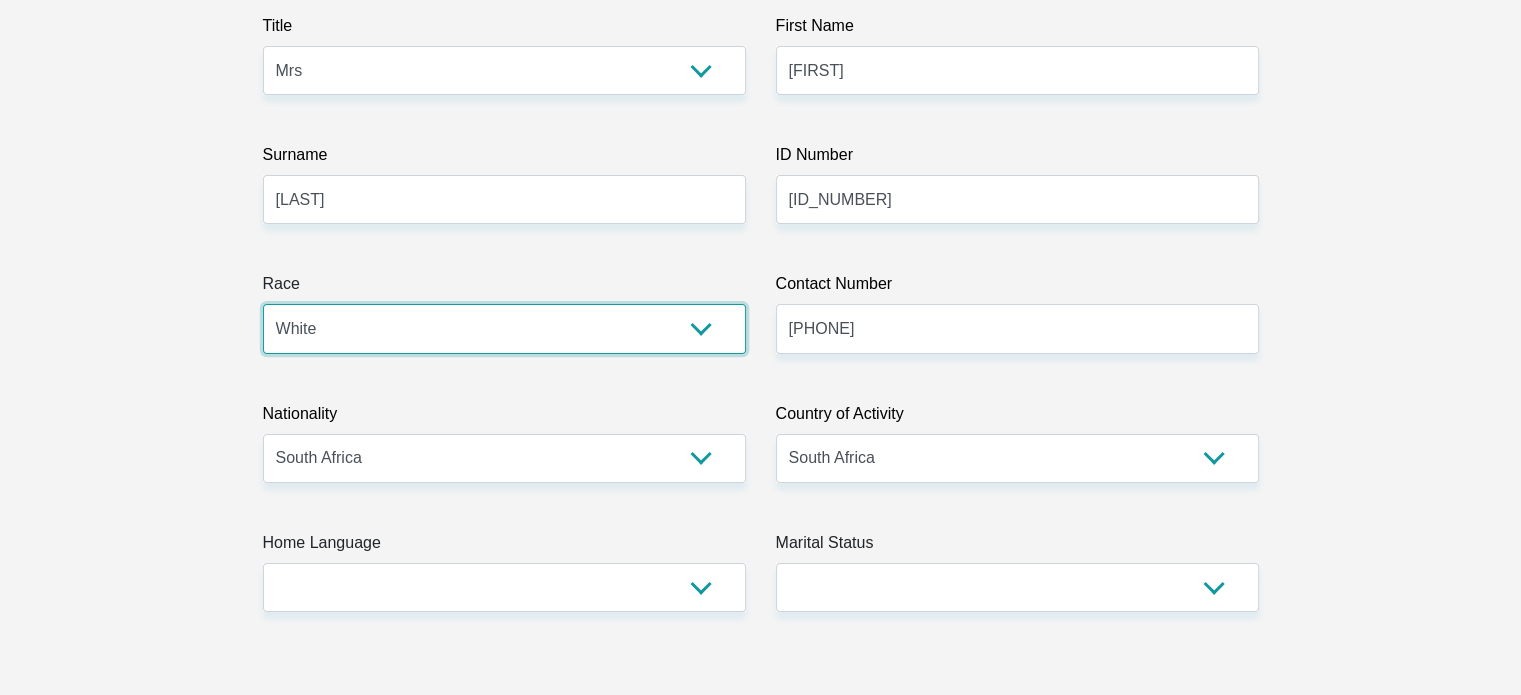 click on "Black
Coloured
Indian
White
Other" at bounding box center [504, 328] 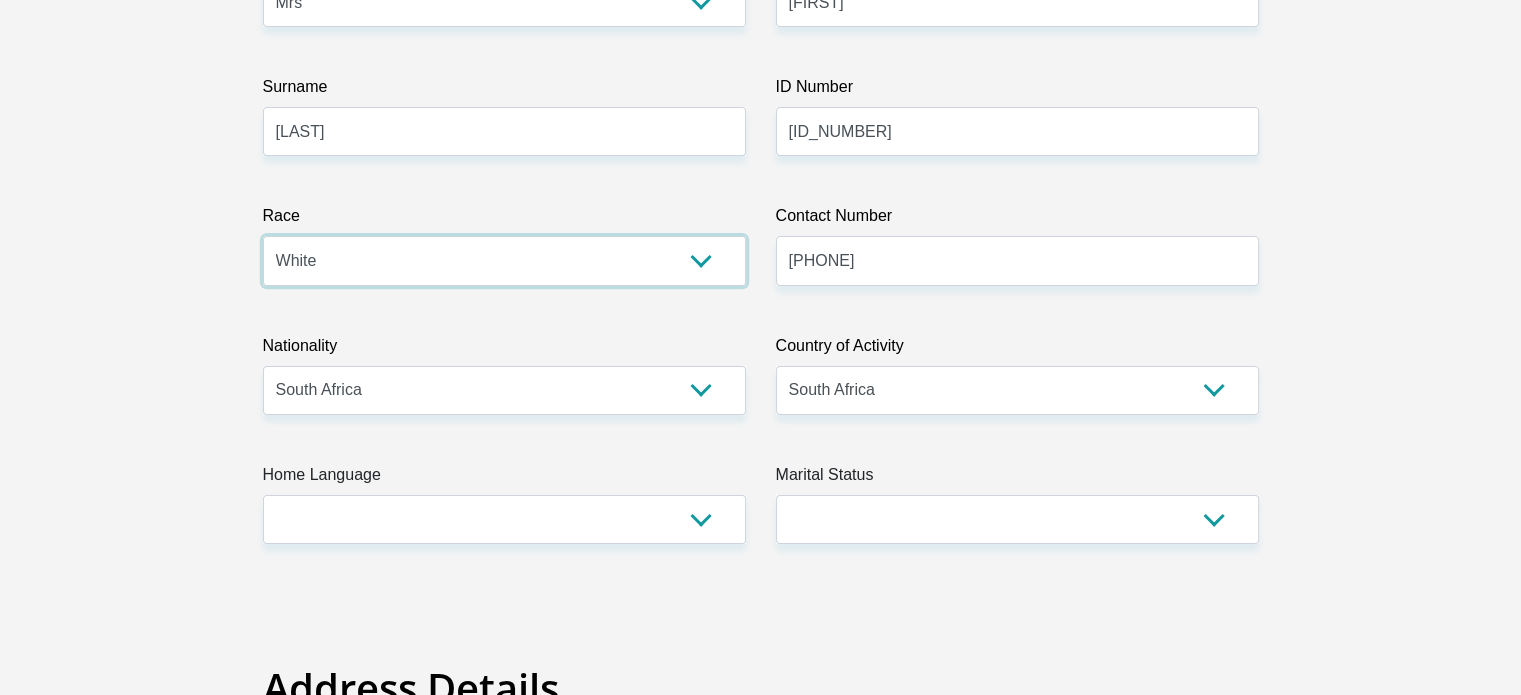 scroll, scrollTop: 500, scrollLeft: 0, axis: vertical 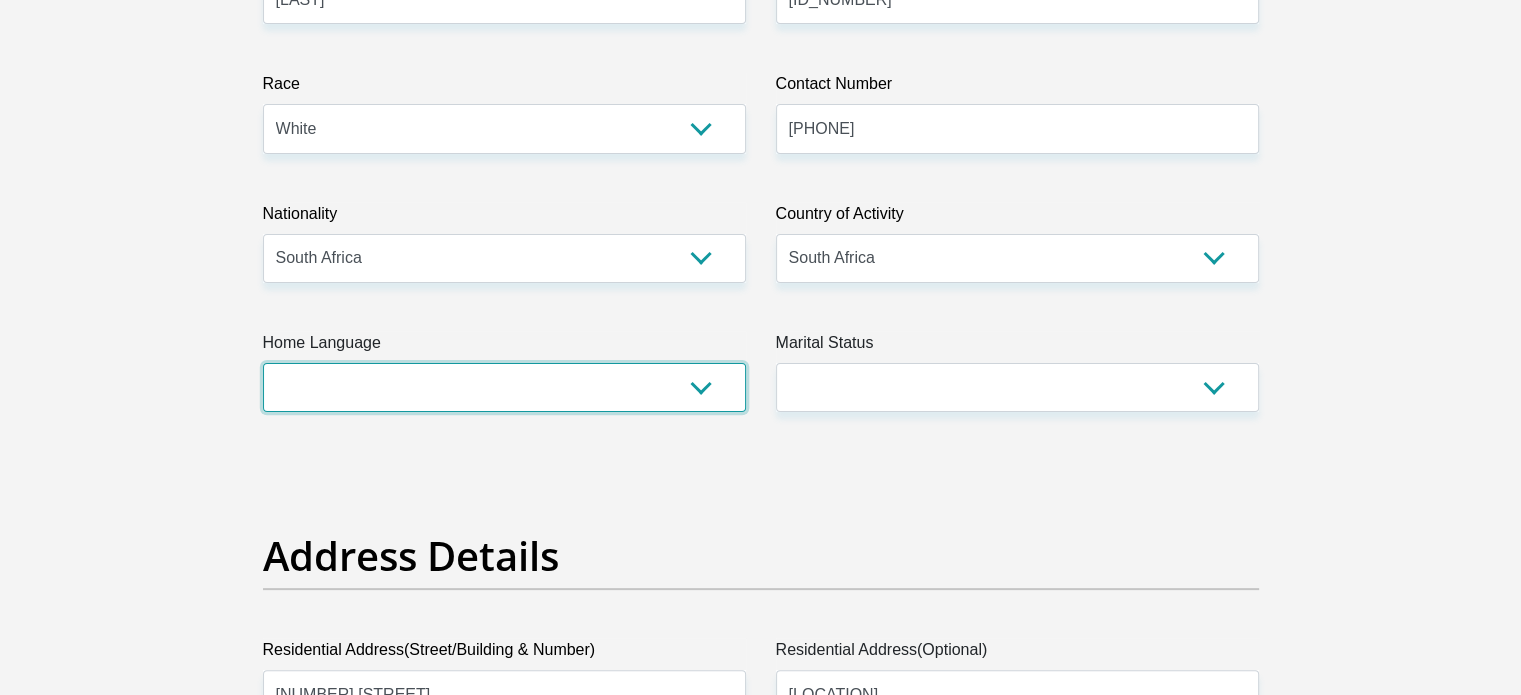 click on "Afrikaans
English
Sepedi
South Ndebele
Southern Sotho
Swati
Tsonga
Tswana
Venda
Xhosa
Zulu
Other" at bounding box center [504, 387] 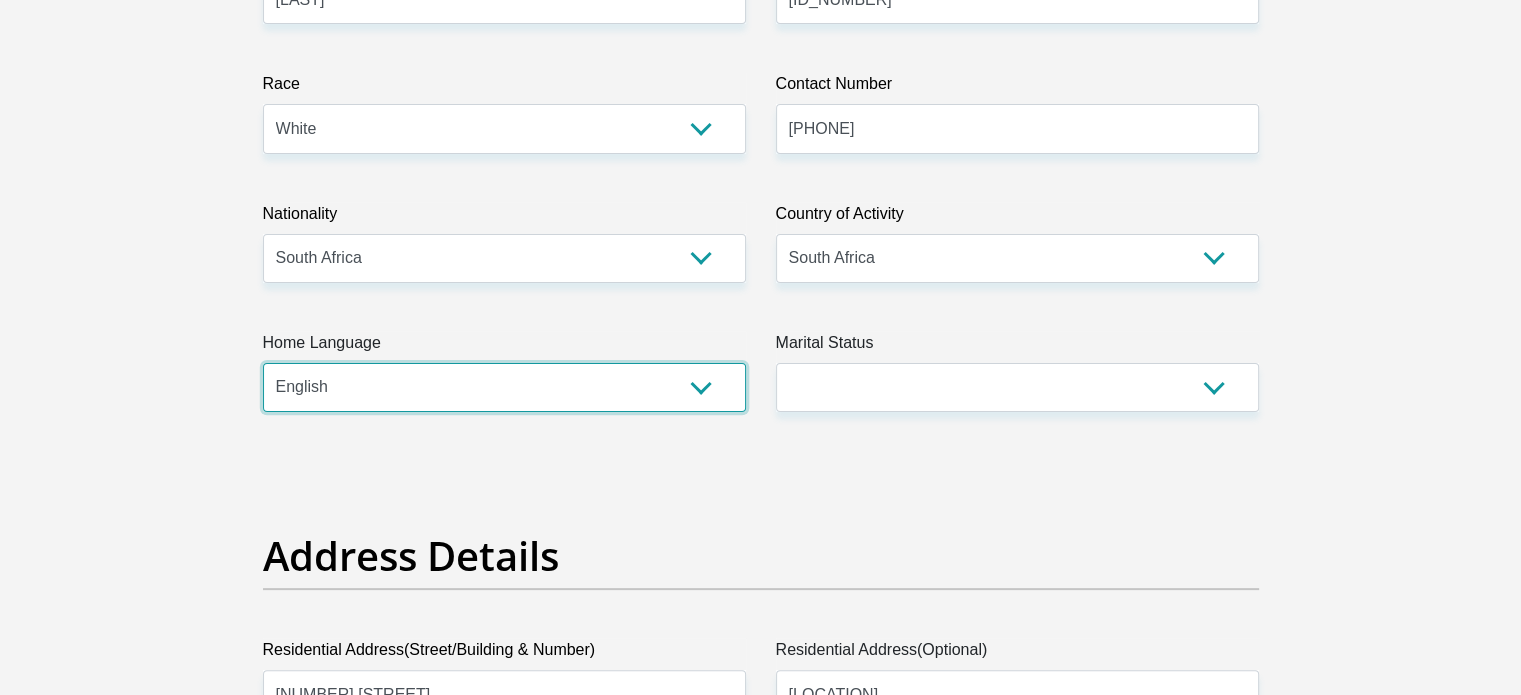 click on "Afrikaans
English
Sepedi
South Ndebele
Southern Sotho
Swati
Tsonga
Tswana
Venda
Xhosa
Zulu
Other" at bounding box center [504, 387] 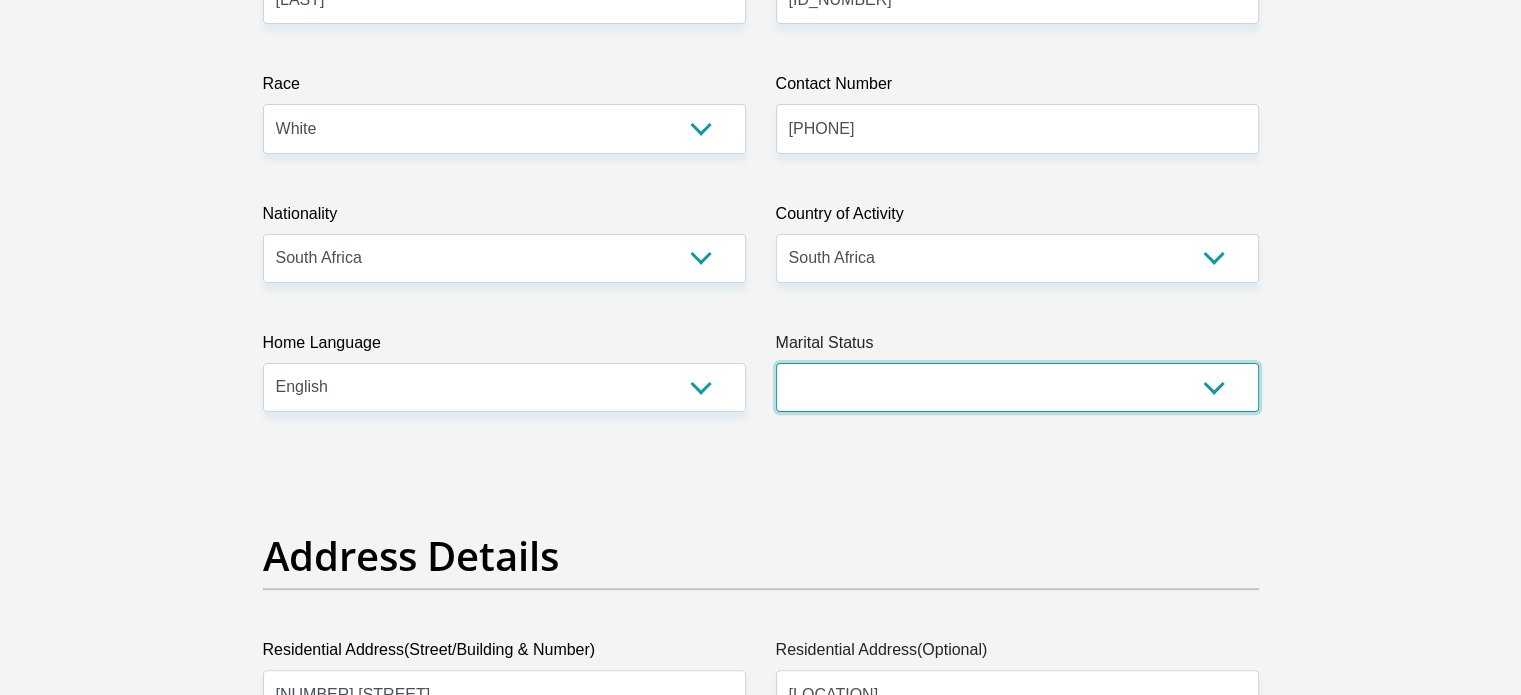 click on "Married ANC
Single
Divorced
Widowed
Married COP or Customary Law" at bounding box center (1017, 387) 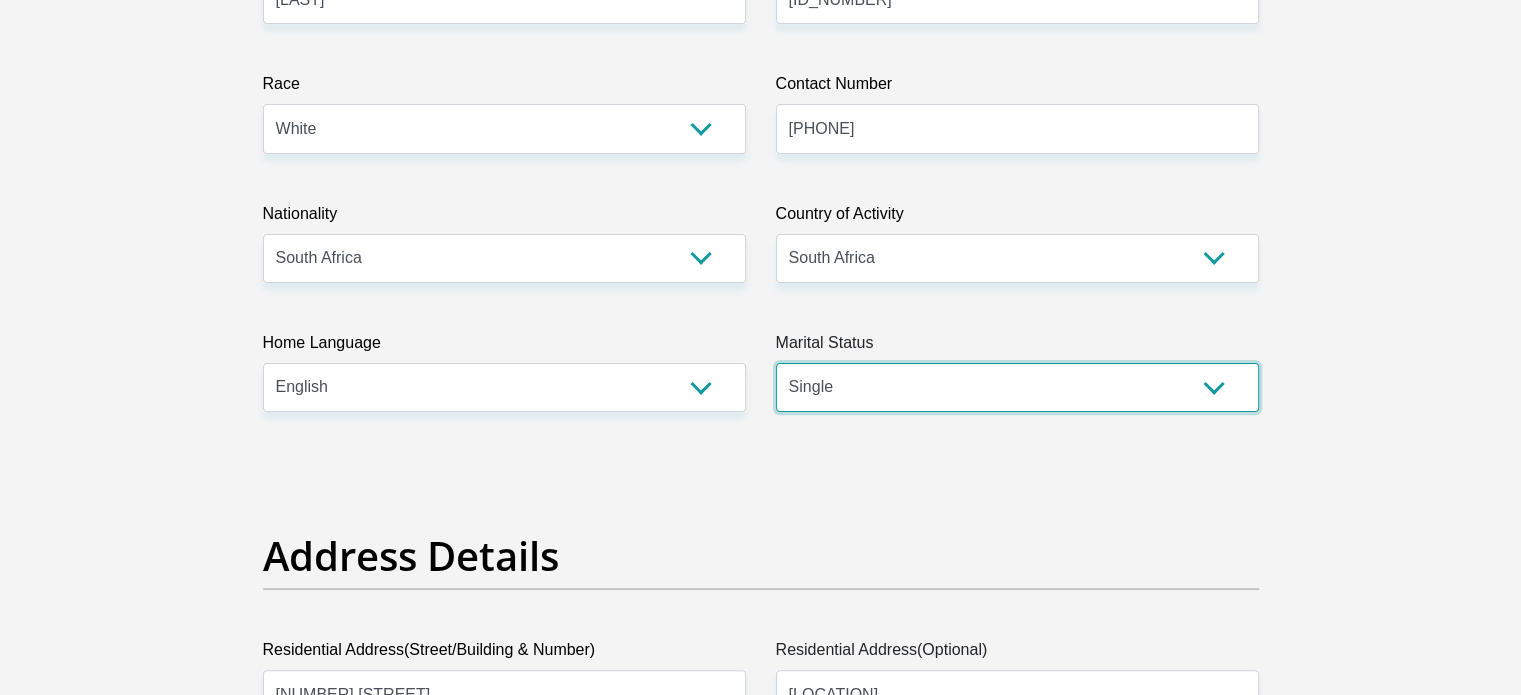 click on "Married ANC
Single
Divorced
Widowed
Married COP or Customary Law" at bounding box center [1017, 387] 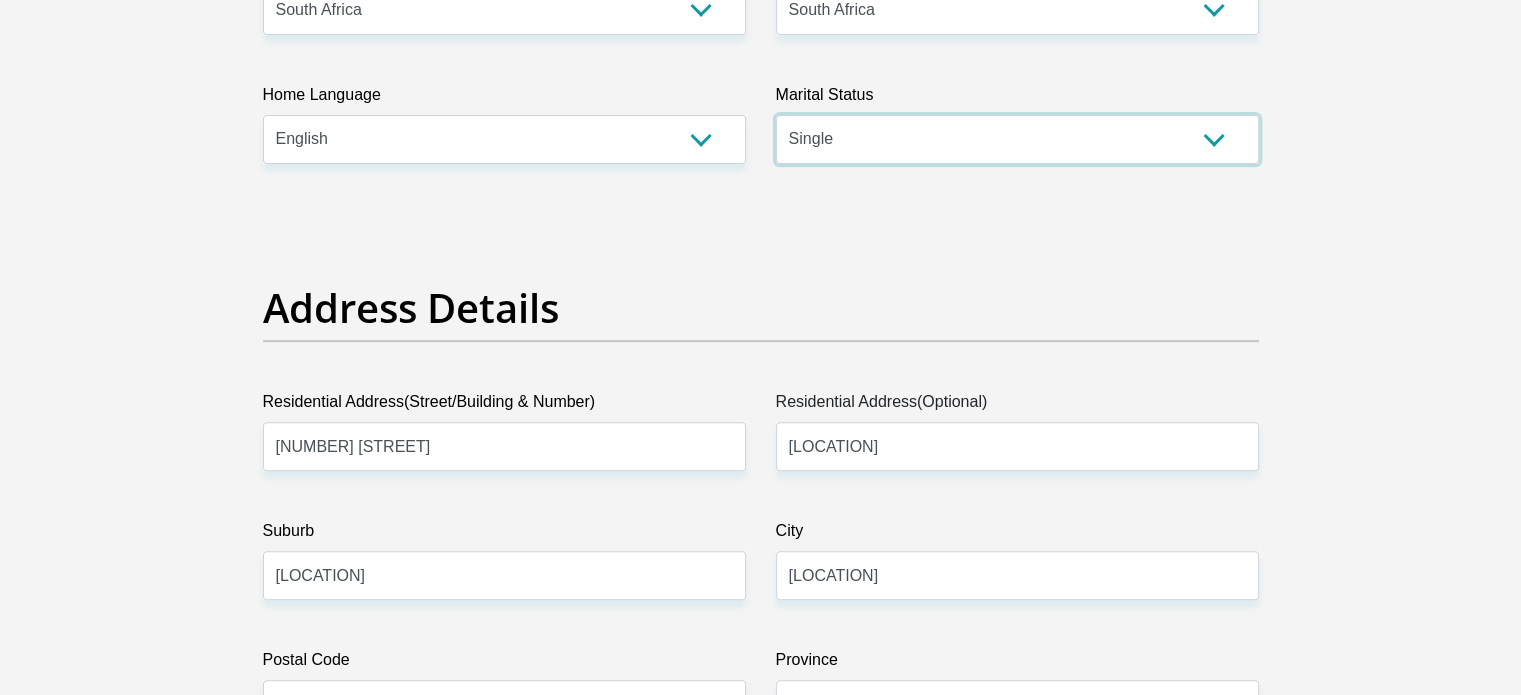 scroll, scrollTop: 500, scrollLeft: 0, axis: vertical 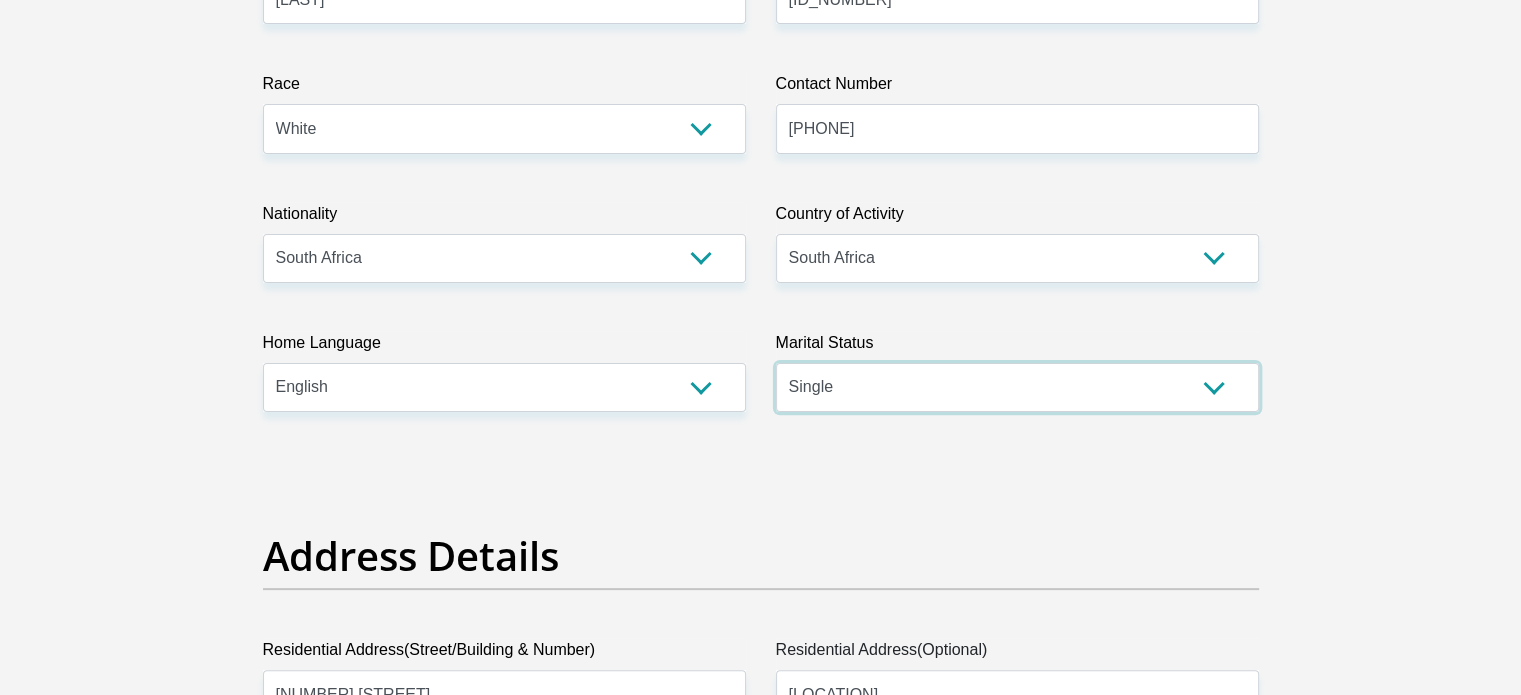 click on "Married ANC
Single
Divorced
Widowed
Married COP or Customary Law" at bounding box center (1017, 387) 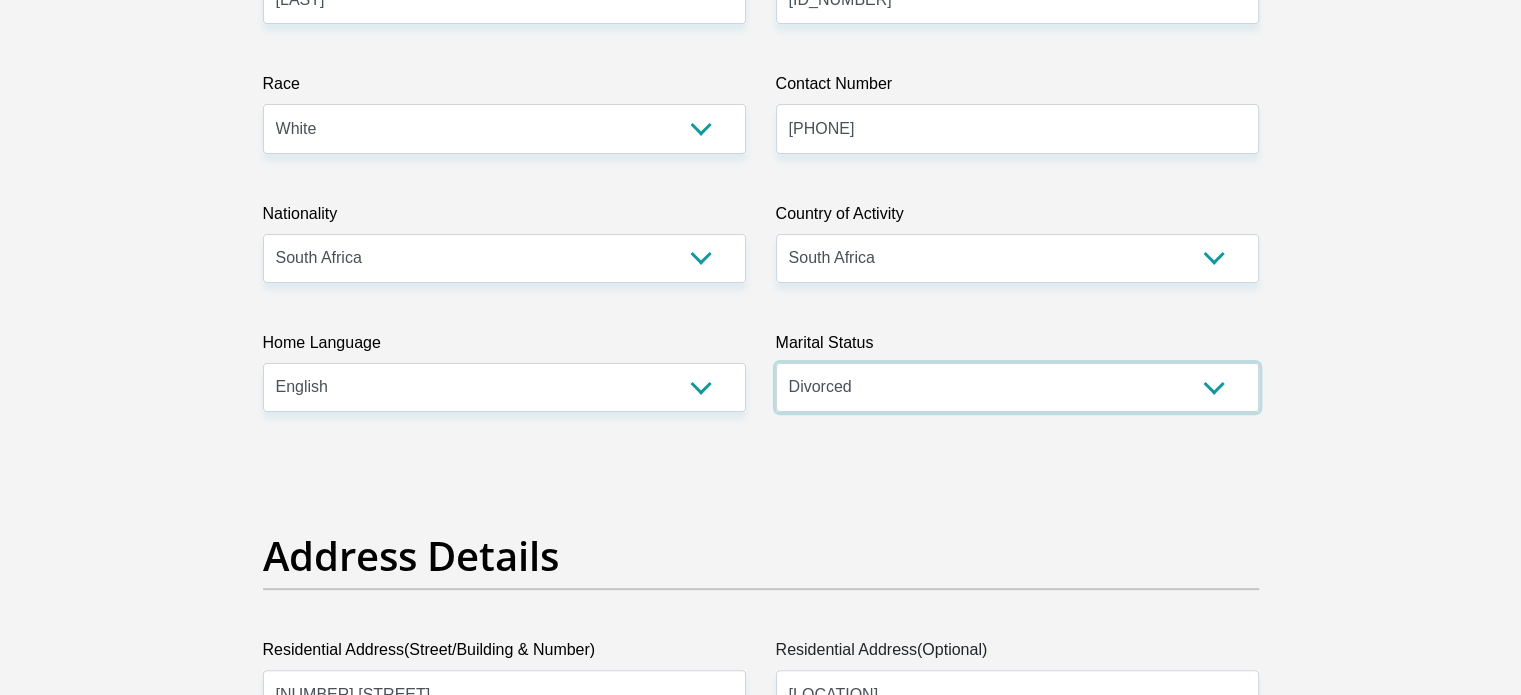click on "Married ANC
Single
Divorced
Widowed
Married COP or Customary Law" at bounding box center (1017, 387) 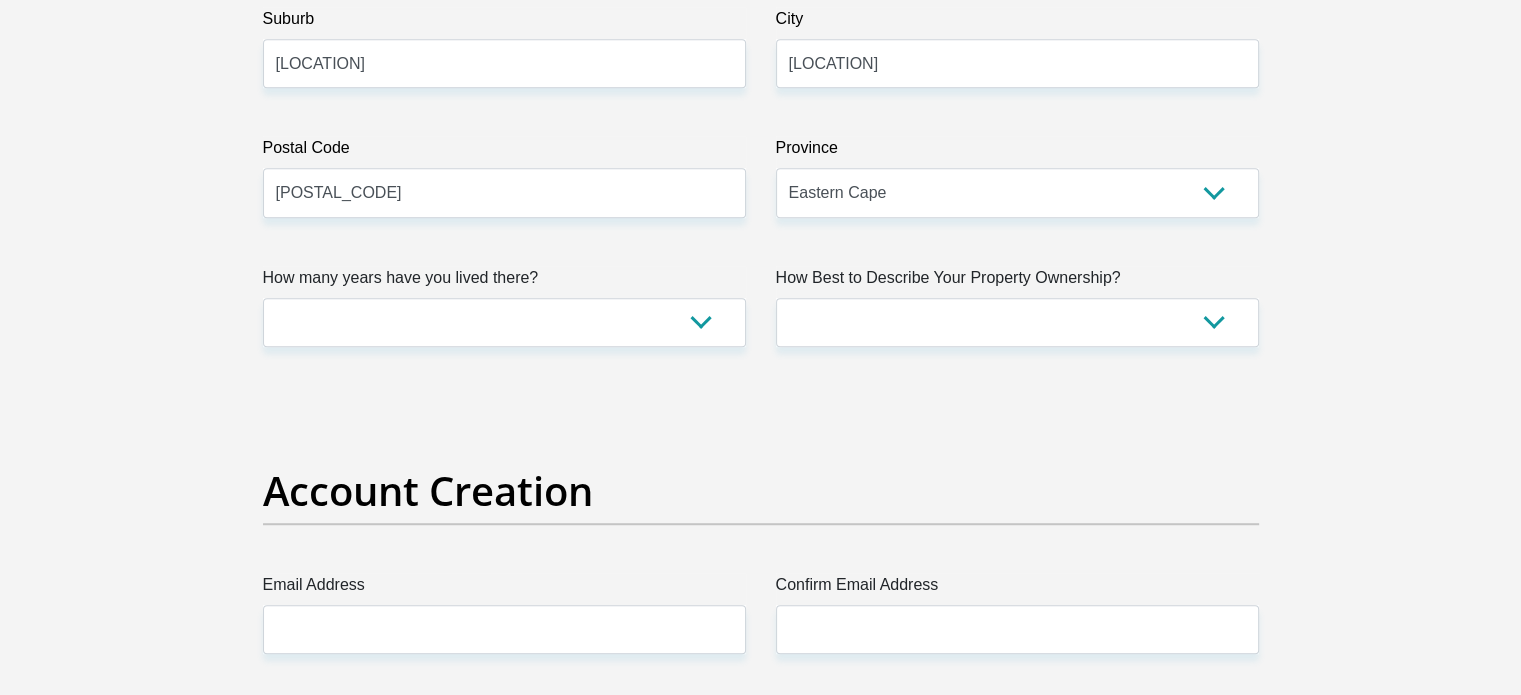 scroll, scrollTop: 1400, scrollLeft: 0, axis: vertical 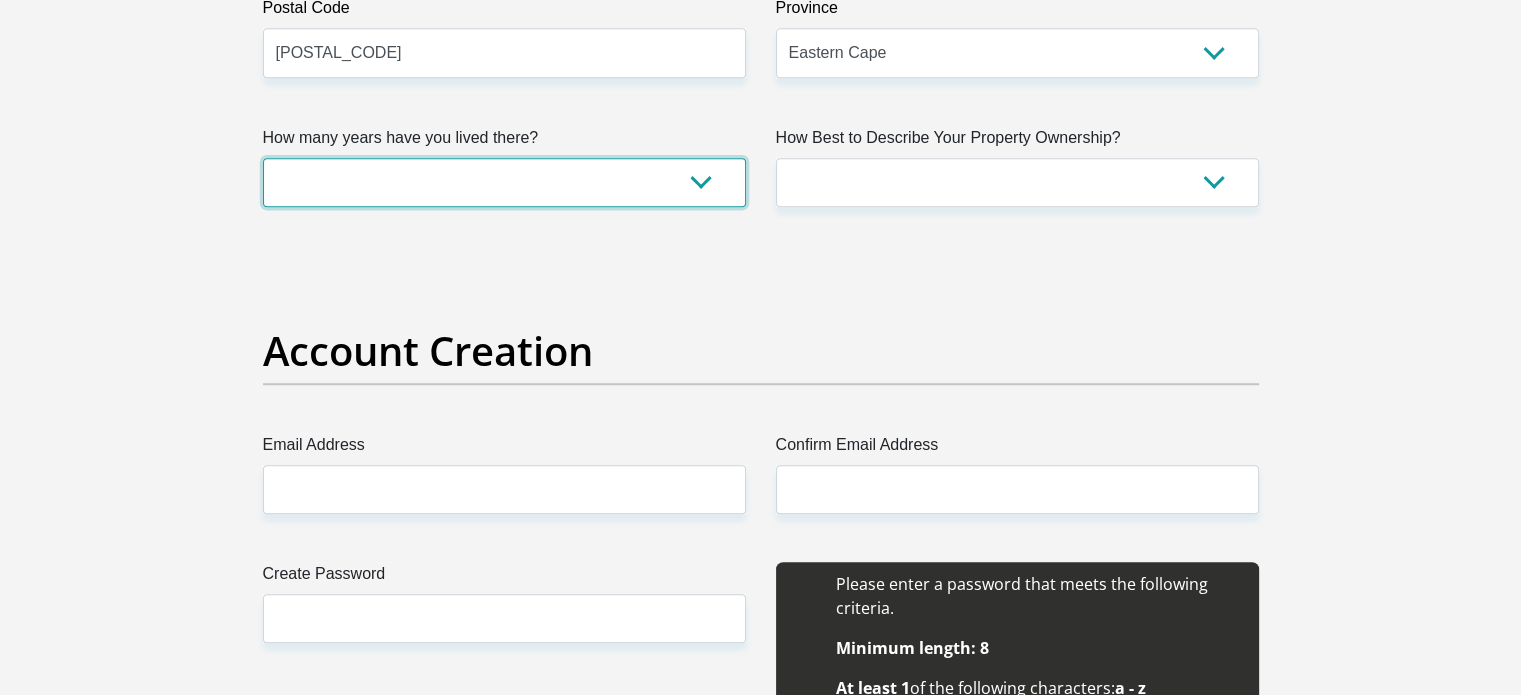 click on "less than 1 year
1-3 years
3-5 years
5+ years" at bounding box center [504, 182] 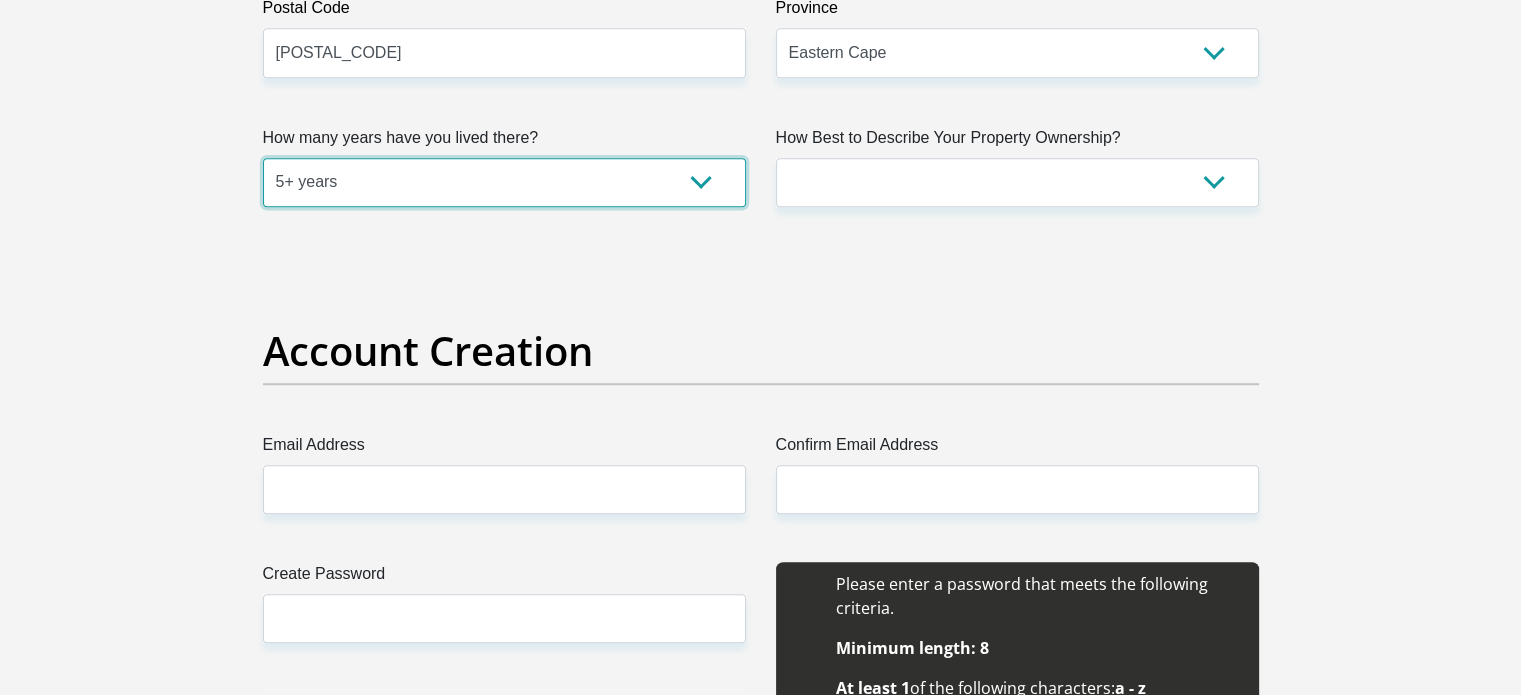 click on "less than 1 year
1-3 years
3-5 years
5+ years" at bounding box center [504, 182] 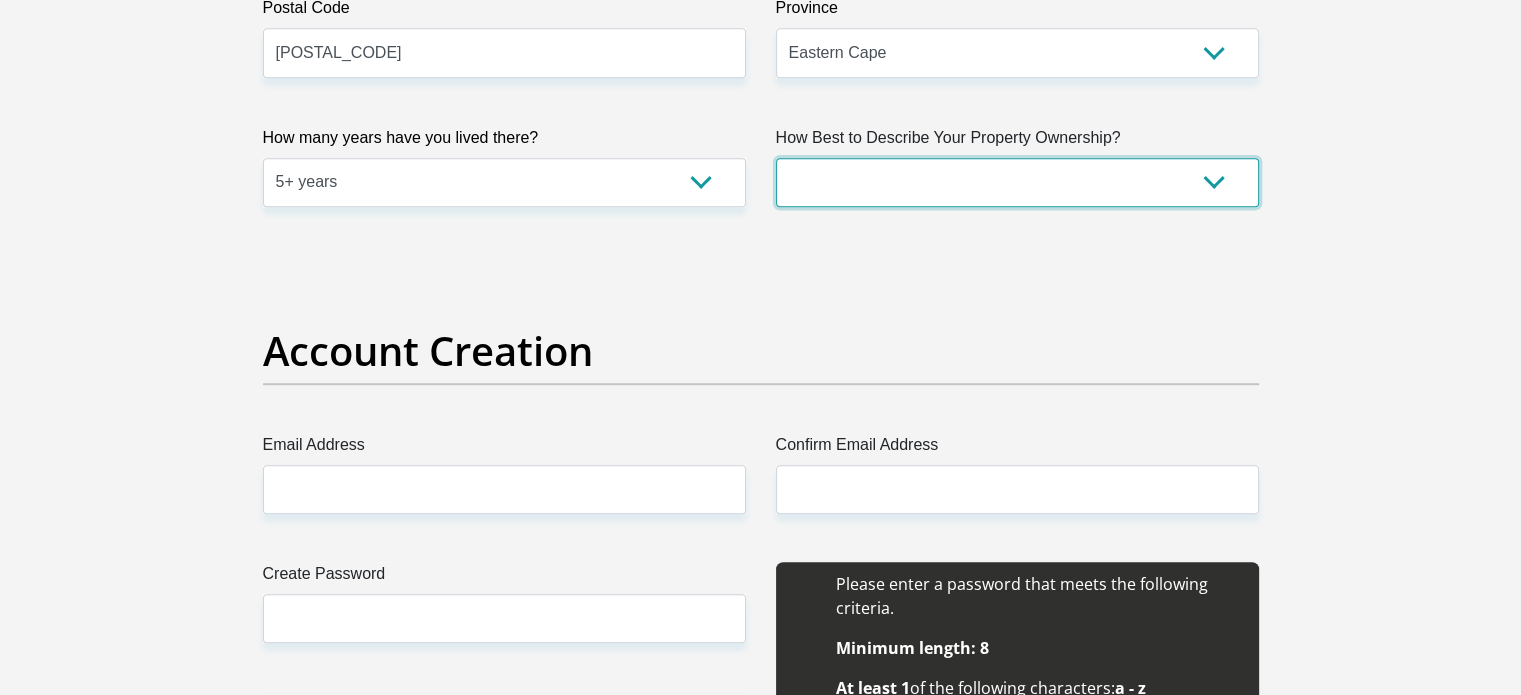 click on "Owned
Rented
Family Owned
Company Dwelling" at bounding box center (1017, 182) 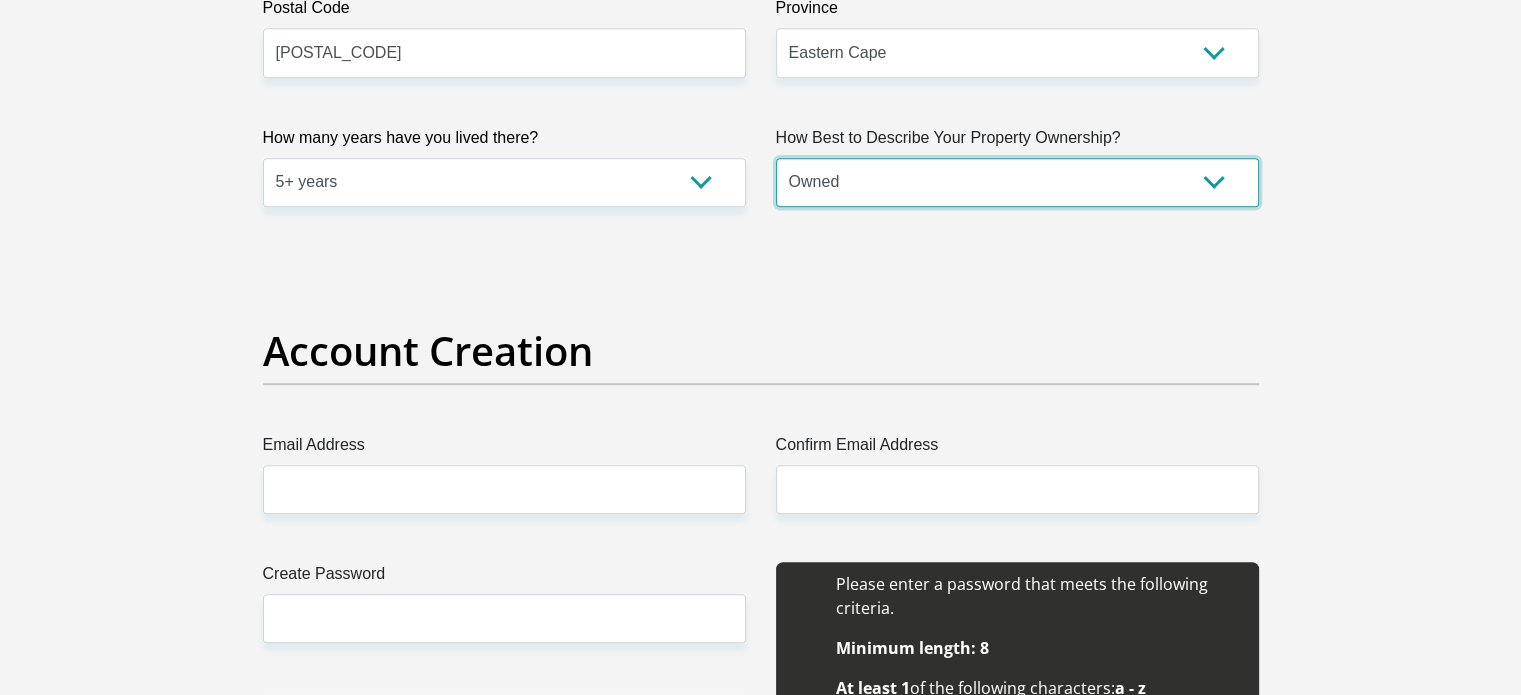 click on "Owned
Rented
Family Owned
Company Dwelling" at bounding box center [1017, 182] 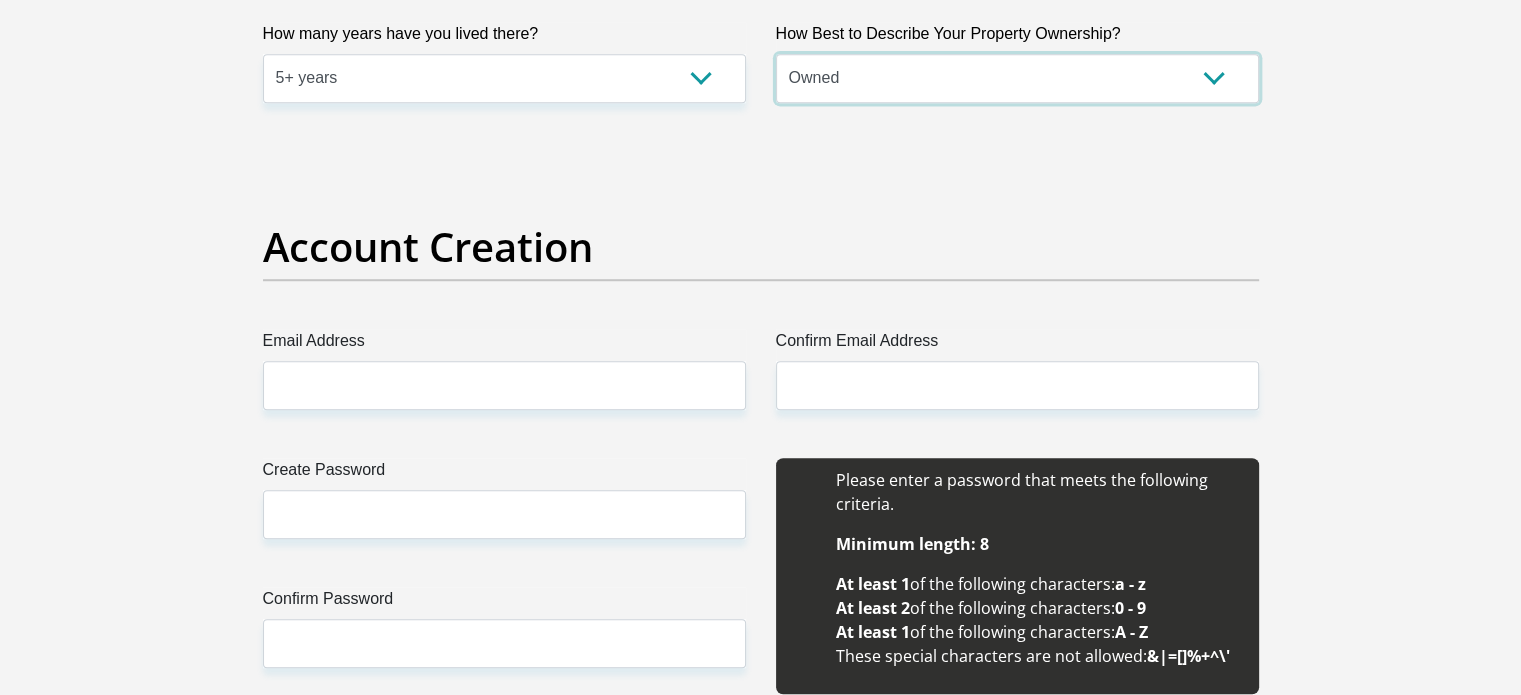 scroll, scrollTop: 1800, scrollLeft: 0, axis: vertical 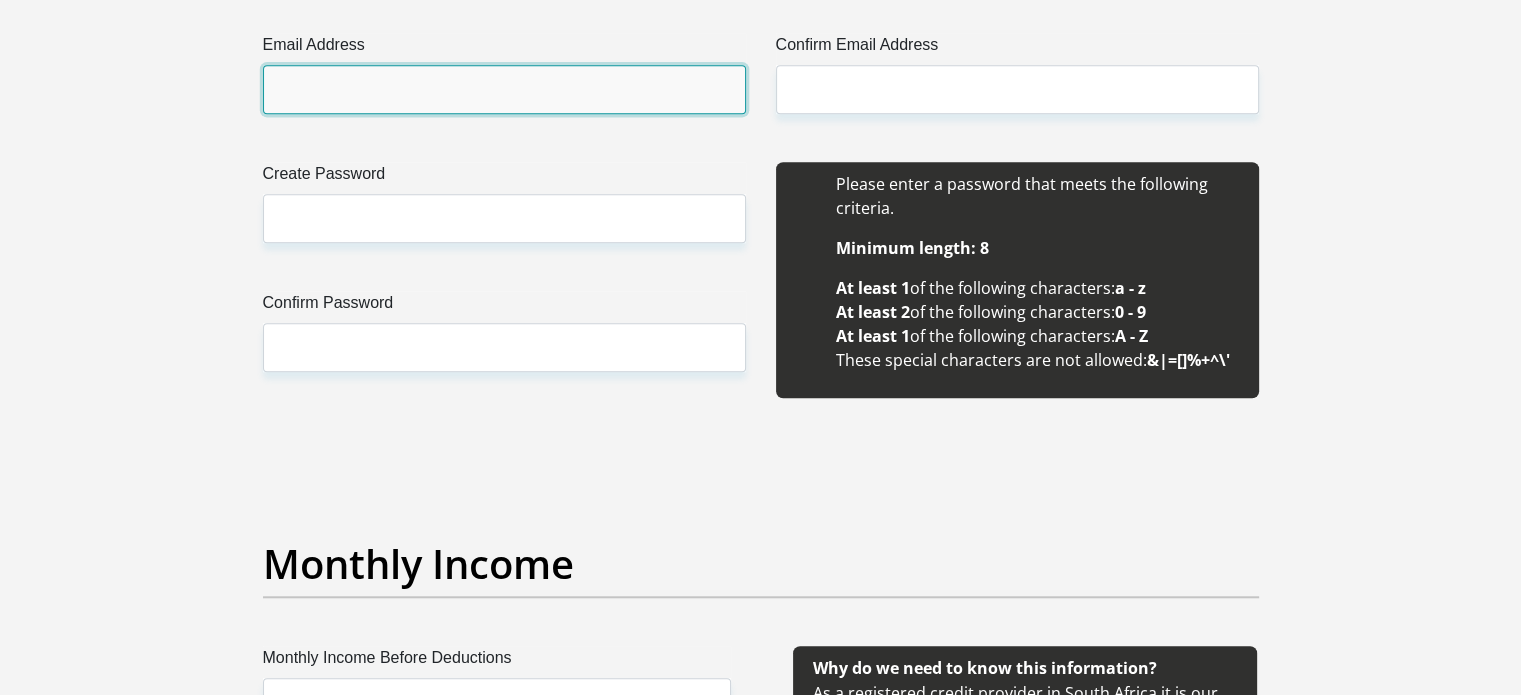 click on "Email Address" at bounding box center (504, 89) 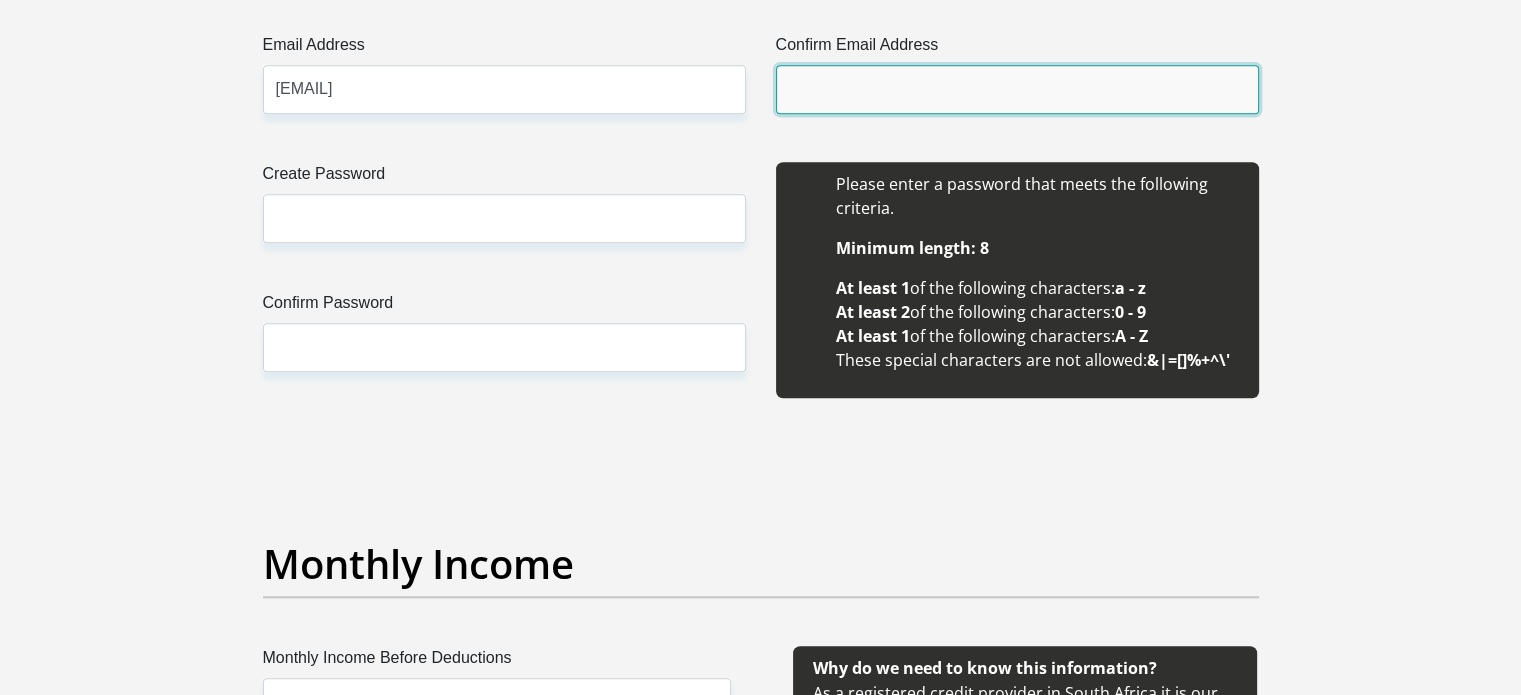 type on "wikkelengiggel@gmail.com" 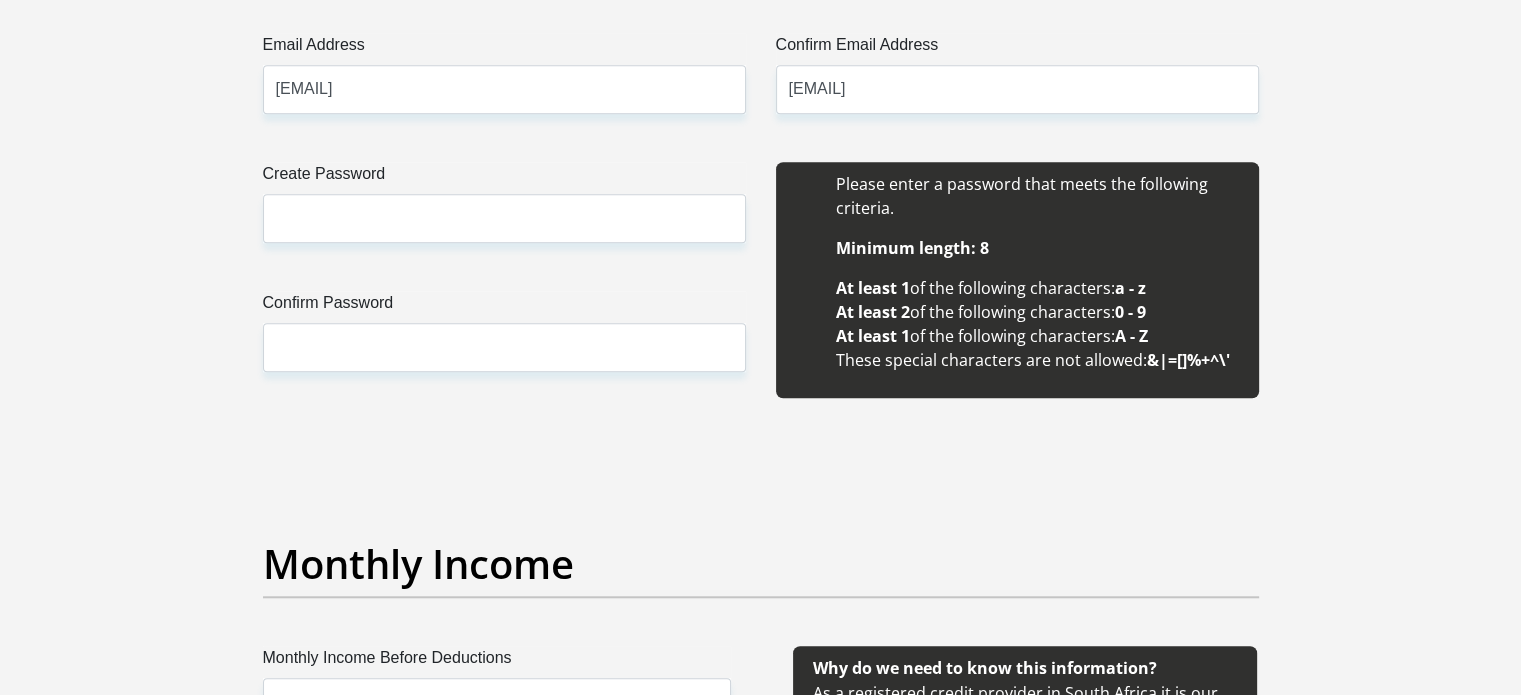 type 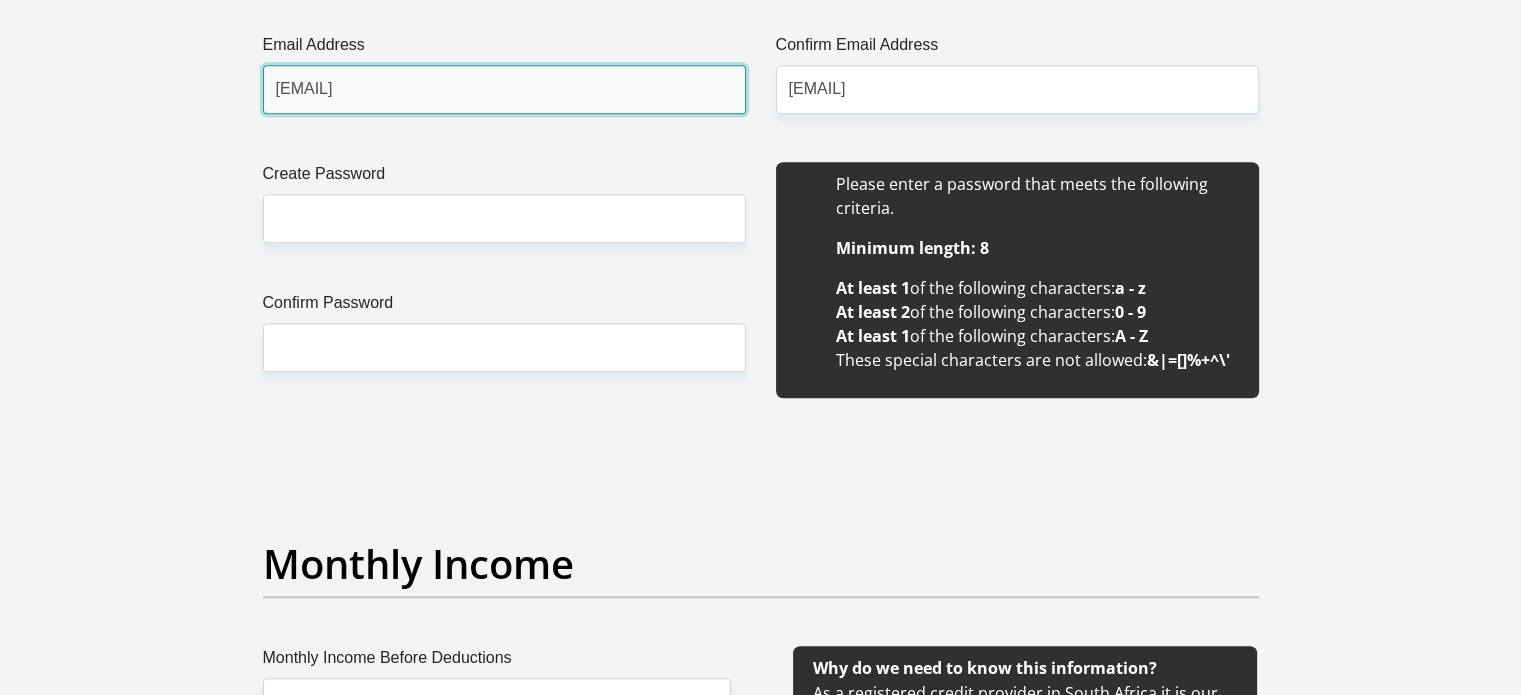 type 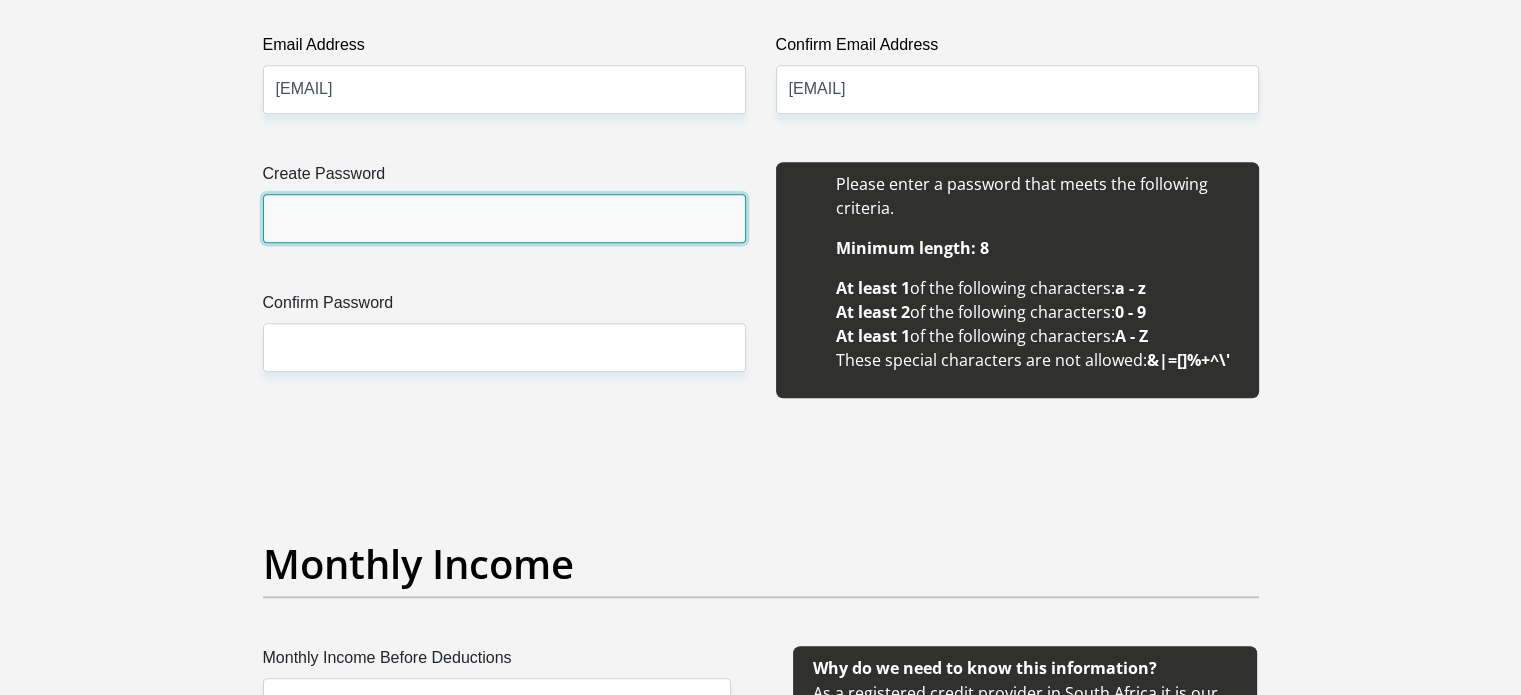 click on "Create Password" at bounding box center [504, 218] 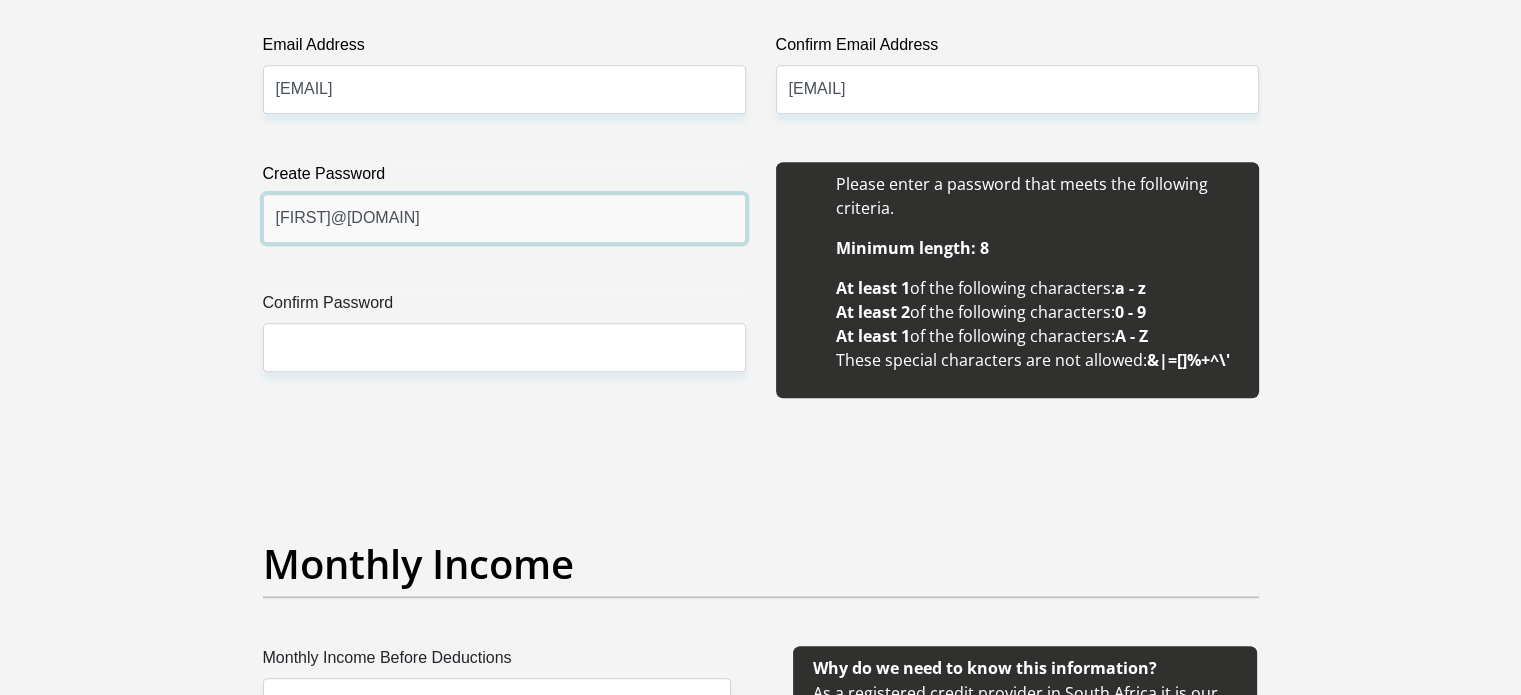 type on "Suegnet@01" 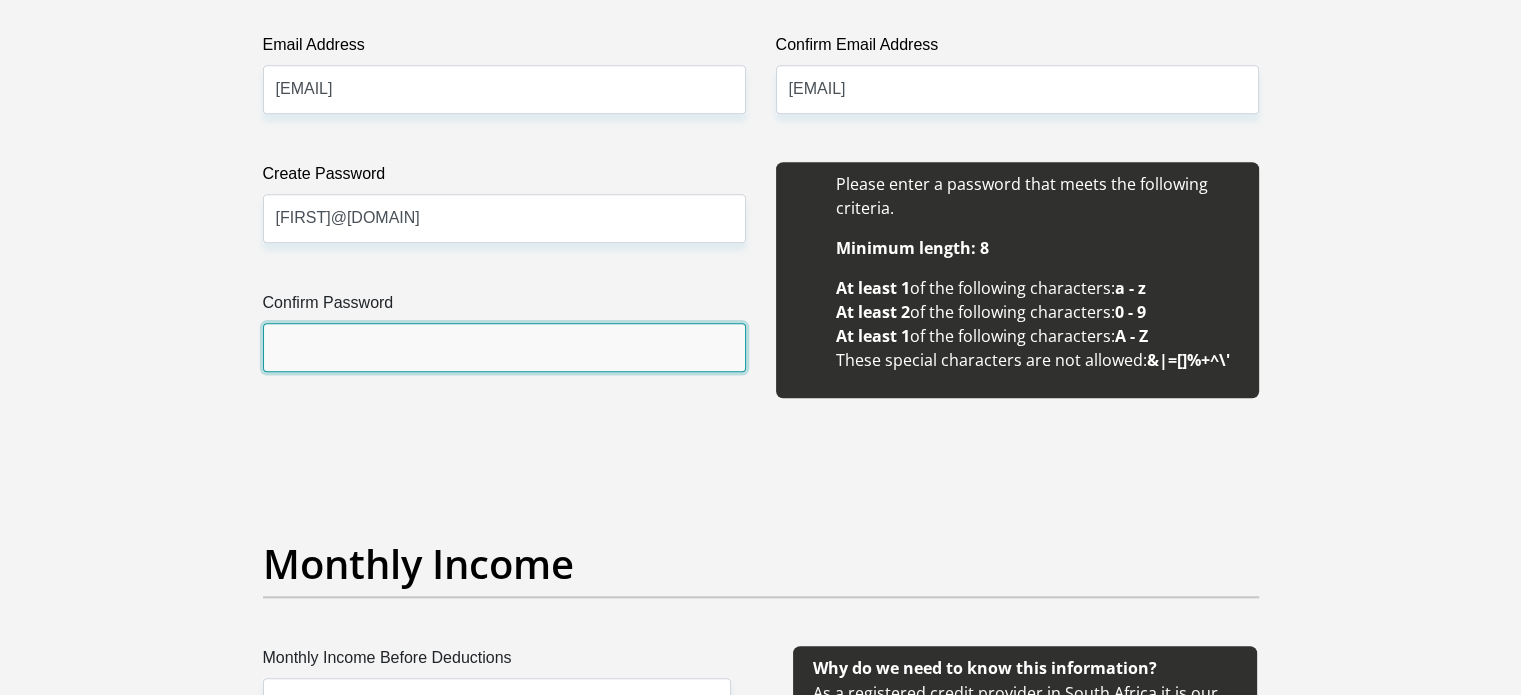 click on "Confirm Password" at bounding box center (504, 347) 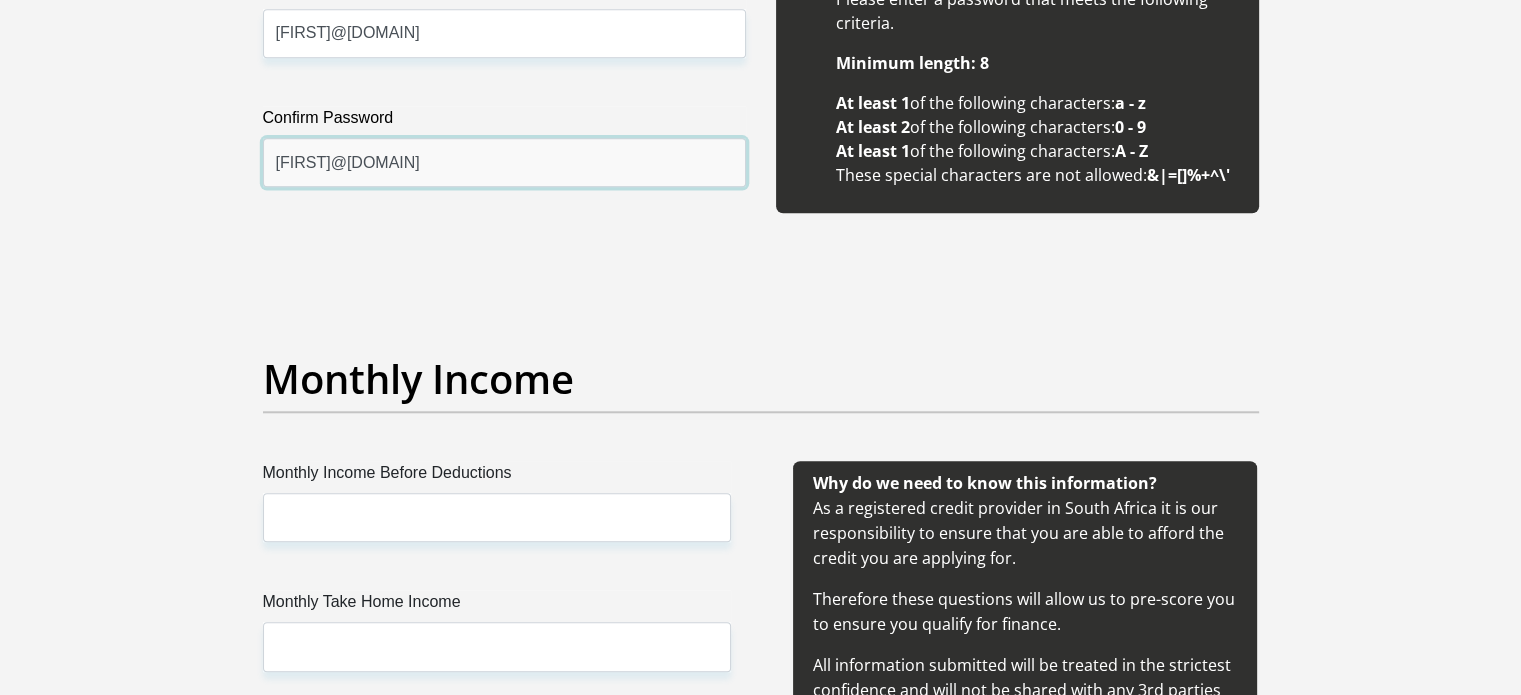 scroll, scrollTop: 2200, scrollLeft: 0, axis: vertical 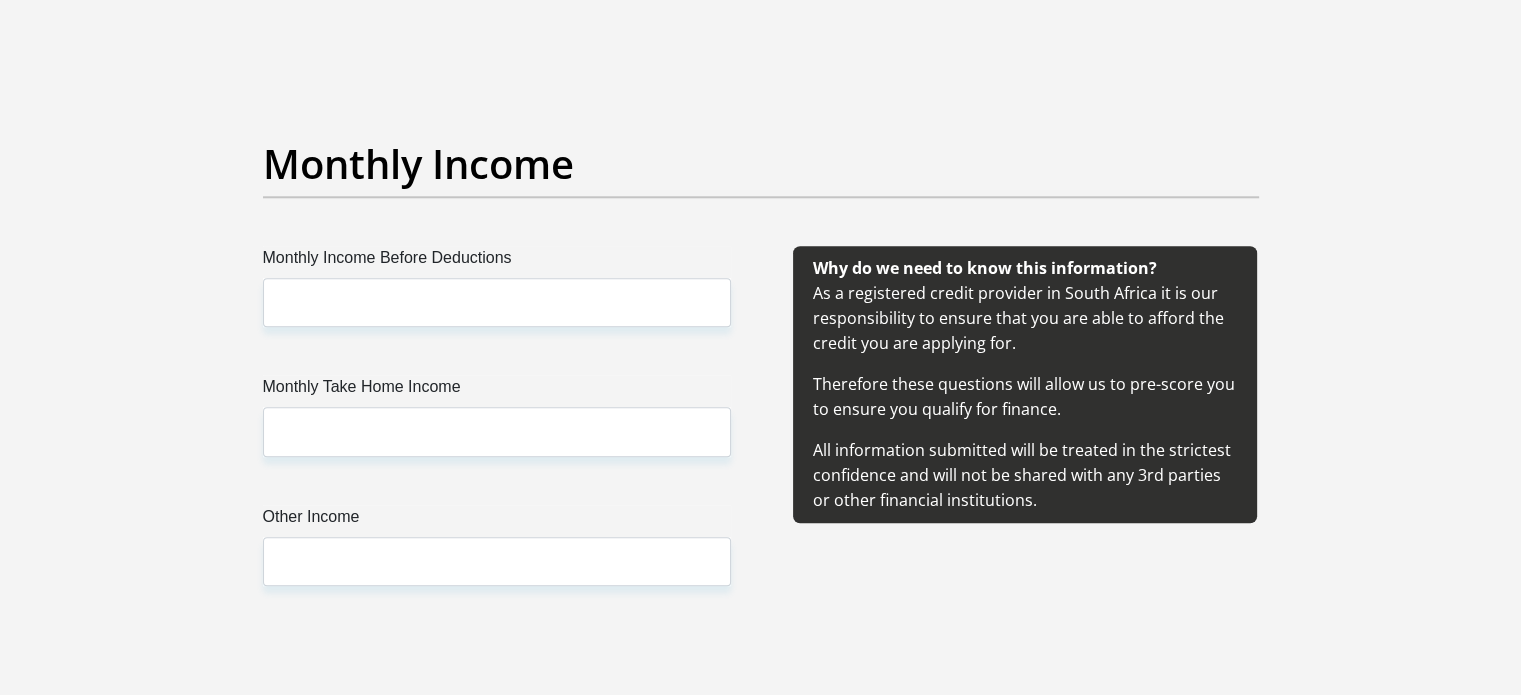 type on "Suegnet@01" 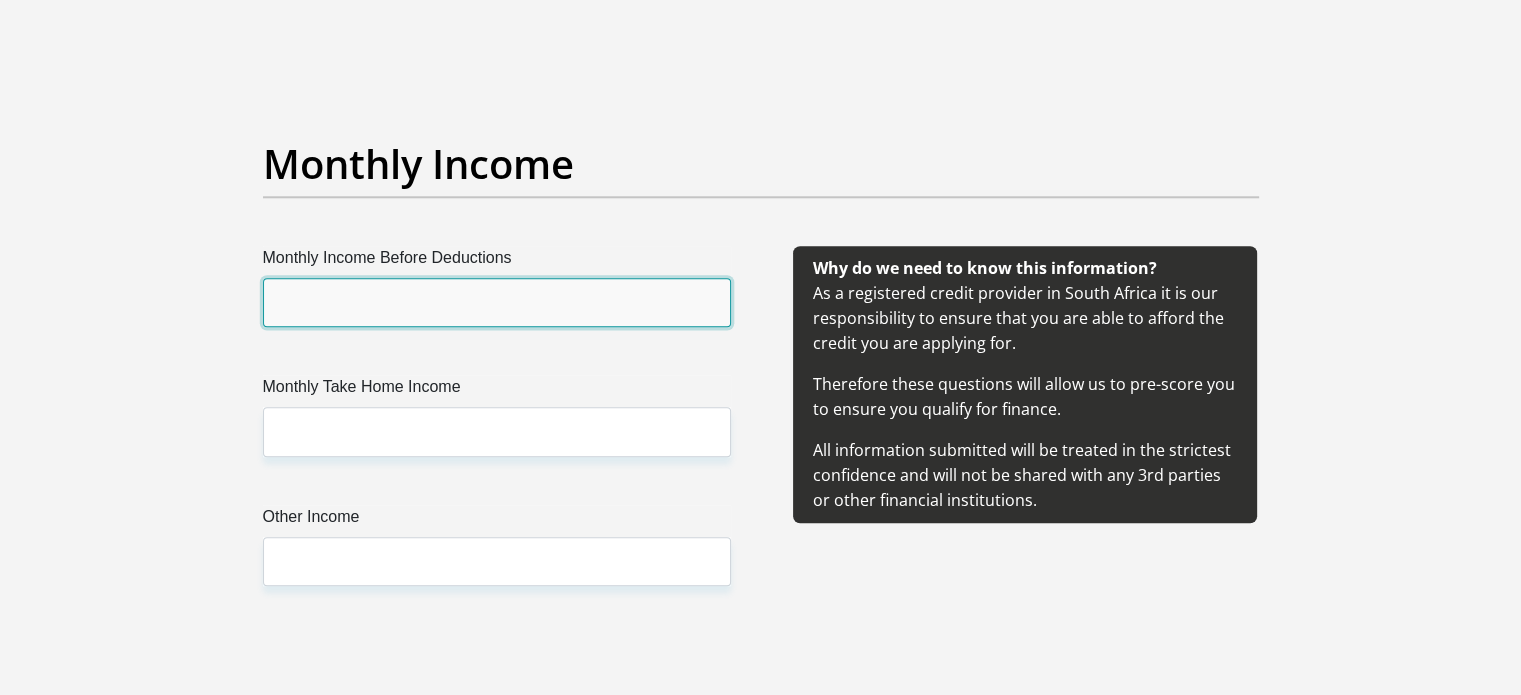 click on "Monthly Income Before Deductions" at bounding box center (497, 302) 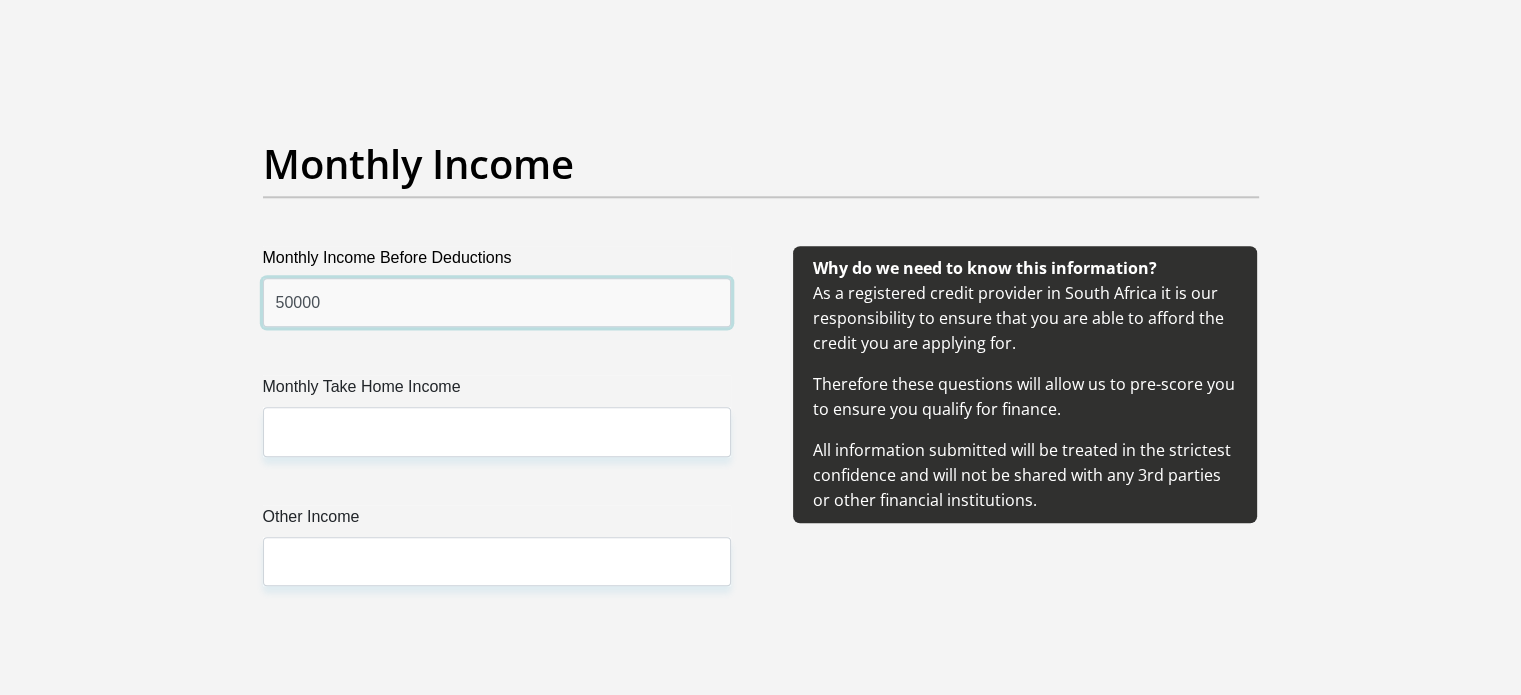 type on "50000" 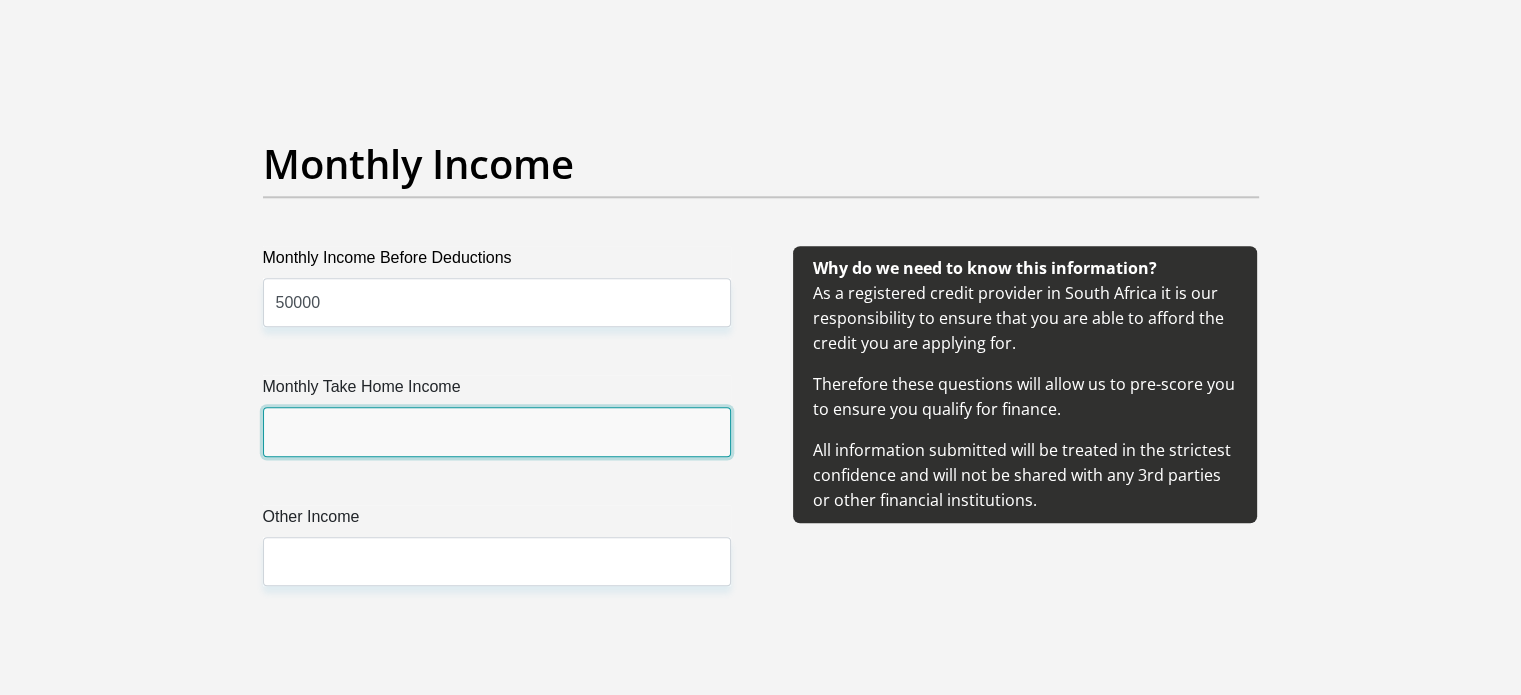 drag, startPoint x: 436, startPoint y: 438, endPoint x: 452, endPoint y: 439, distance: 16.03122 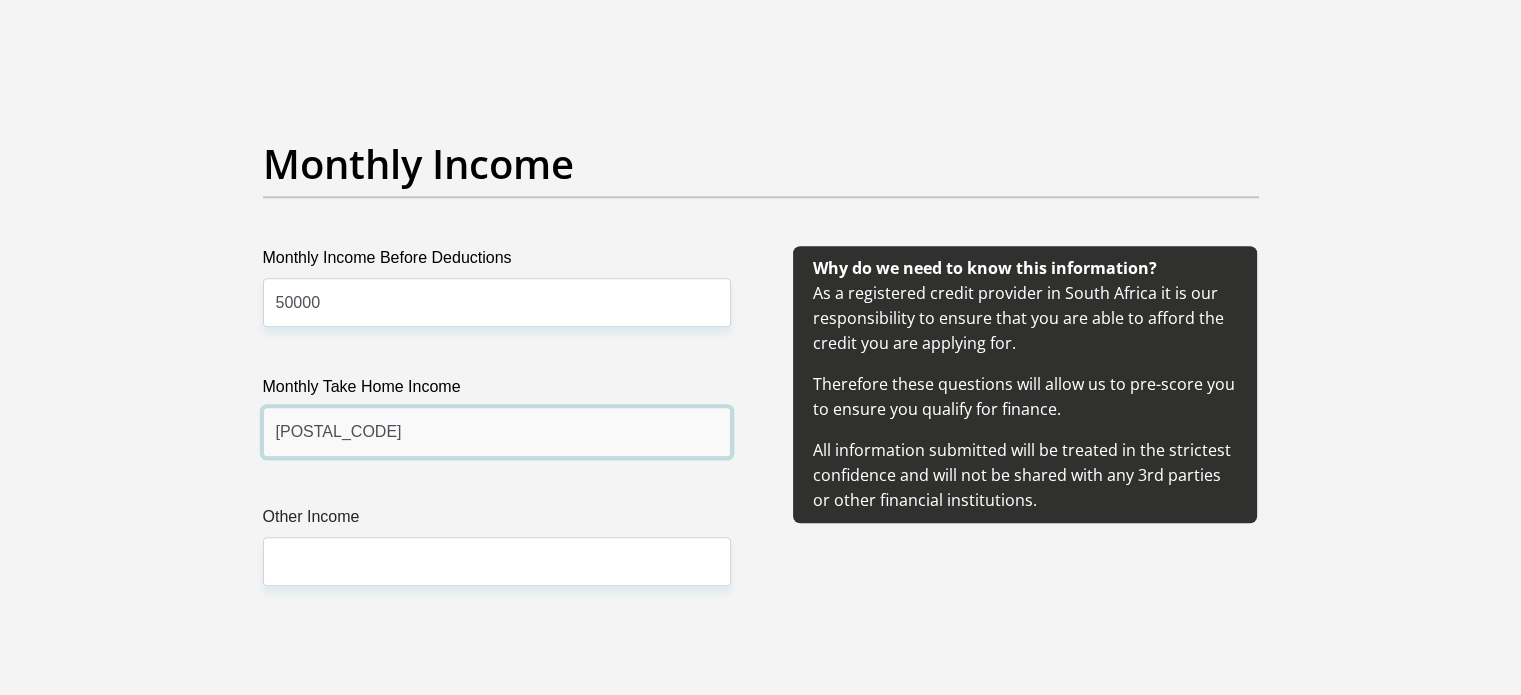 type on "38540" 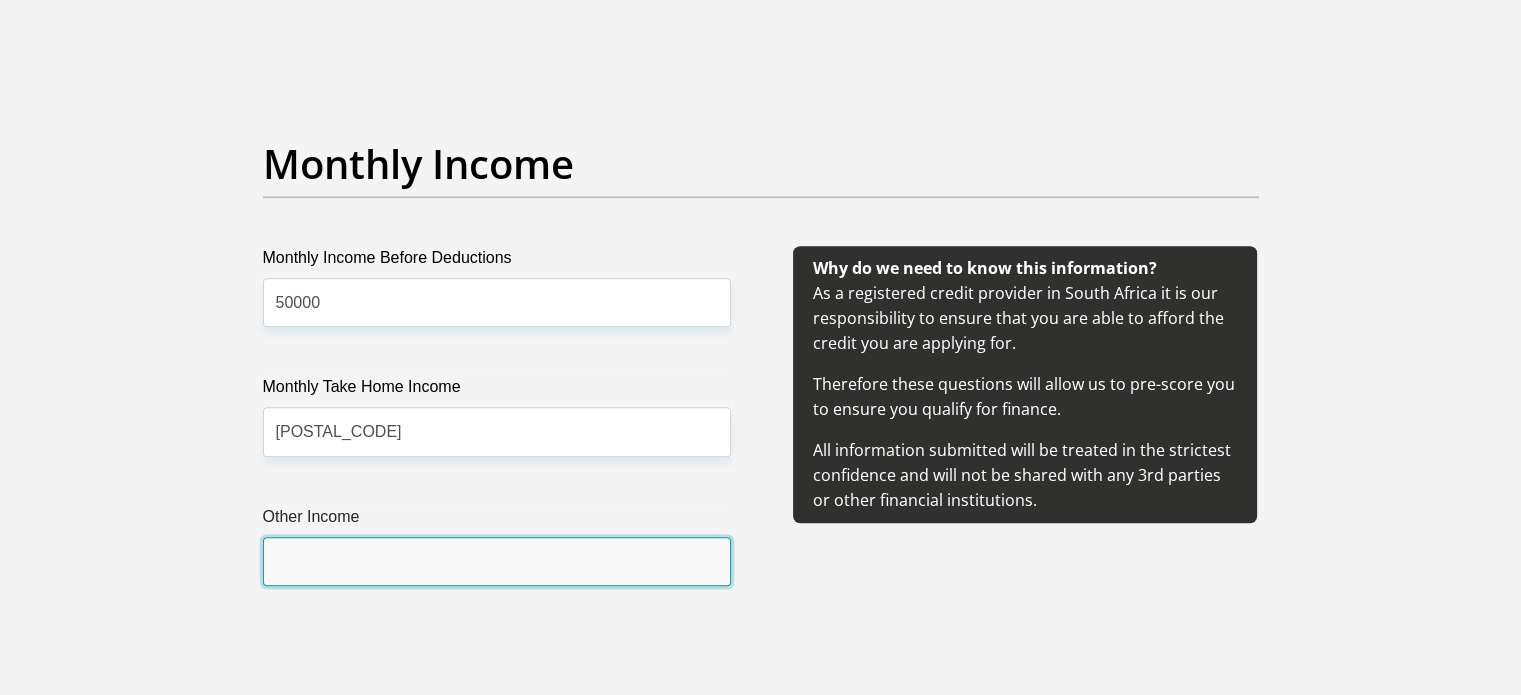 click on "Other Income" at bounding box center (497, 561) 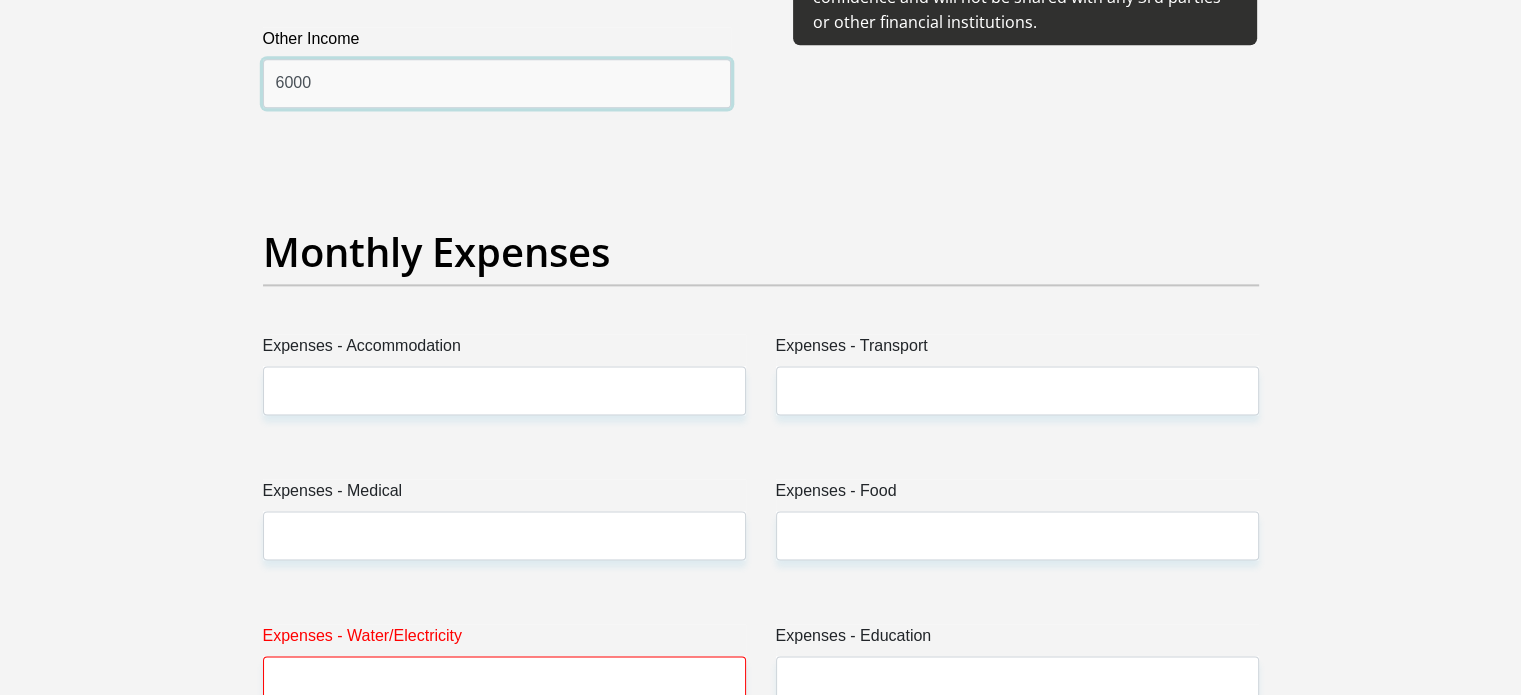 scroll, scrollTop: 2800, scrollLeft: 0, axis: vertical 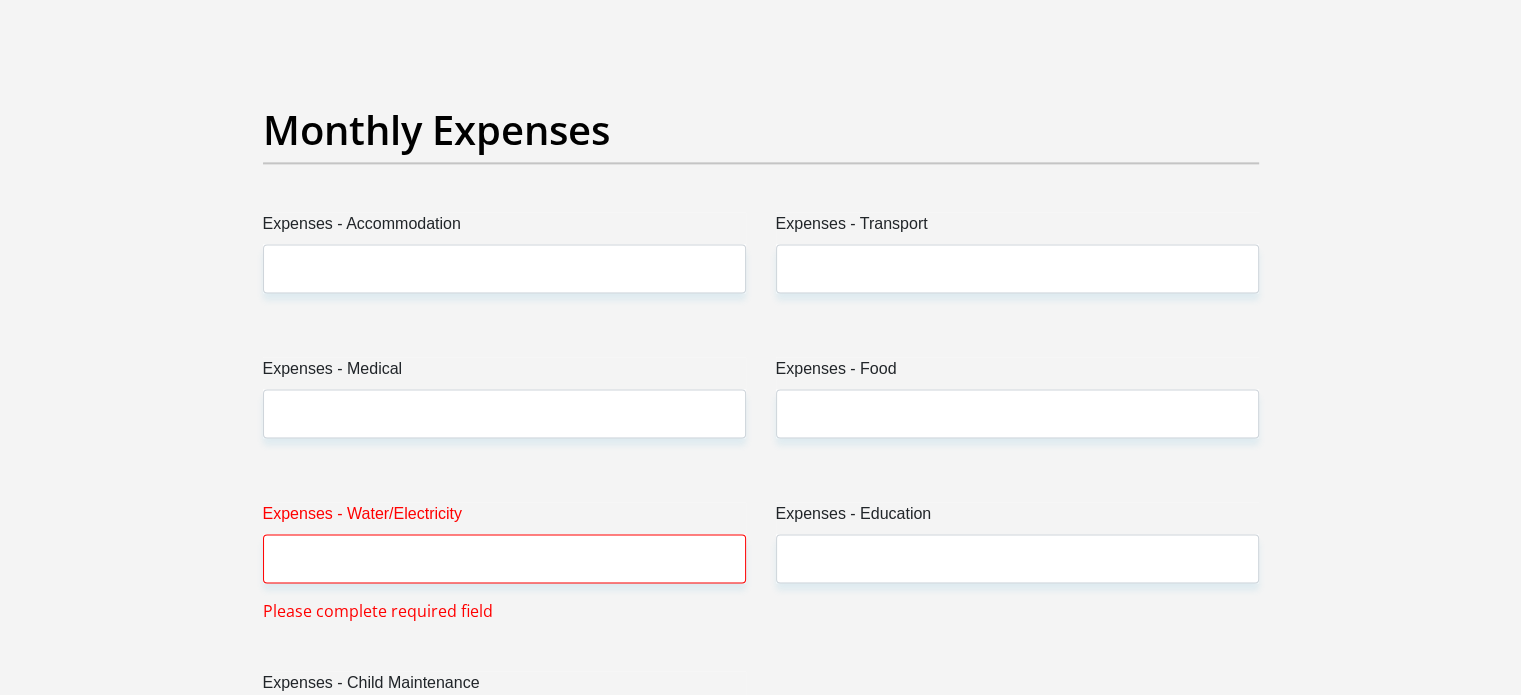 type on "6000" 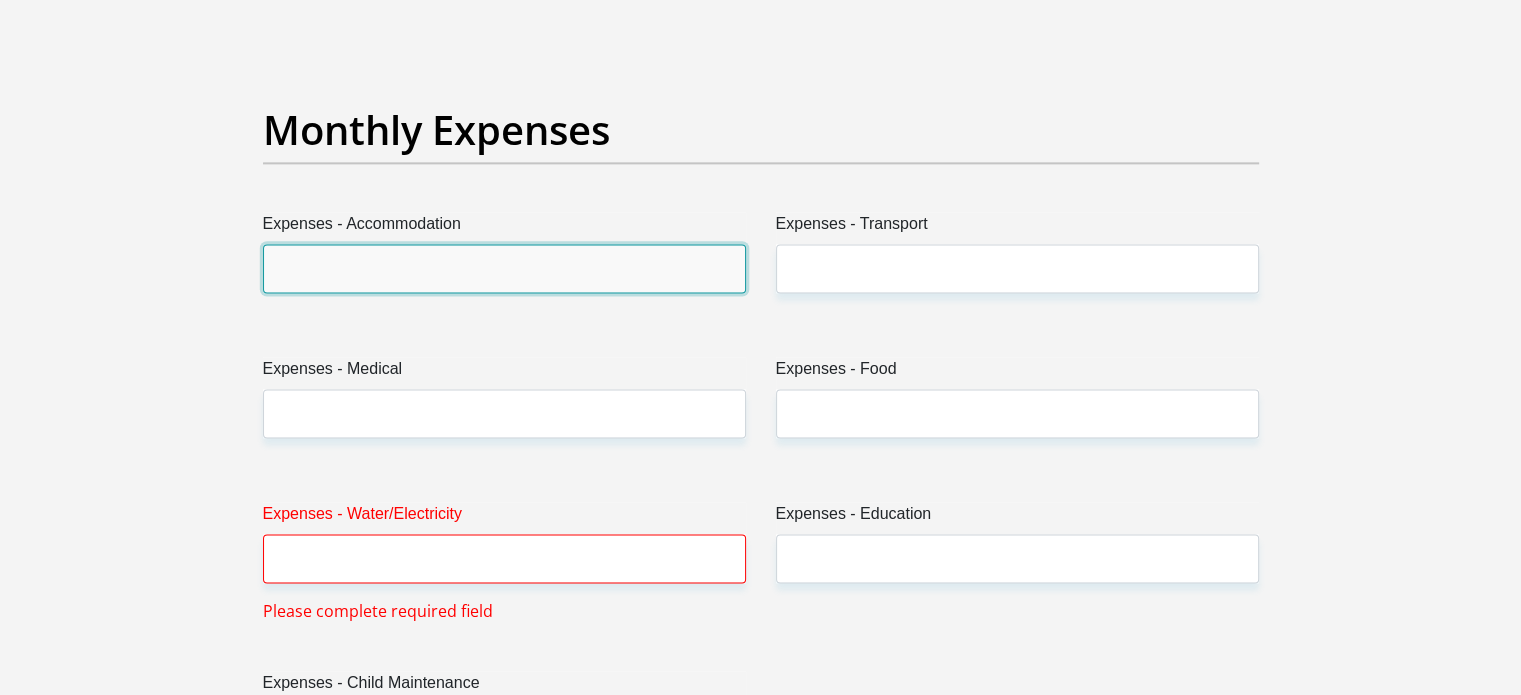 click on "Expenses - Accommodation" at bounding box center (504, 268) 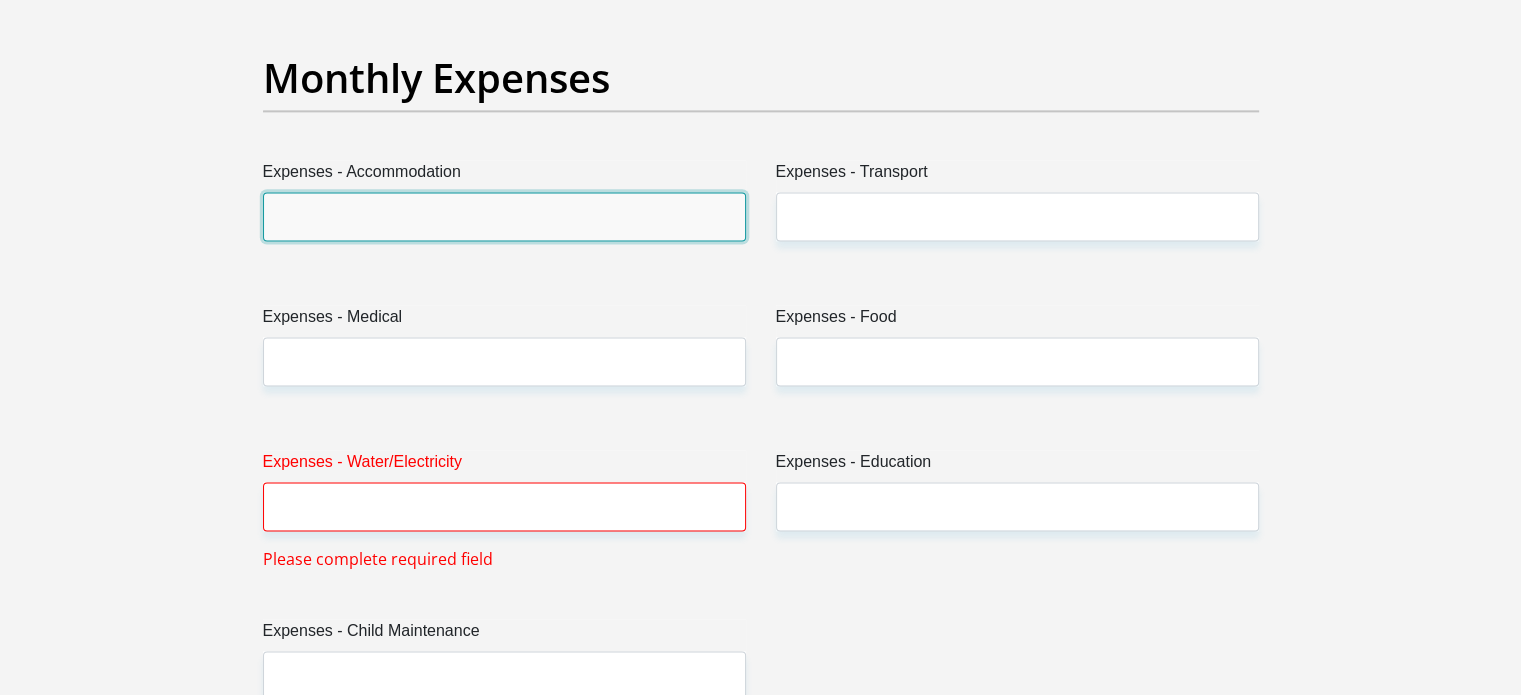 scroll, scrollTop: 2900, scrollLeft: 0, axis: vertical 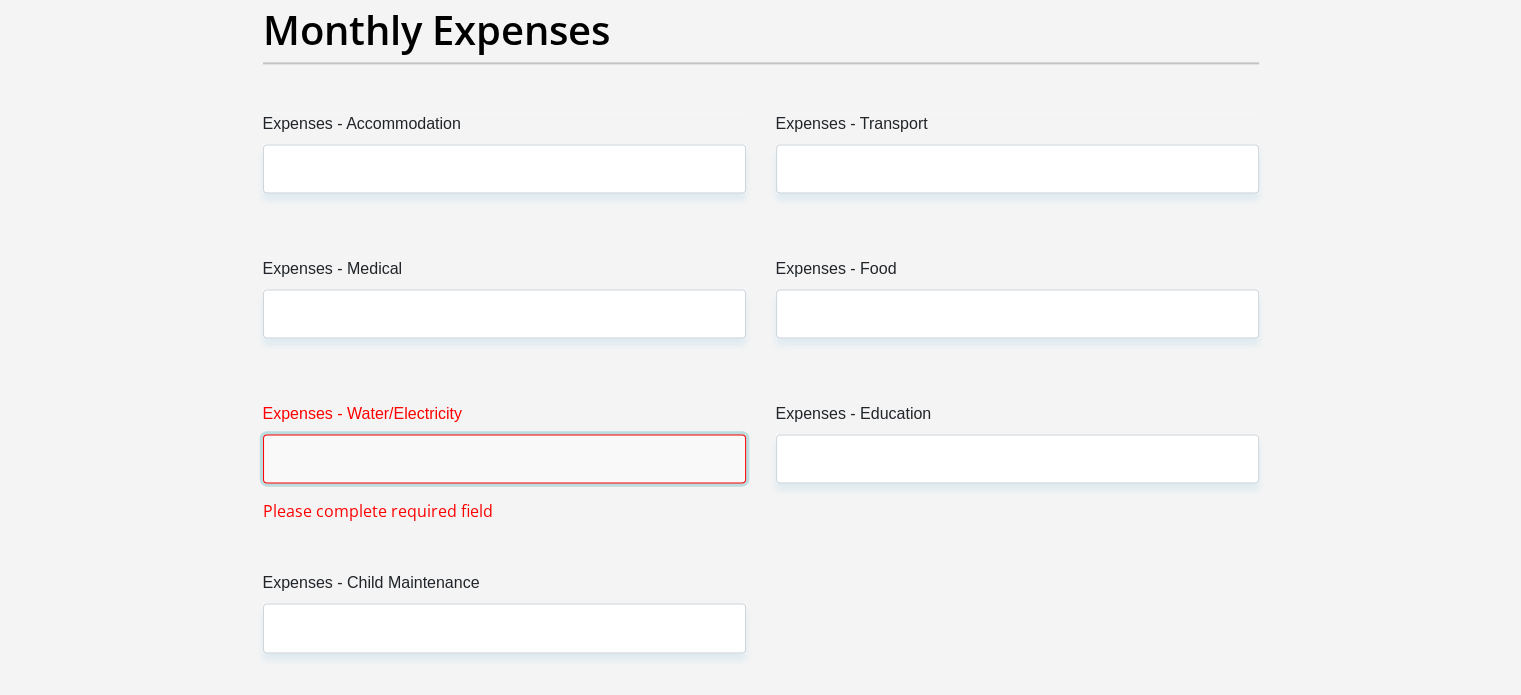 click on "Expenses - Water/Electricity" at bounding box center (504, 458) 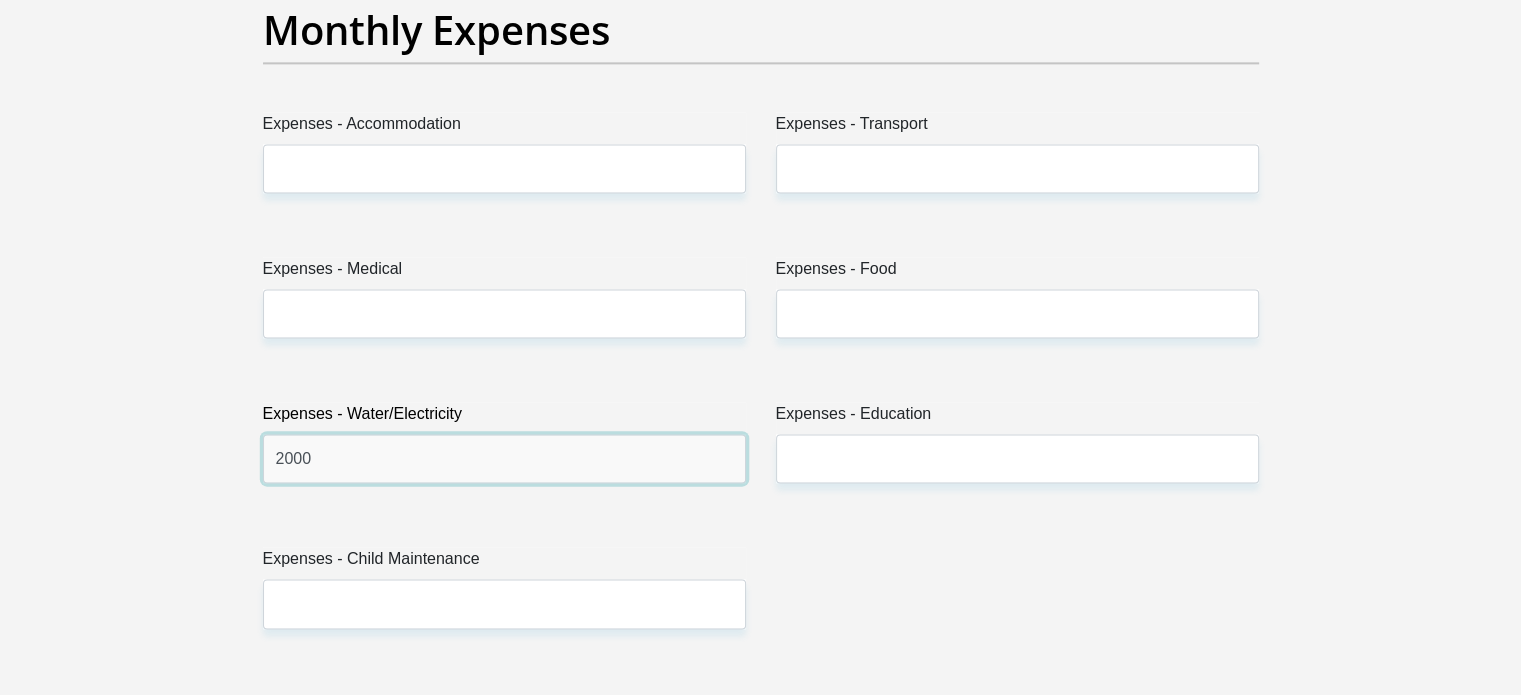 type on "2000" 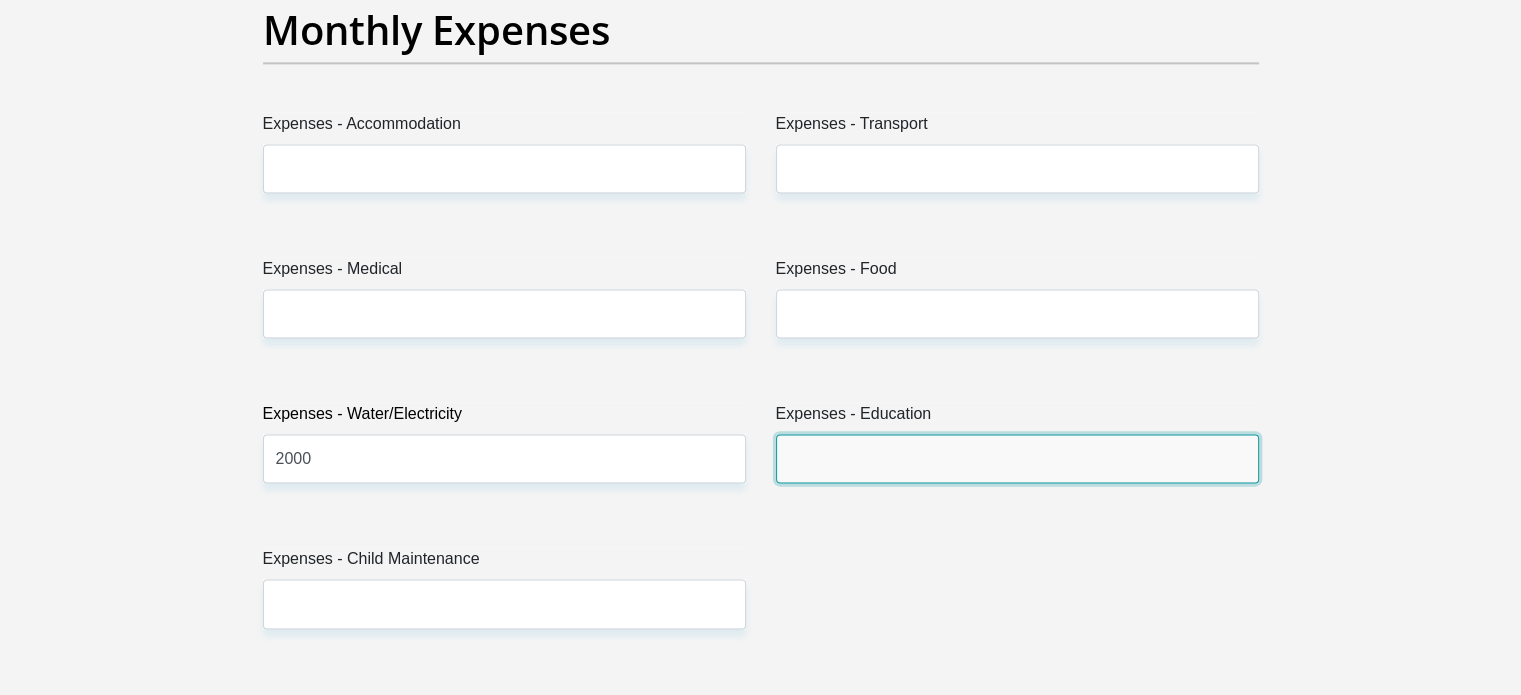 click on "Expenses - Education" at bounding box center [1017, 458] 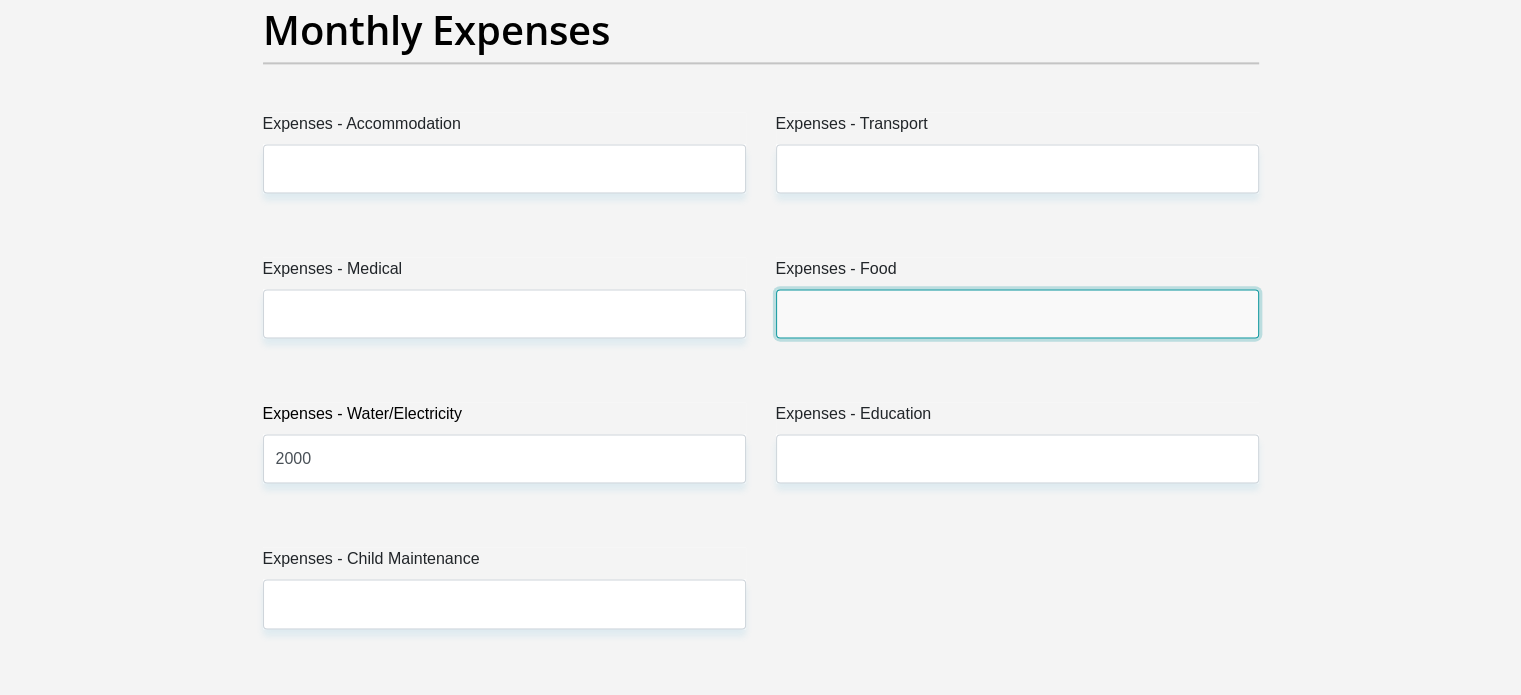 click on "Expenses - Food" at bounding box center (1017, 313) 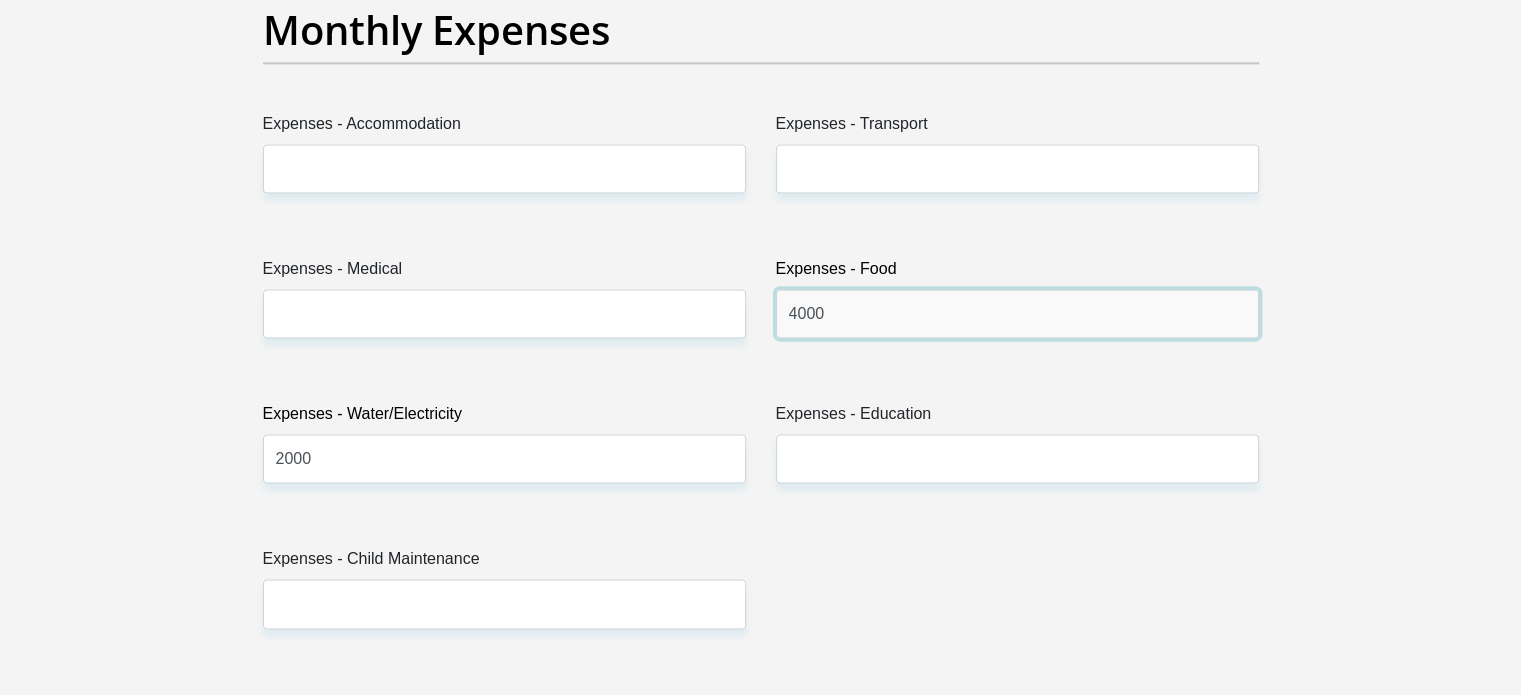 type on "4000" 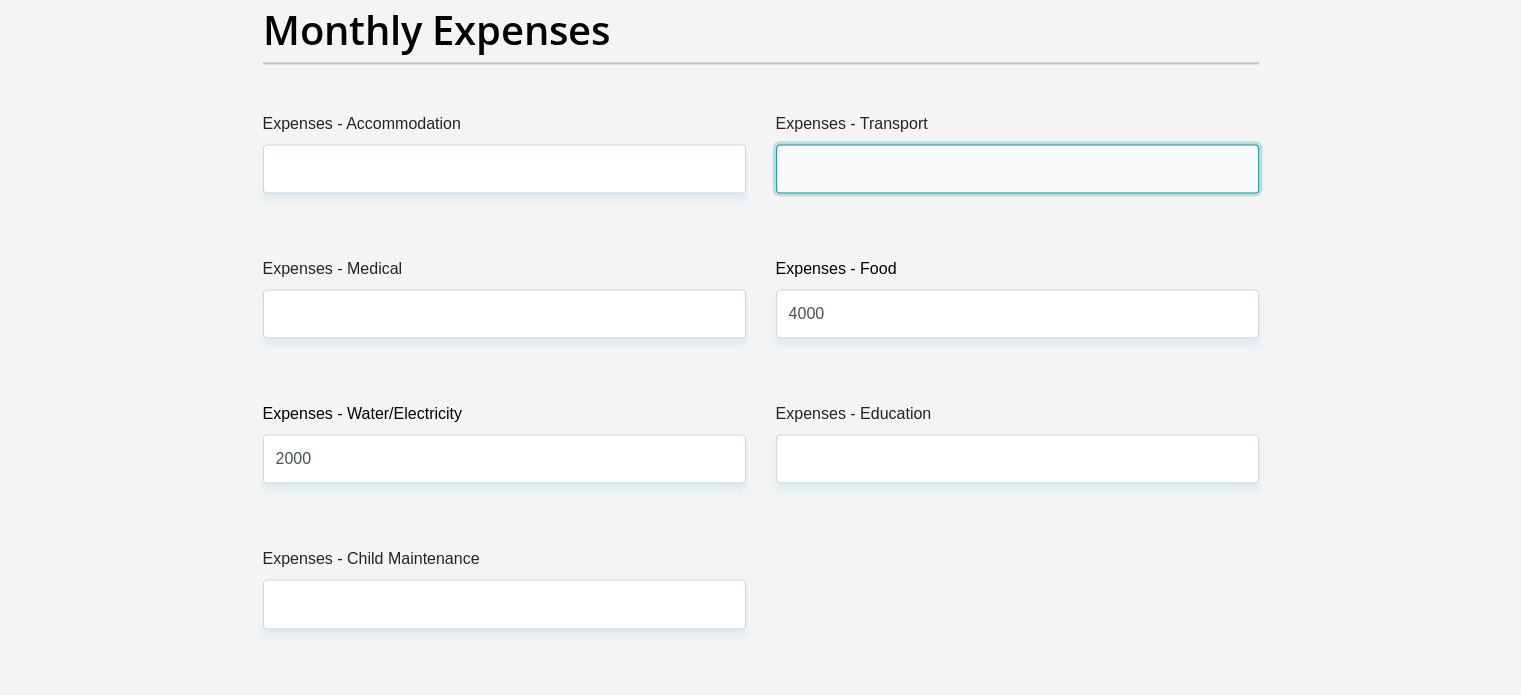 click on "Expenses - Transport" at bounding box center [1017, 168] 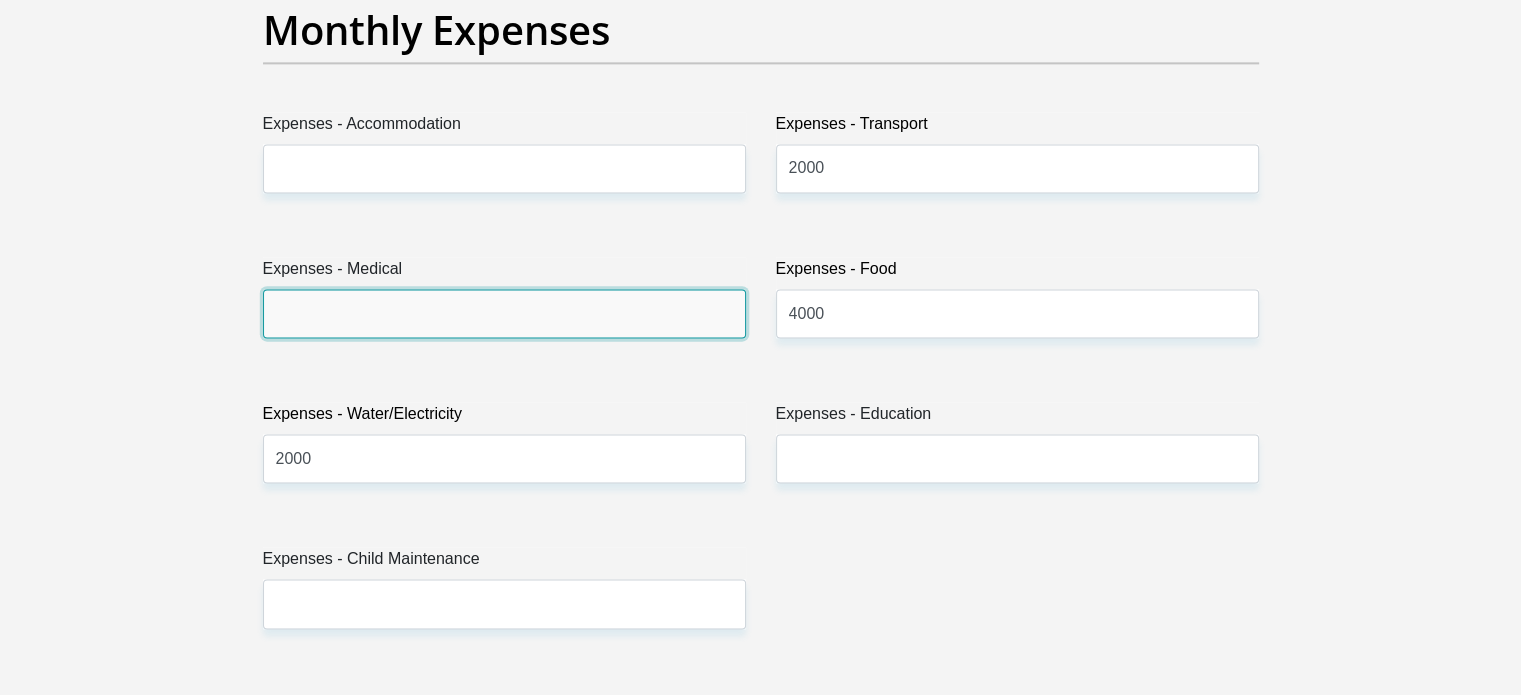drag, startPoint x: 418, startPoint y: 293, endPoint x: 425, endPoint y: 301, distance: 10.630146 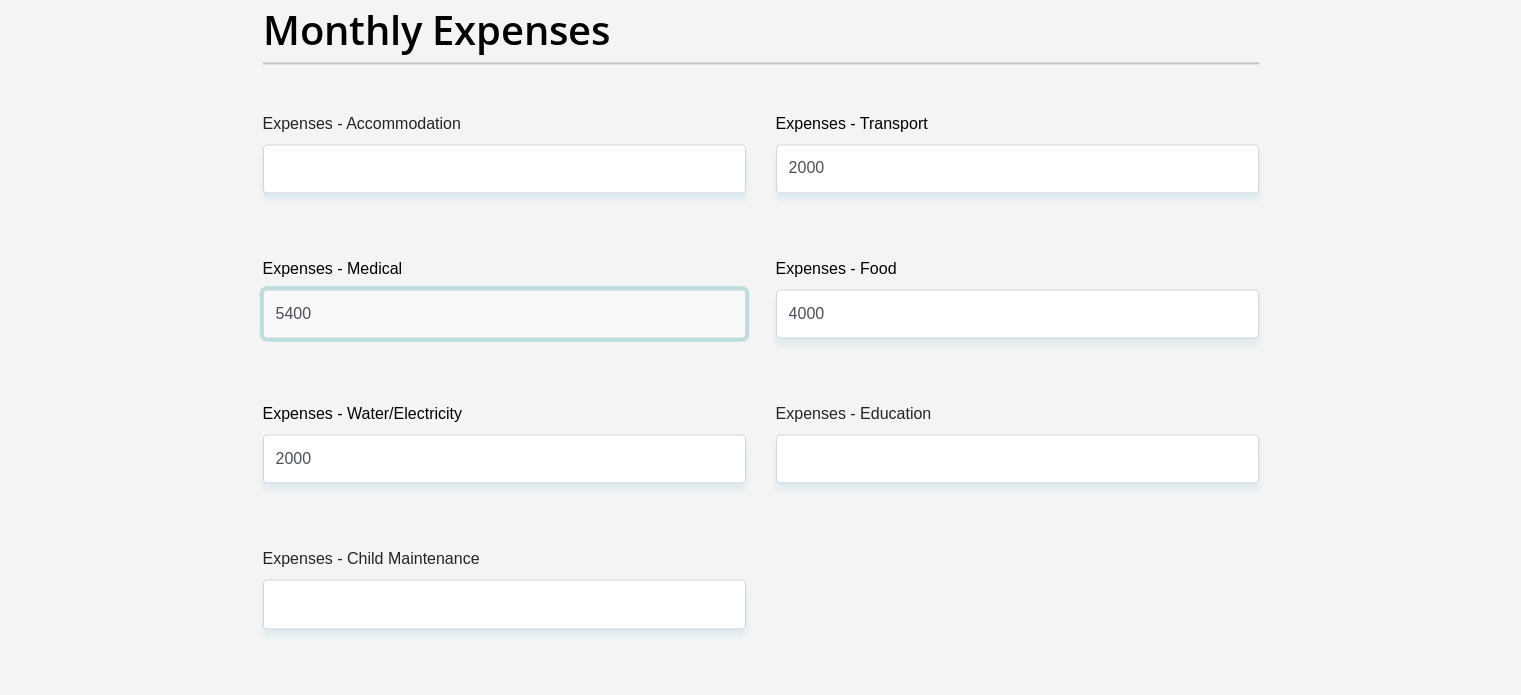 drag, startPoint x: 379, startPoint y: 319, endPoint x: 144, endPoint y: 319, distance: 235 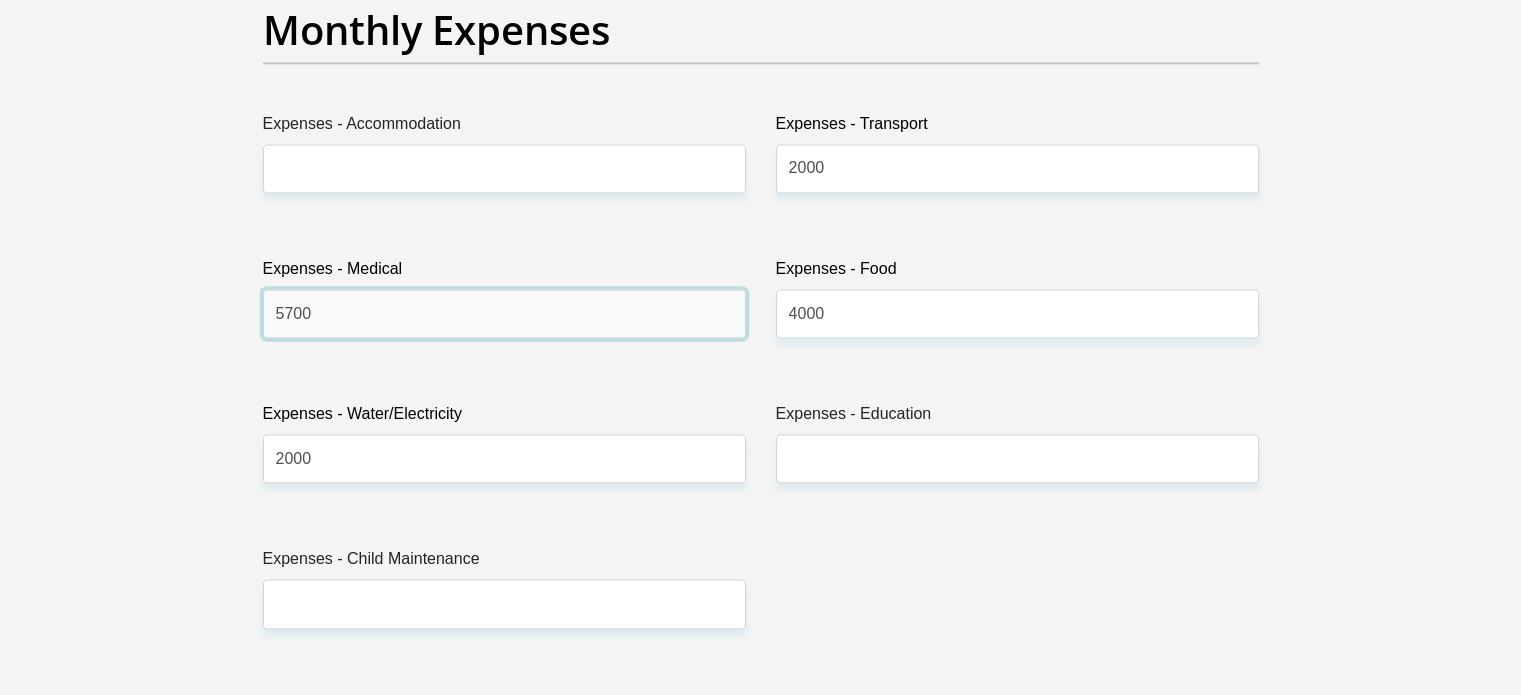type on "5700" 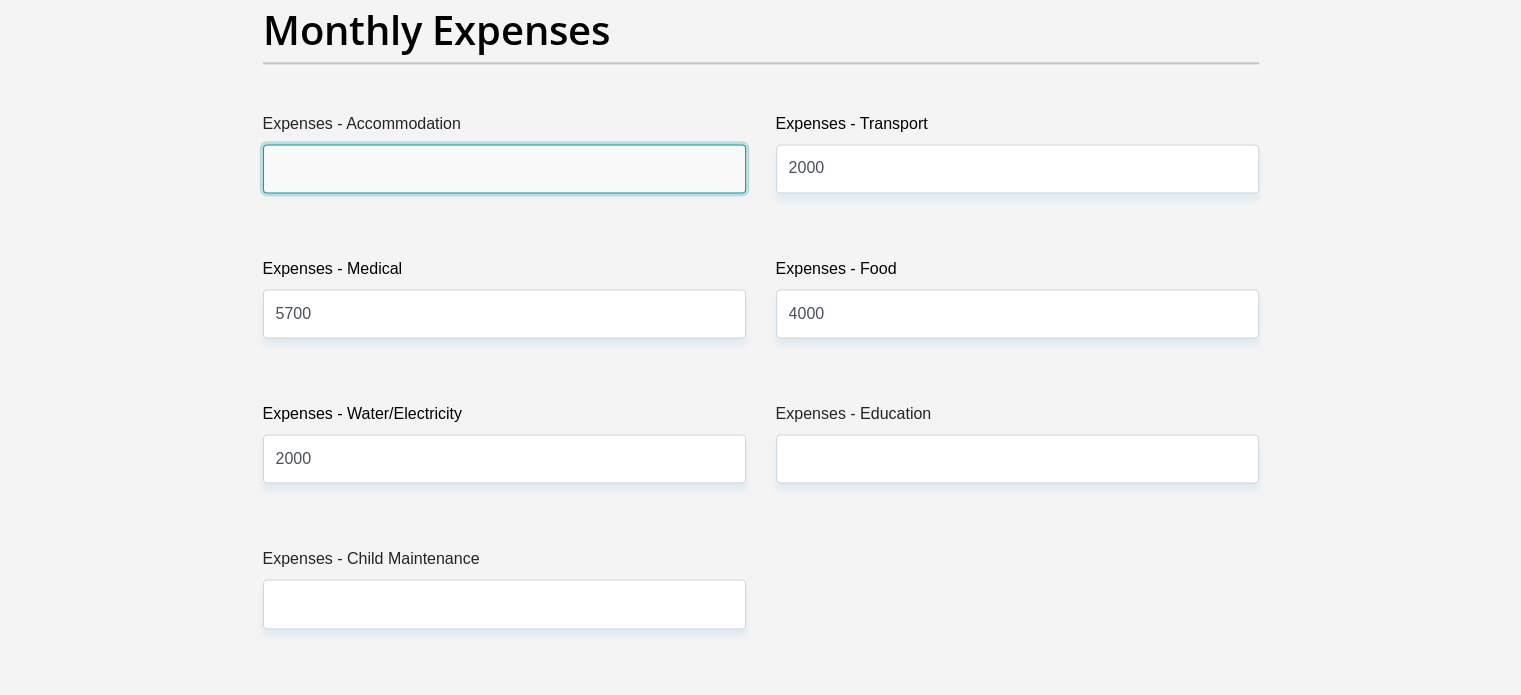 click on "Expenses - Accommodation" at bounding box center [504, 168] 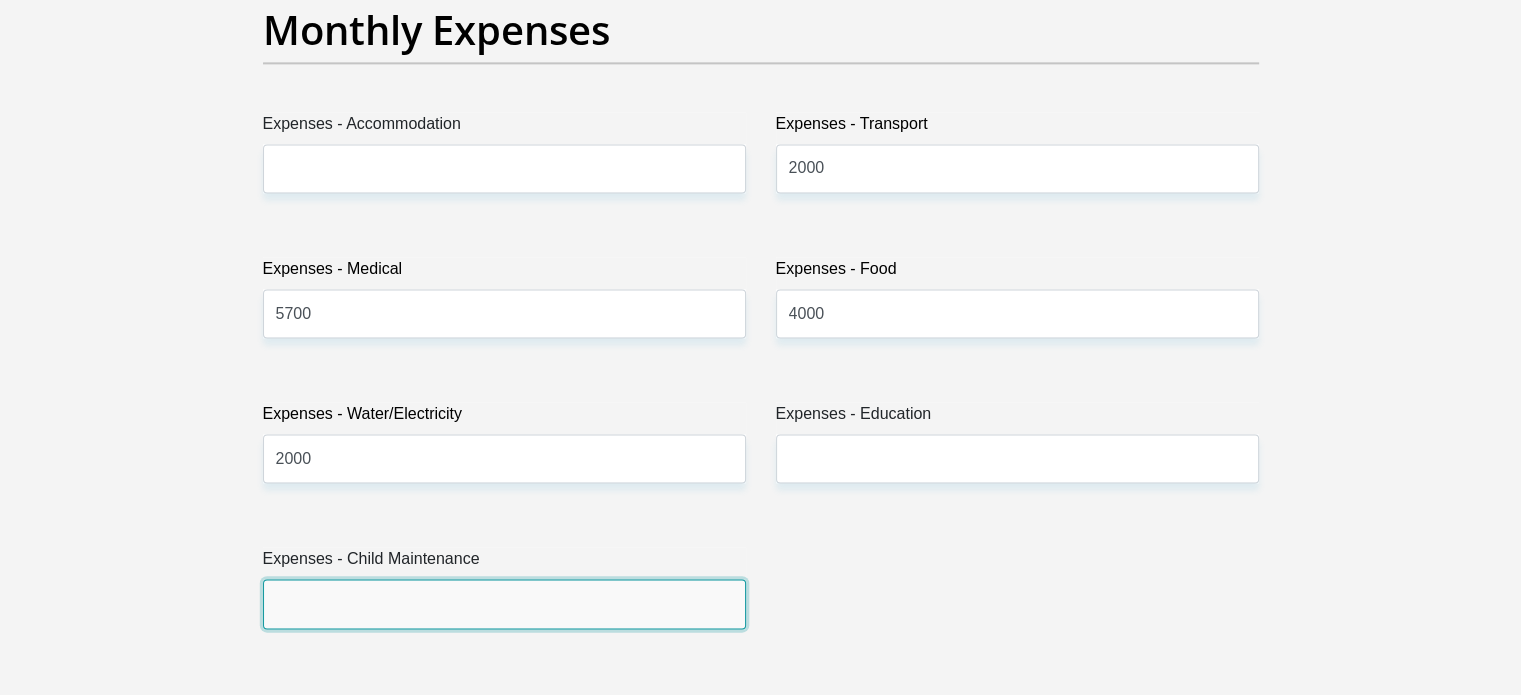 click on "Expenses - Child Maintenance" at bounding box center [504, 603] 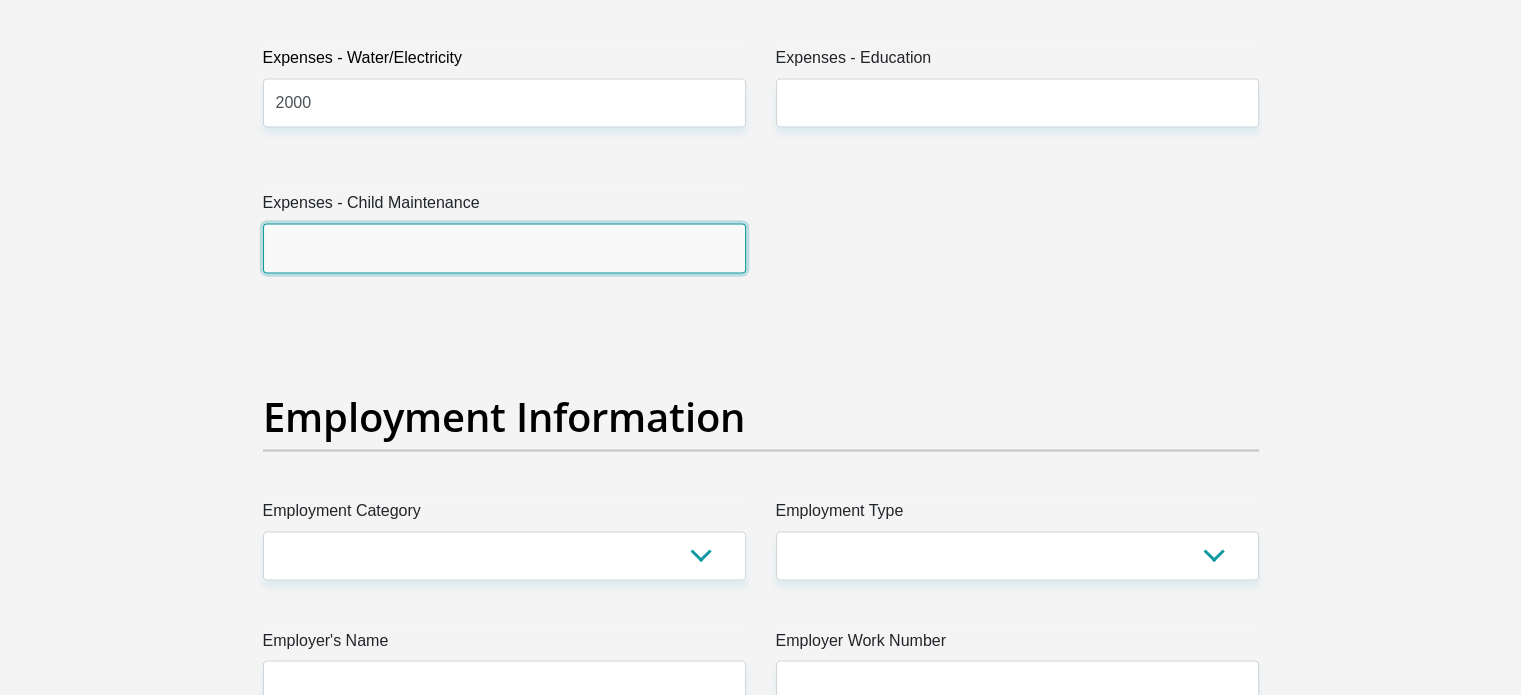 scroll, scrollTop: 3300, scrollLeft: 0, axis: vertical 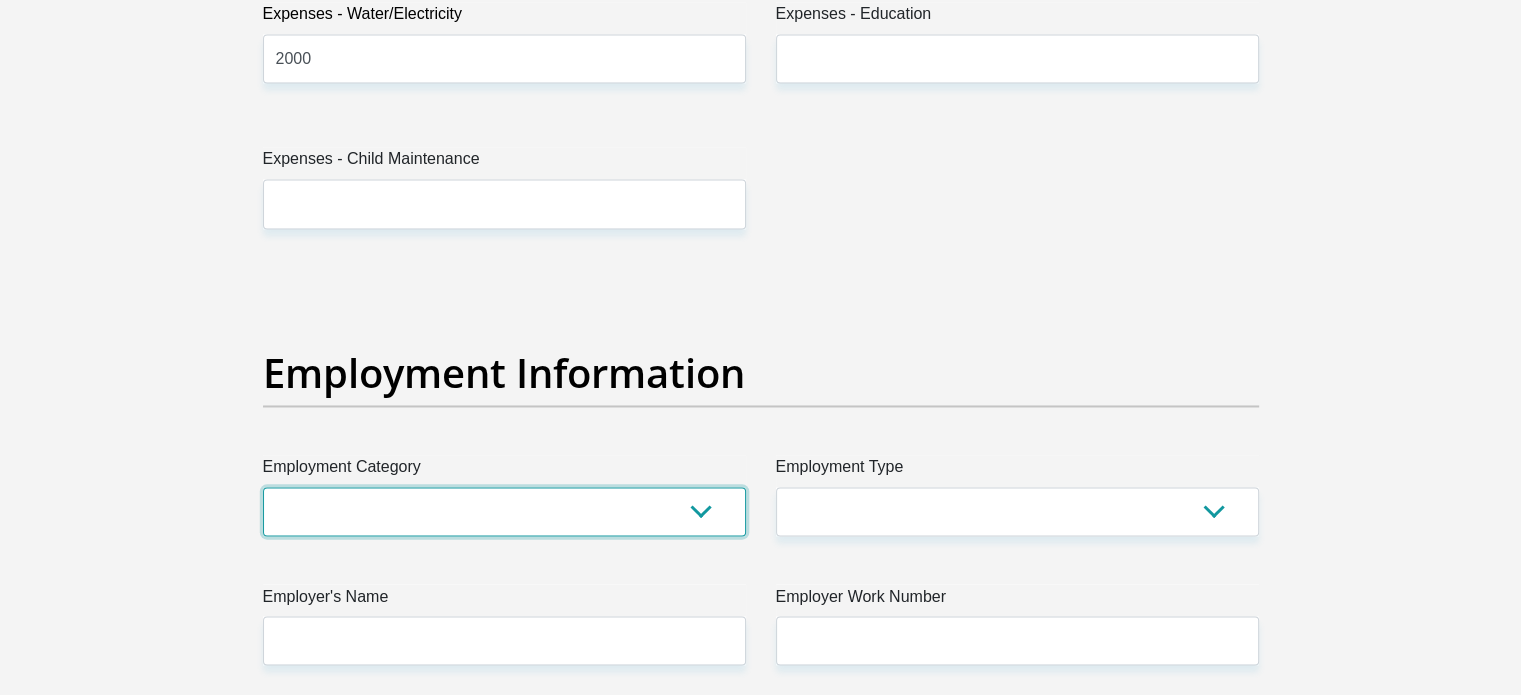 click on "AGRICULTURE
ALCOHOL & TOBACCO
CONSTRUCTION MATERIALS
METALLURGY
EQUIPMENT FOR RENEWABLE ENERGY
SPECIALIZED CONTRACTORS
CAR
GAMING (INCL. INTERNET
OTHER WHOLESALE
UNLICENSED PHARMACEUTICALS
CURRENCY EXCHANGE HOUSES
OTHER FINANCIAL INSTITUTIONS & INSURANCE
REAL ESTATE AGENTS
OIL & GAS
OTHER MATERIALS (E.G. IRON ORE)
PRECIOUS STONES & PRECIOUS METALS
POLITICAL ORGANIZATIONS
RELIGIOUS ORGANIZATIONS(NOT SECTS)
ACTI. HAVING BUSINESS DEAL WITH PUBLIC ADMINISTRATION
LAUNDROMATS" at bounding box center [504, 511] 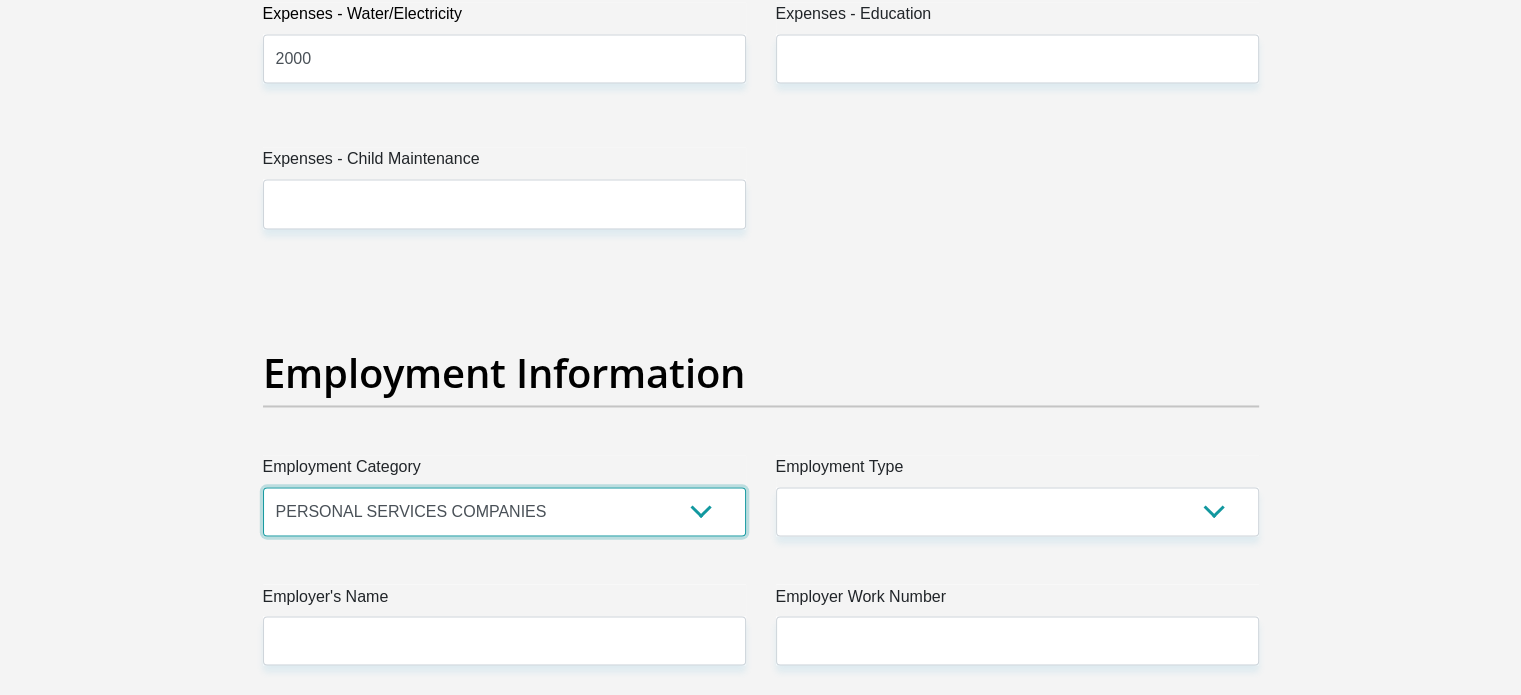 click on "AGRICULTURE
ALCOHOL & TOBACCO
CONSTRUCTION MATERIALS
METALLURGY
EQUIPMENT FOR RENEWABLE ENERGY
SPECIALIZED CONTRACTORS
CAR
GAMING (INCL. INTERNET
OTHER WHOLESALE
UNLICENSED PHARMACEUTICALS
CURRENCY EXCHANGE HOUSES
OTHER FINANCIAL INSTITUTIONS & INSURANCE
REAL ESTATE AGENTS
OIL & GAS
OTHER MATERIALS (E.G. IRON ORE)
PRECIOUS STONES & PRECIOUS METALS
POLITICAL ORGANIZATIONS
RELIGIOUS ORGANIZATIONS(NOT SECTS)
ACTI. HAVING BUSINESS DEAL WITH PUBLIC ADMINISTRATION
LAUNDROMATS" at bounding box center [504, 511] 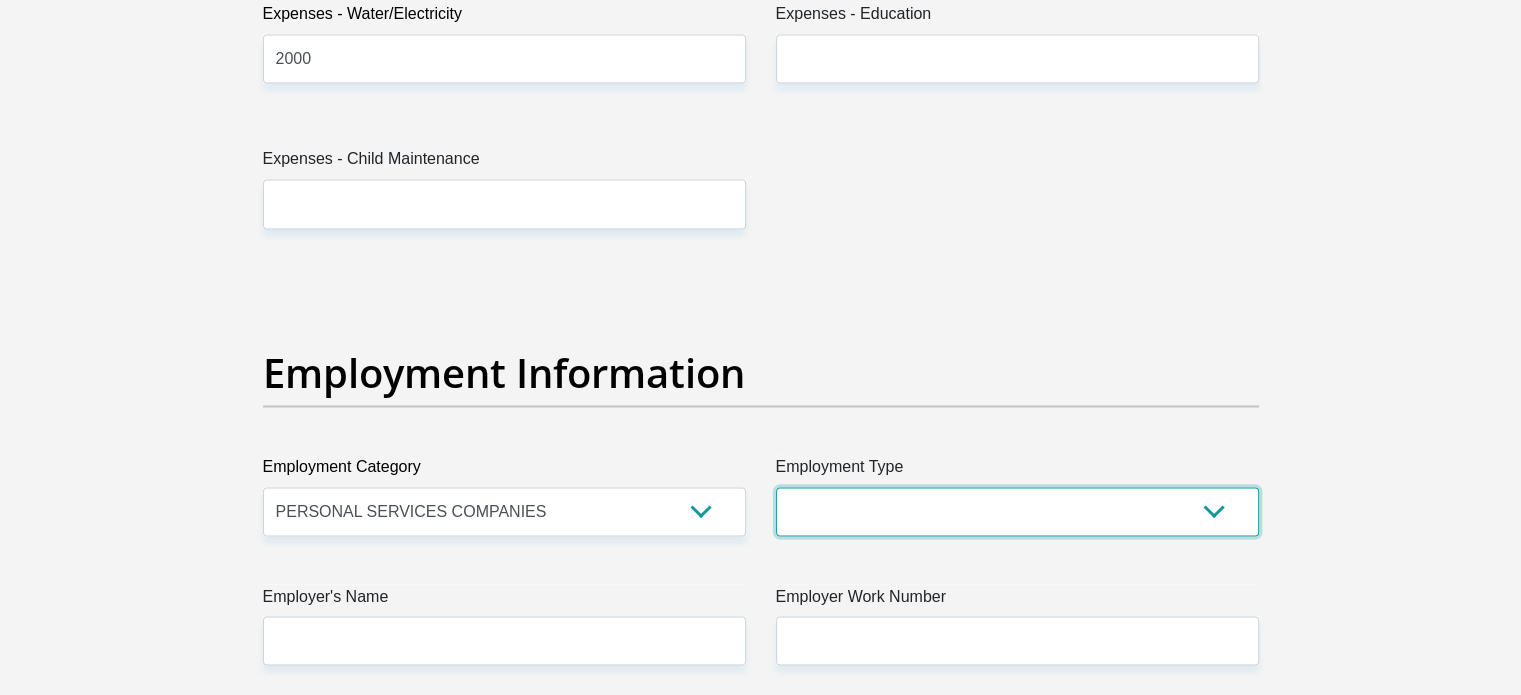 click on "College/Lecturer
Craft Seller
Creative
Driver
Executive
Farmer
Forces - Non Commissioned
Forces - Officer
Hawker
Housewife
Labourer
Licenced Professional
Manager
Miner
Non Licenced Professional
Office Staff/Clerk
Outside Worker
Pensioner
Permanent Teacher
Production/Manufacturing
Sales
Self-Employed
Semi-Professional Worker
Service Industry  Social Worker  Student" at bounding box center [1017, 511] 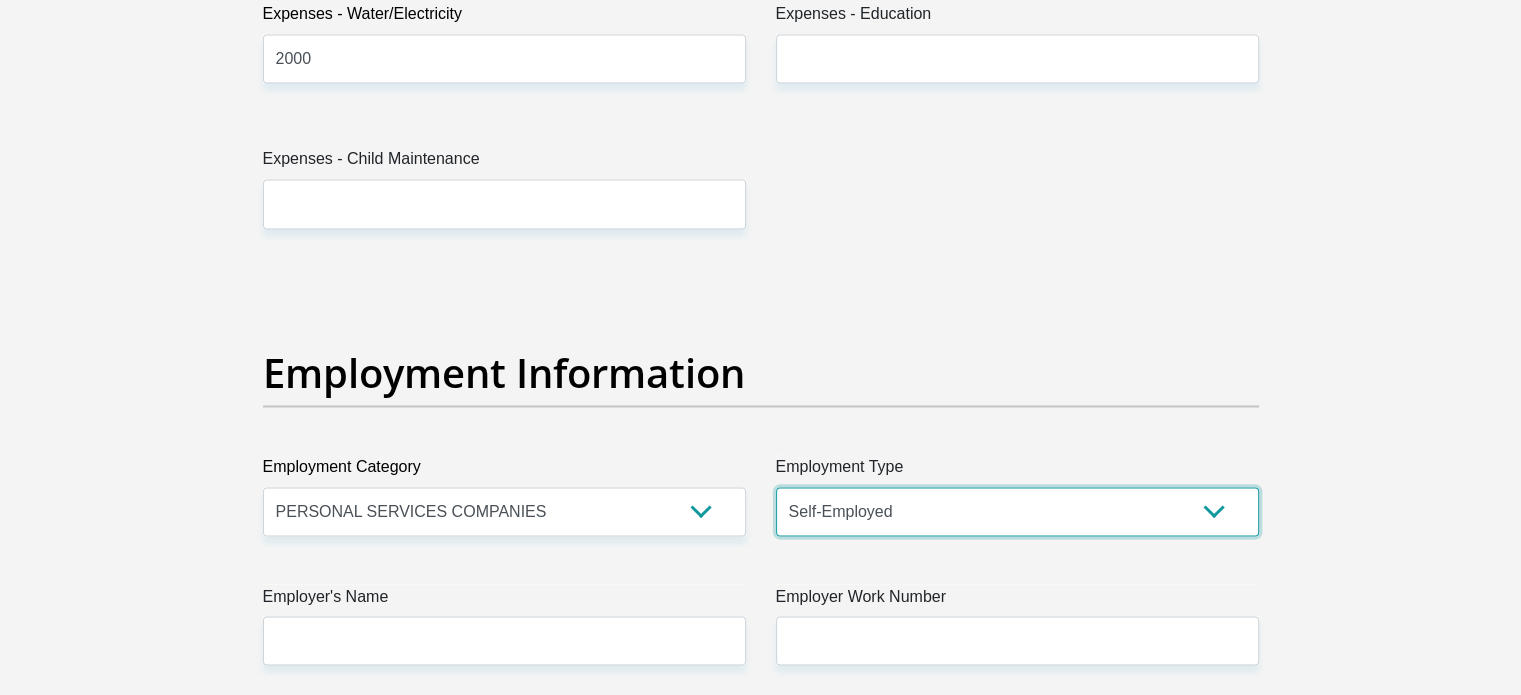 click on "College/Lecturer
Craft Seller
Creative
Driver
Executive
Farmer
Forces - Non Commissioned
Forces - Officer
Hawker
Housewife
Labourer
Licenced Professional
Manager
Miner
Non Licenced Professional
Office Staff/Clerk
Outside Worker
Pensioner
Permanent Teacher
Production/Manufacturing
Sales
Self-Employed
Semi-Professional Worker
Service Industry  Social Worker  Student" at bounding box center [1017, 511] 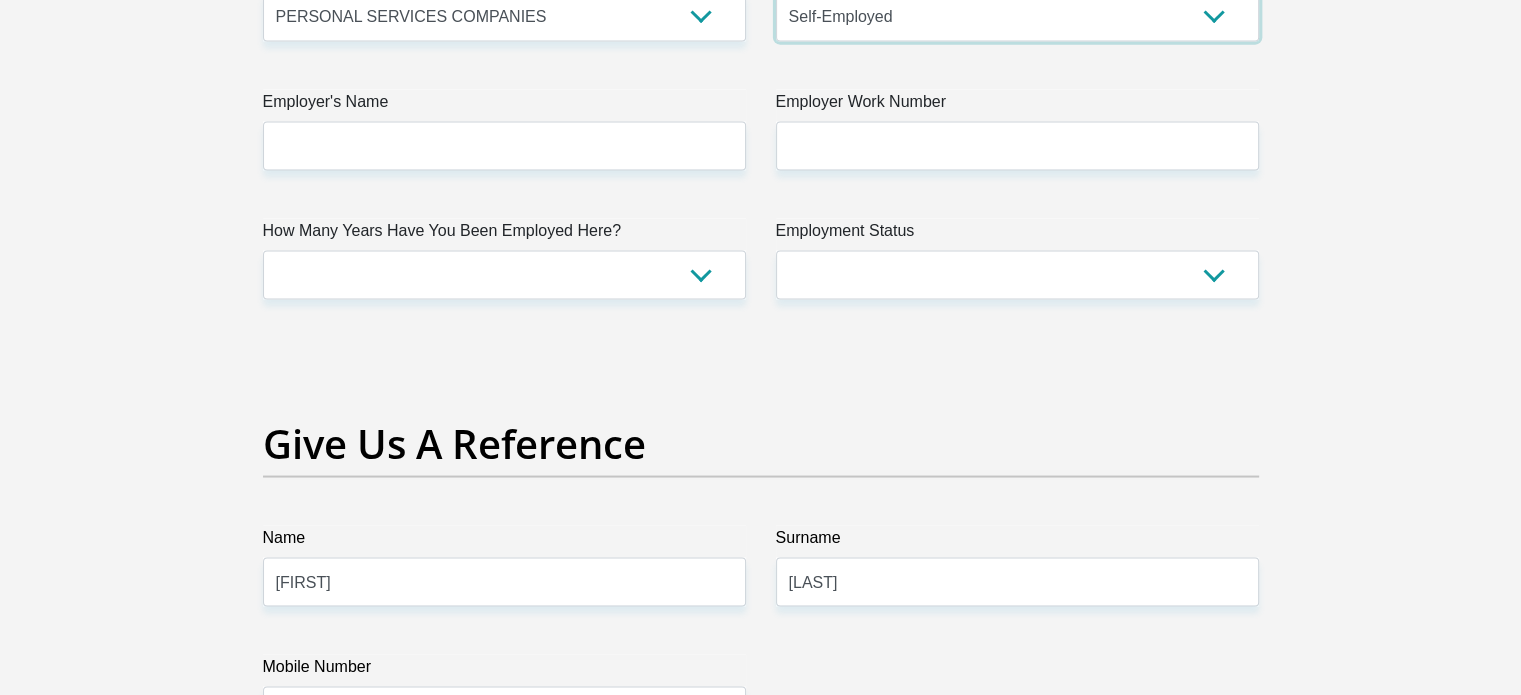 scroll, scrollTop: 3800, scrollLeft: 0, axis: vertical 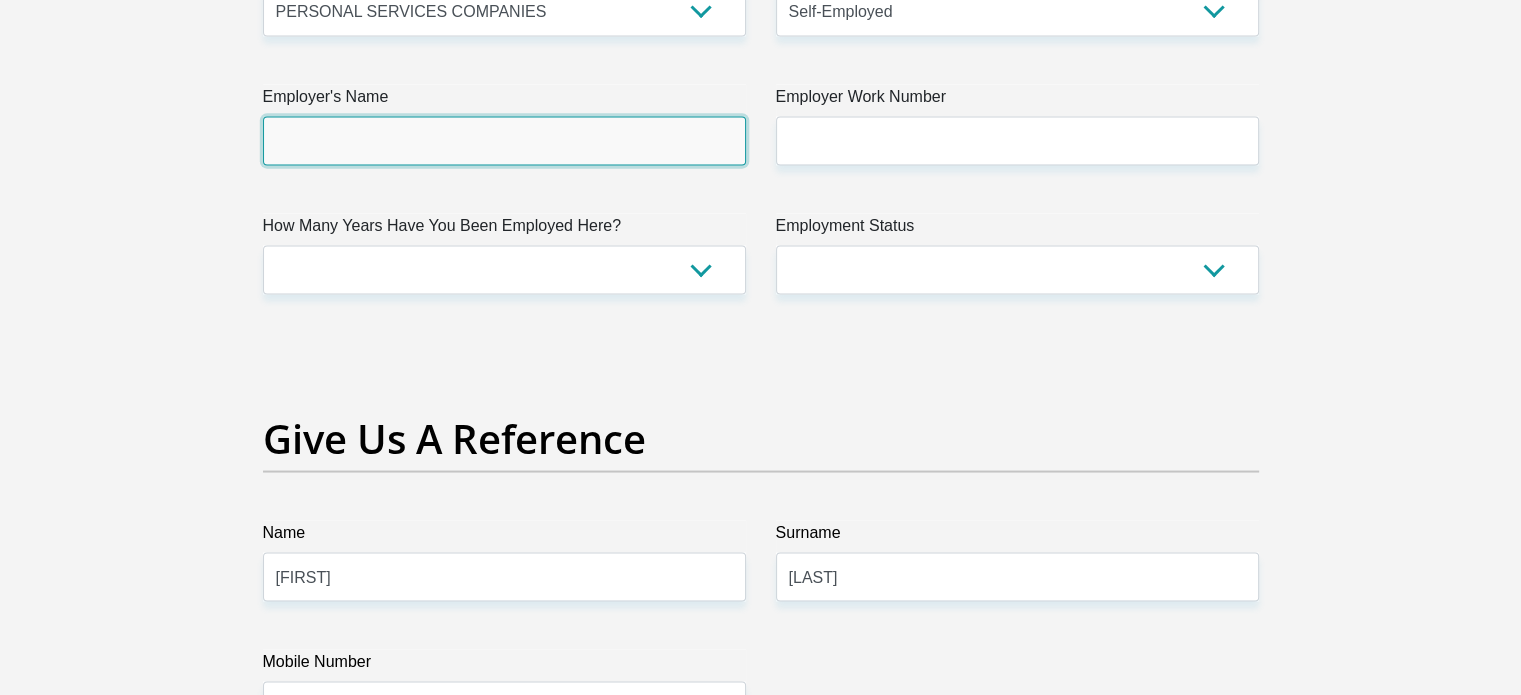 click on "Employer's Name" at bounding box center (504, 140) 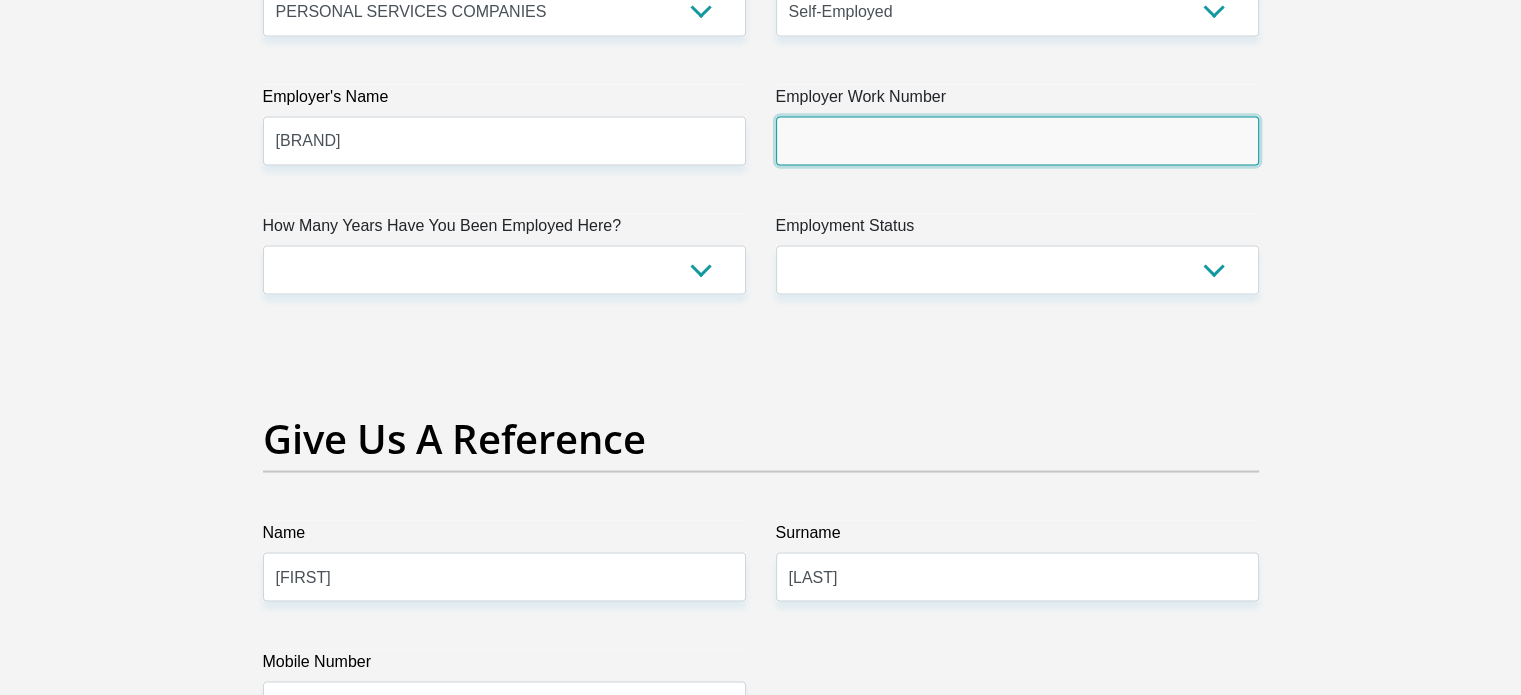 click on "Employer Work Number" at bounding box center (1017, 140) 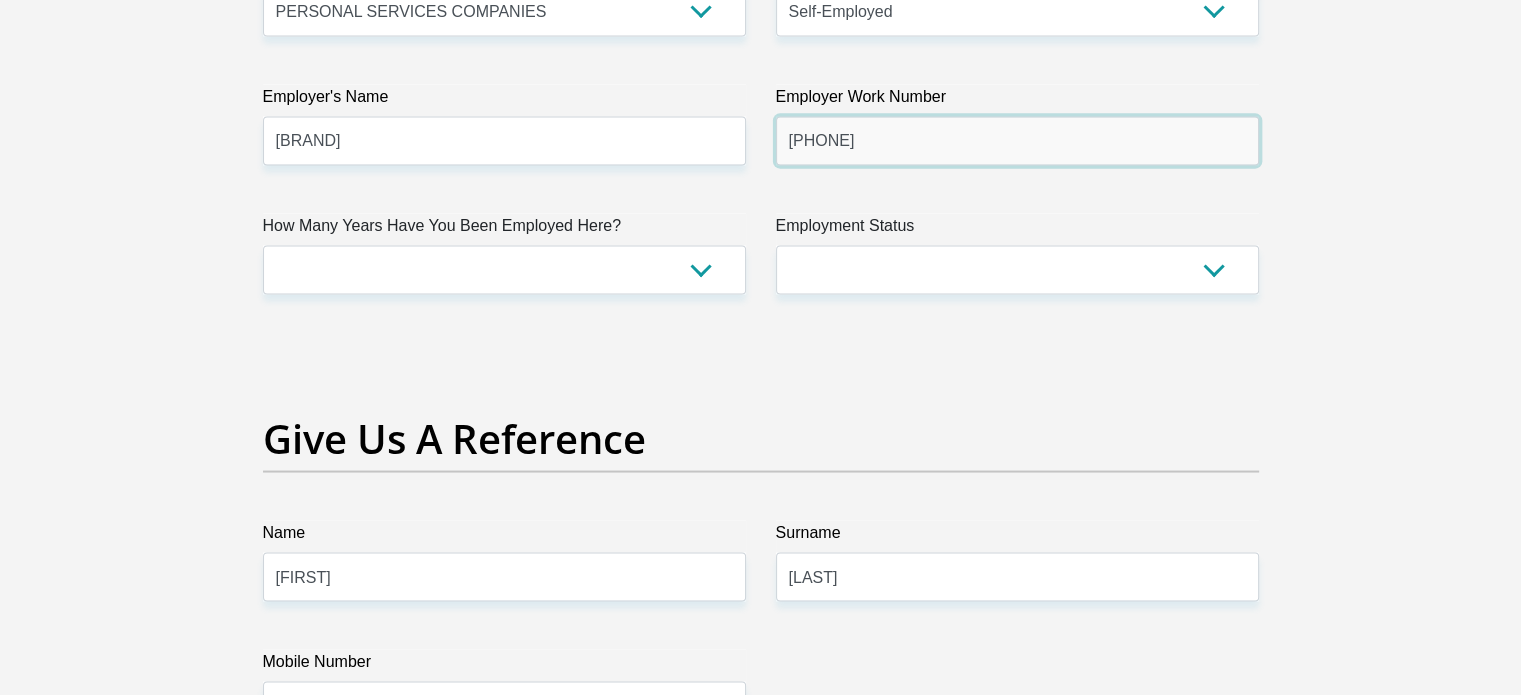 type on "0714194467" 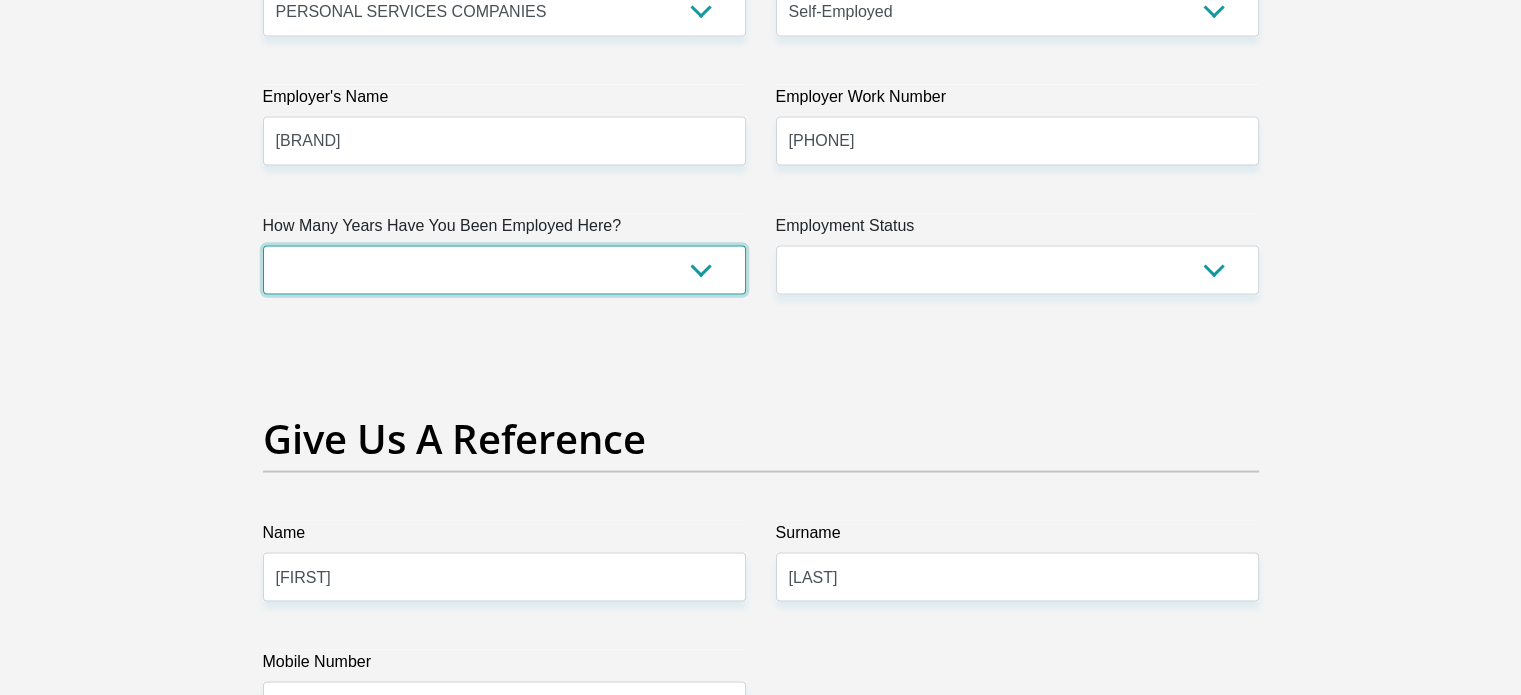 click on "less than 1 year
1-3 years
3-5 years
5+ years" at bounding box center (504, 269) 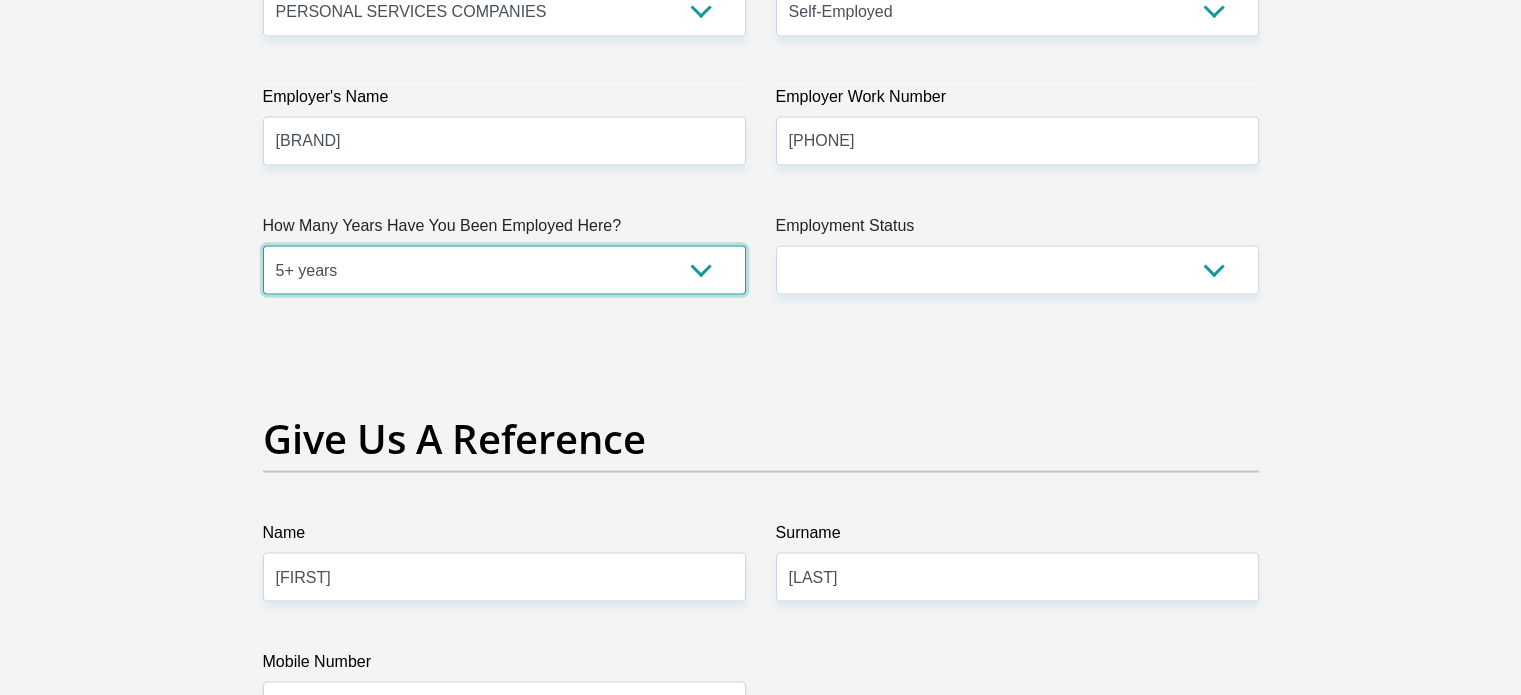 click on "less than 1 year
1-3 years
3-5 years
5+ years" at bounding box center (504, 269) 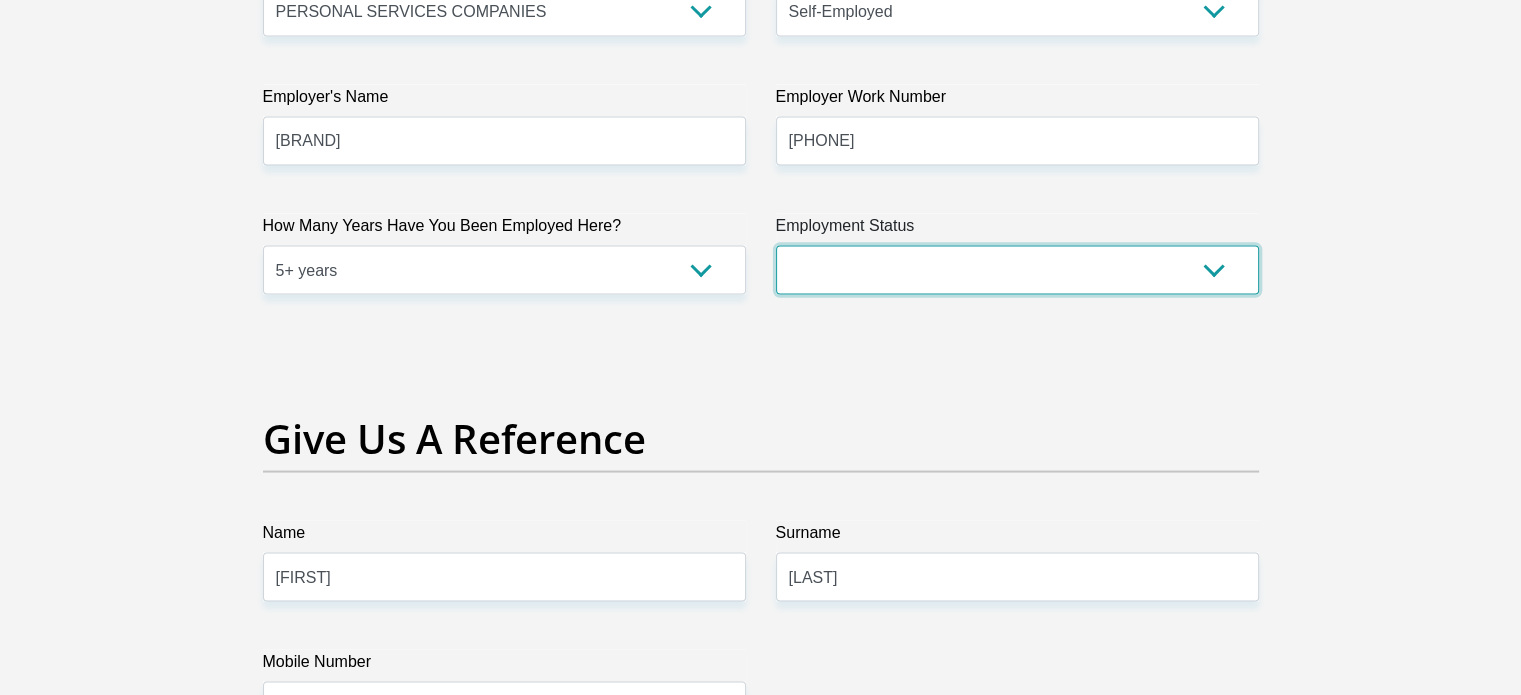 click on "Permanent/Full-time
Part-time/Casual
Contract Worker
Self-Employed
Housewife
Retired
Student
Medically Boarded
Disability
Unemployed" at bounding box center (1017, 269) 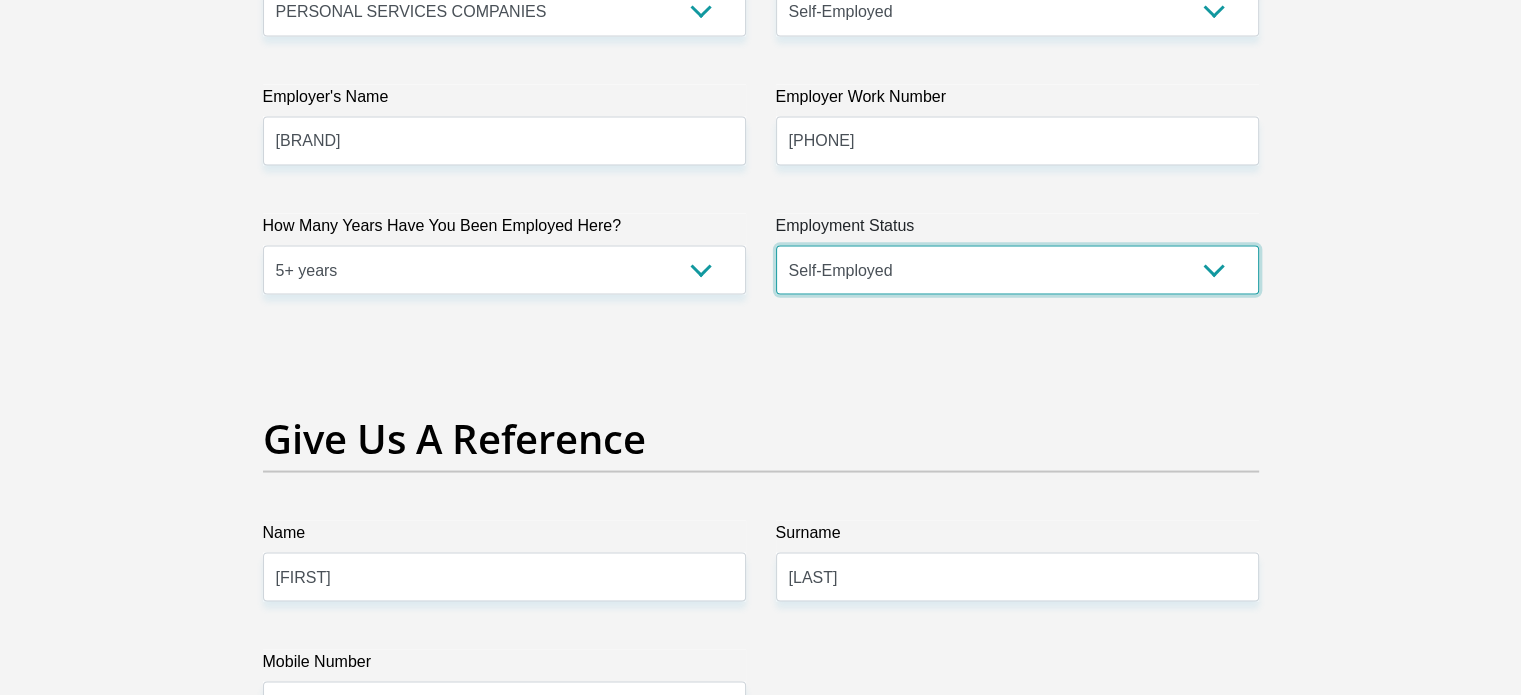 click on "Permanent/Full-time
Part-time/Casual
Contract Worker
Self-Employed
Housewife
Retired
Student
Medically Boarded
Disability
Unemployed" at bounding box center [1017, 269] 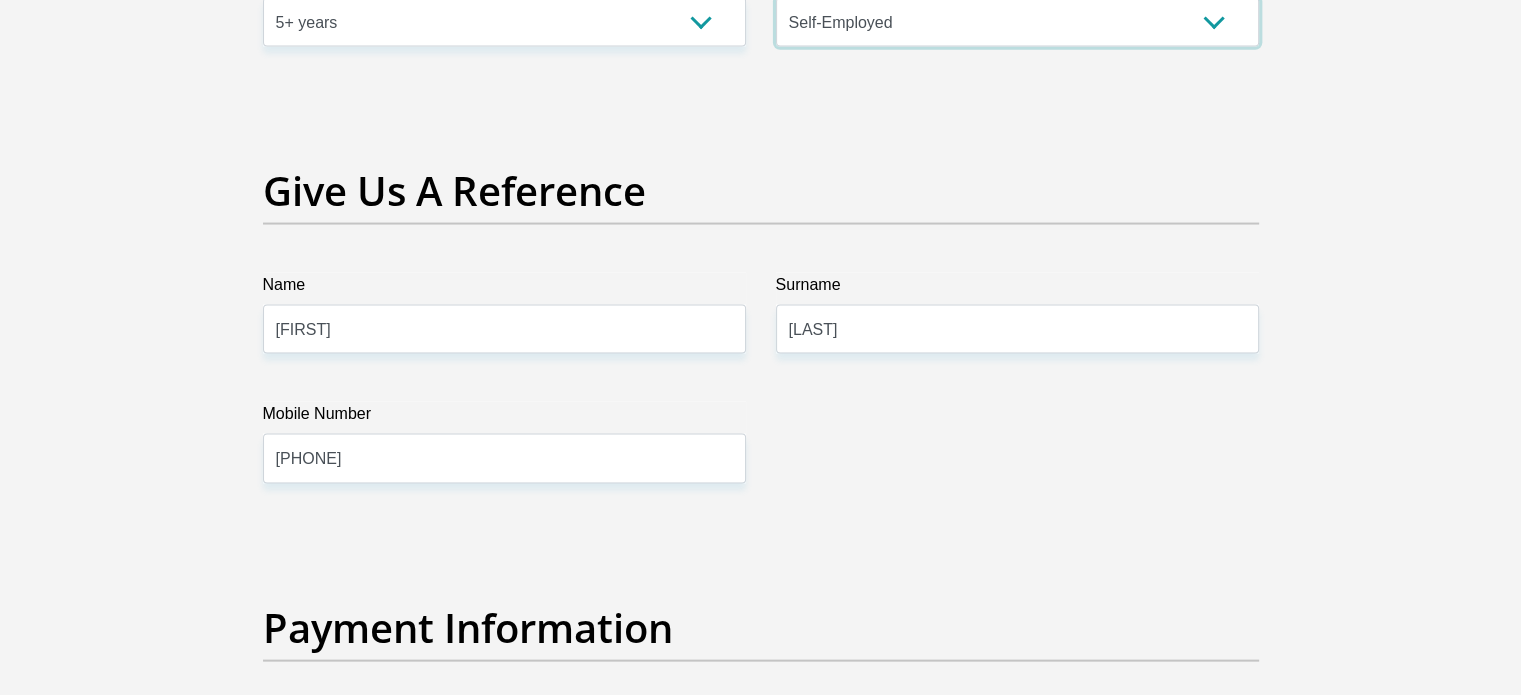 scroll, scrollTop: 4100, scrollLeft: 0, axis: vertical 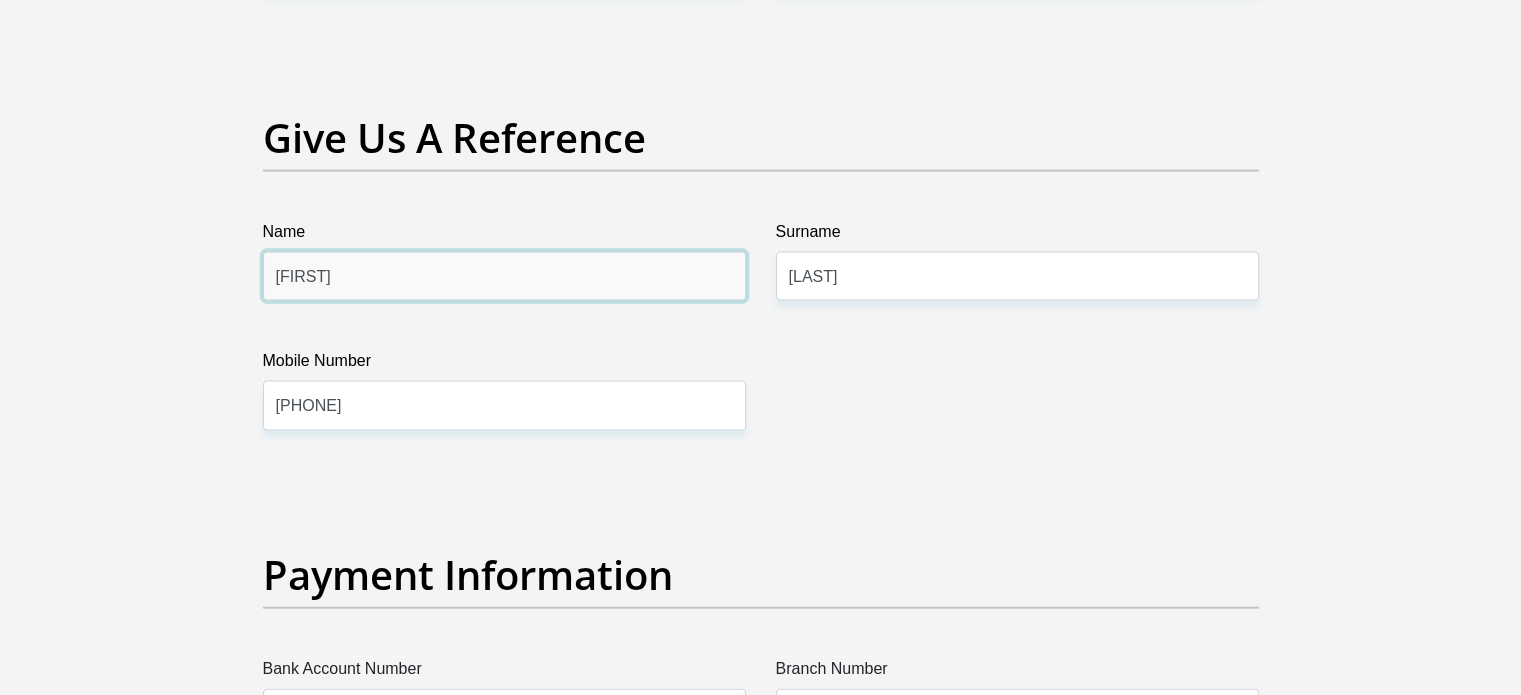 drag, startPoint x: 618, startPoint y: 288, endPoint x: 167, endPoint y: 274, distance: 451.21725 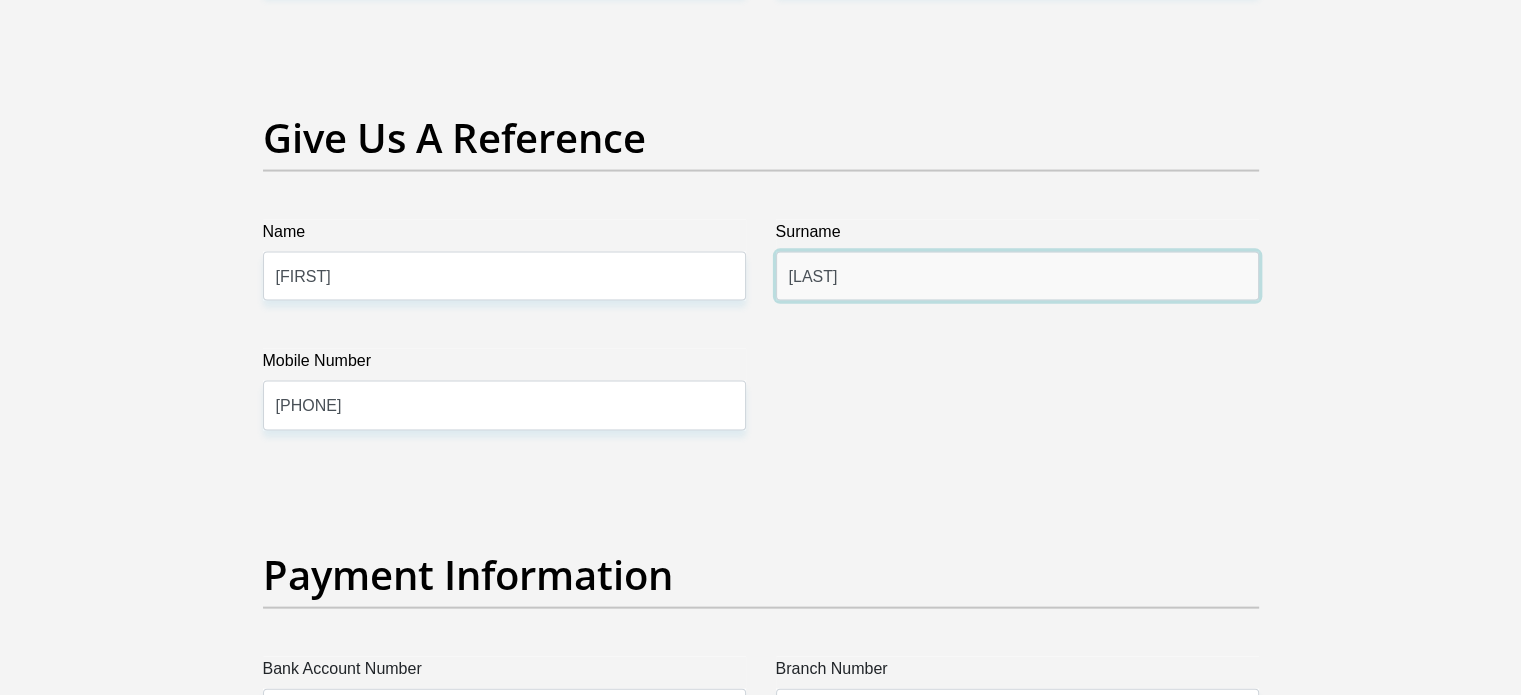 drag, startPoint x: 825, startPoint y: 279, endPoint x: 663, endPoint y: 283, distance: 162.04938 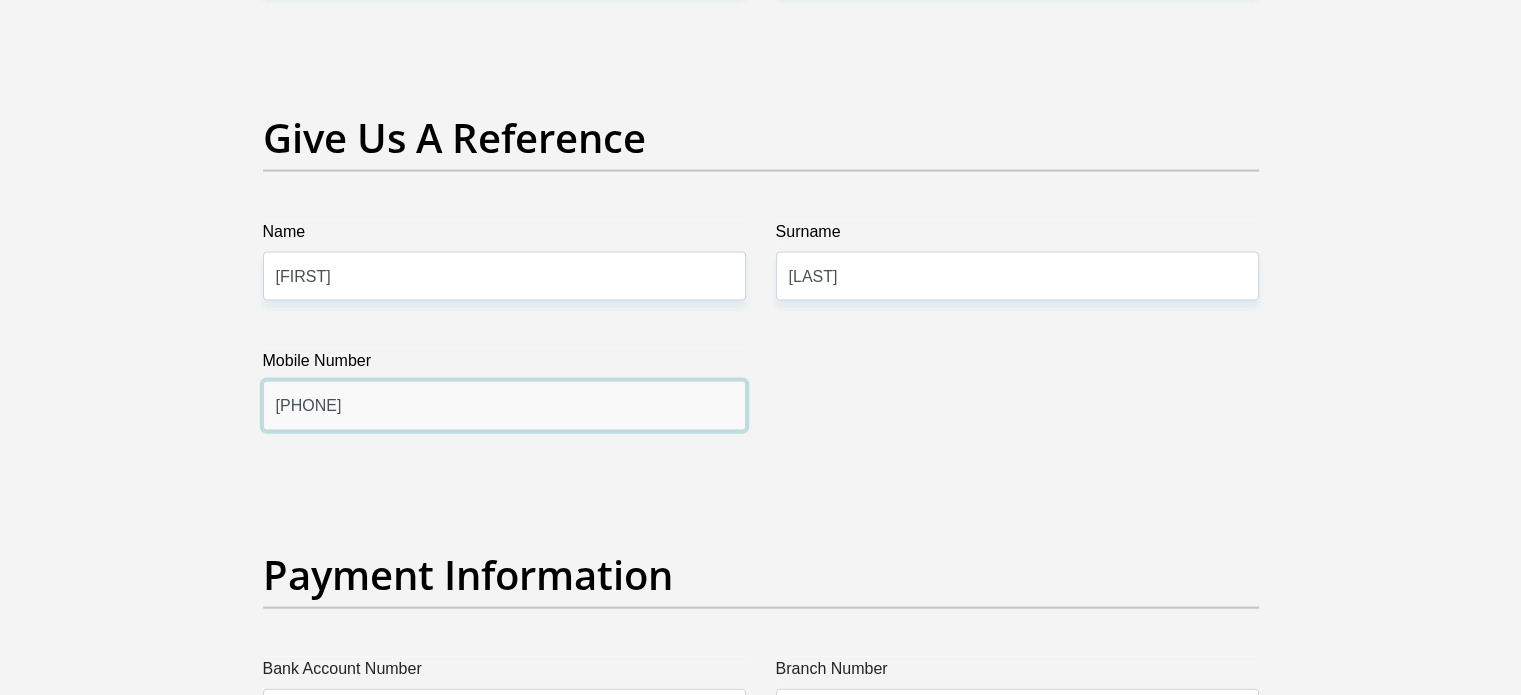 drag, startPoint x: 372, startPoint y: 417, endPoint x: 189, endPoint y: 397, distance: 184.08965 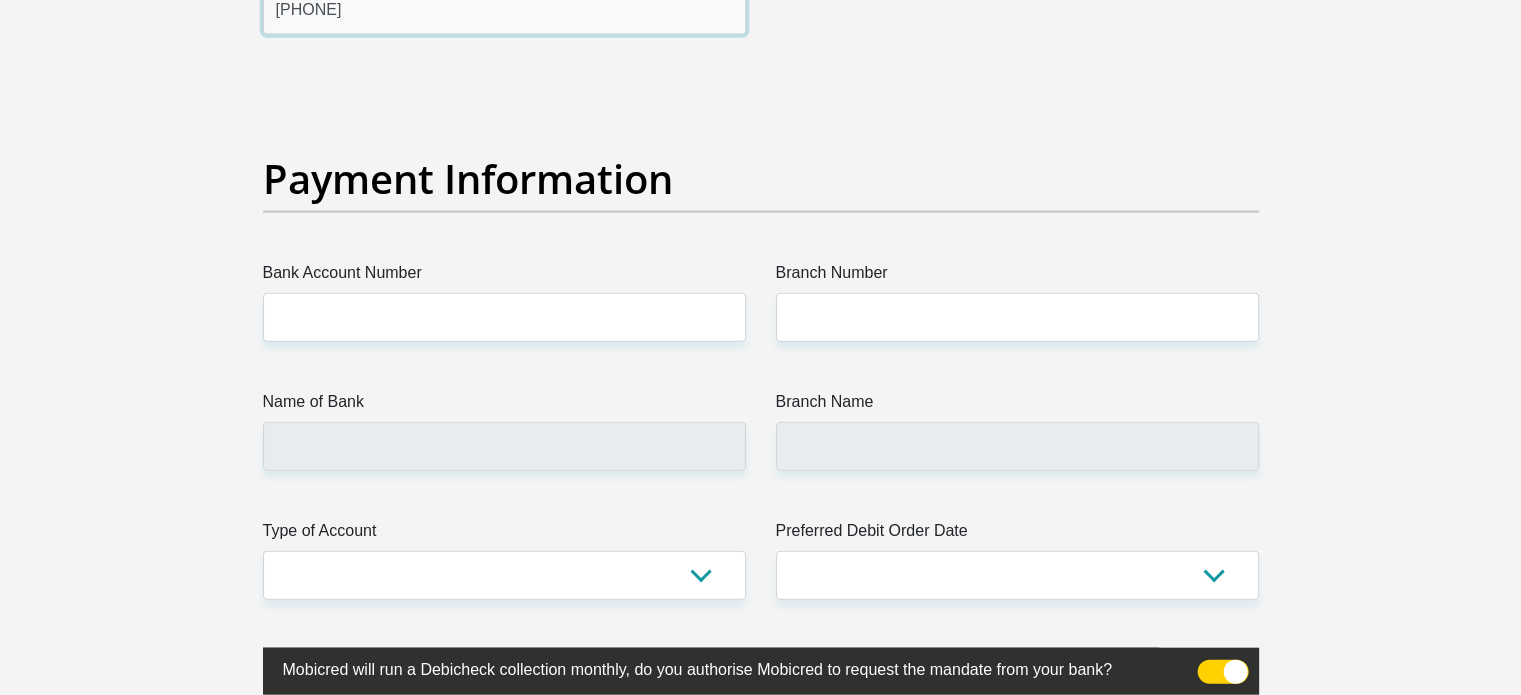 scroll, scrollTop: 4500, scrollLeft: 0, axis: vertical 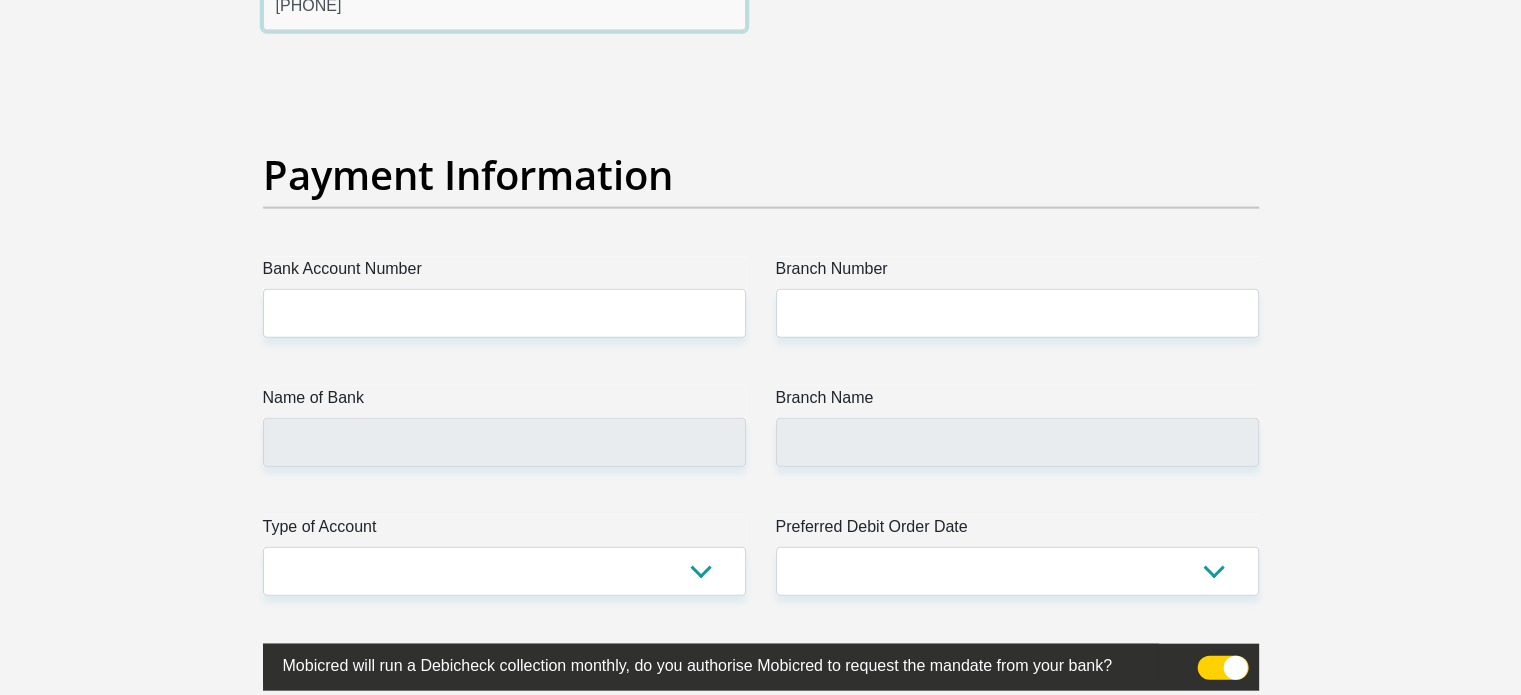 type on "0762127595" 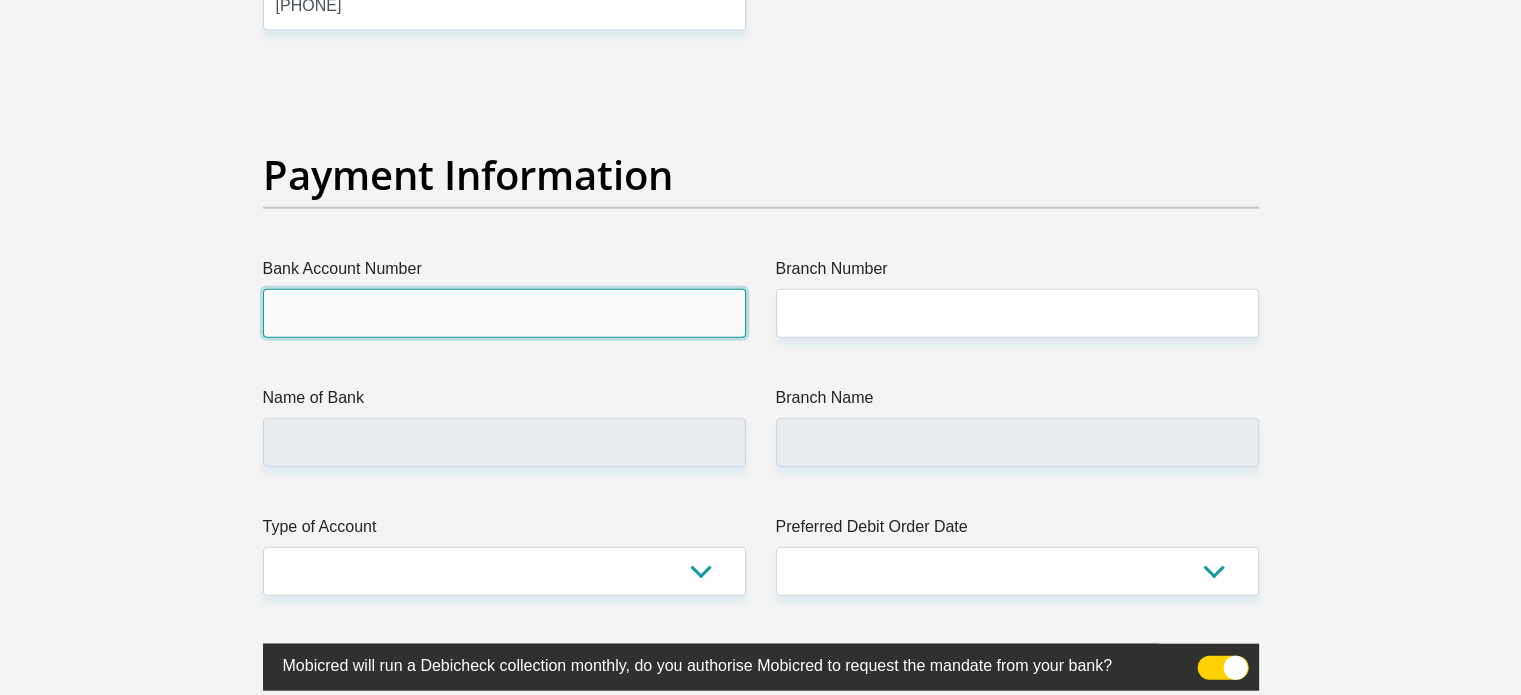 click on "Bank Account Number" at bounding box center (504, 313) 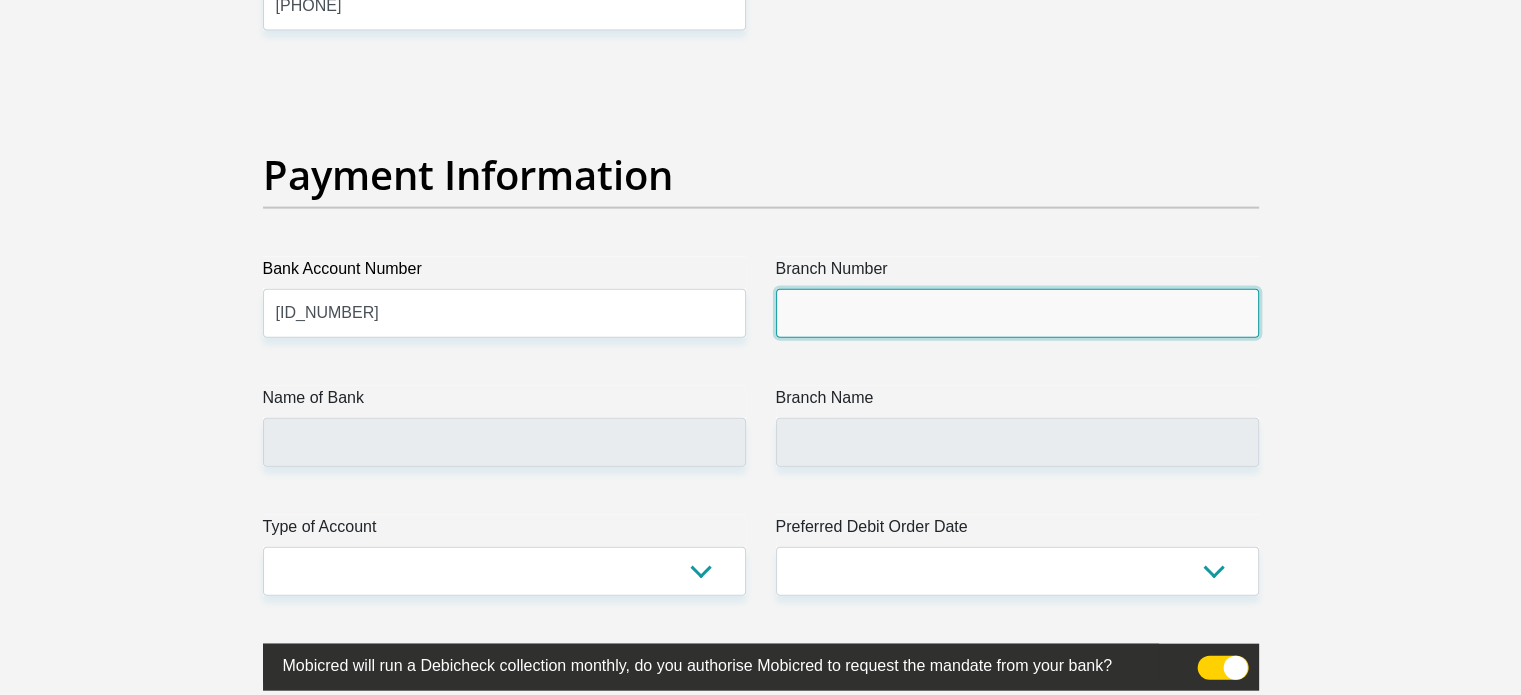 click on "Branch Number" at bounding box center [1017, 313] 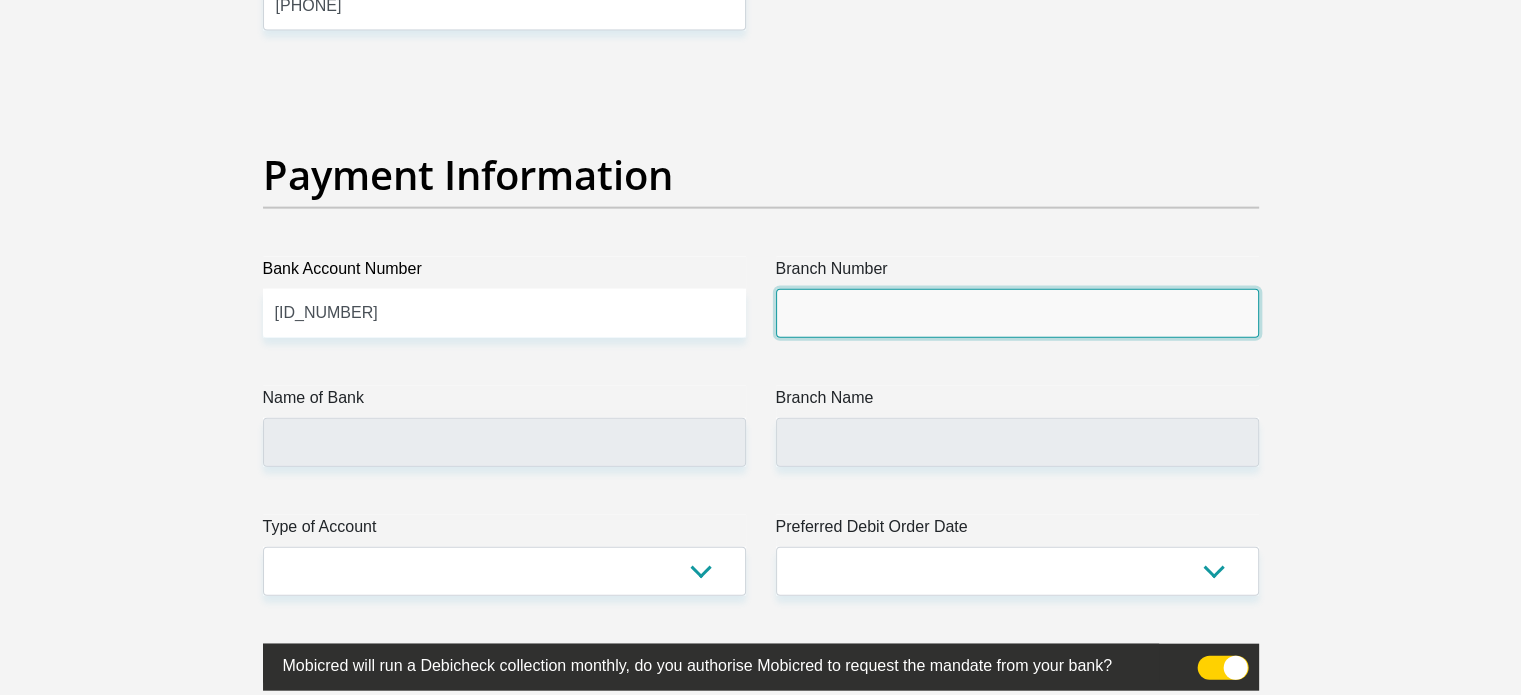 type on "632005" 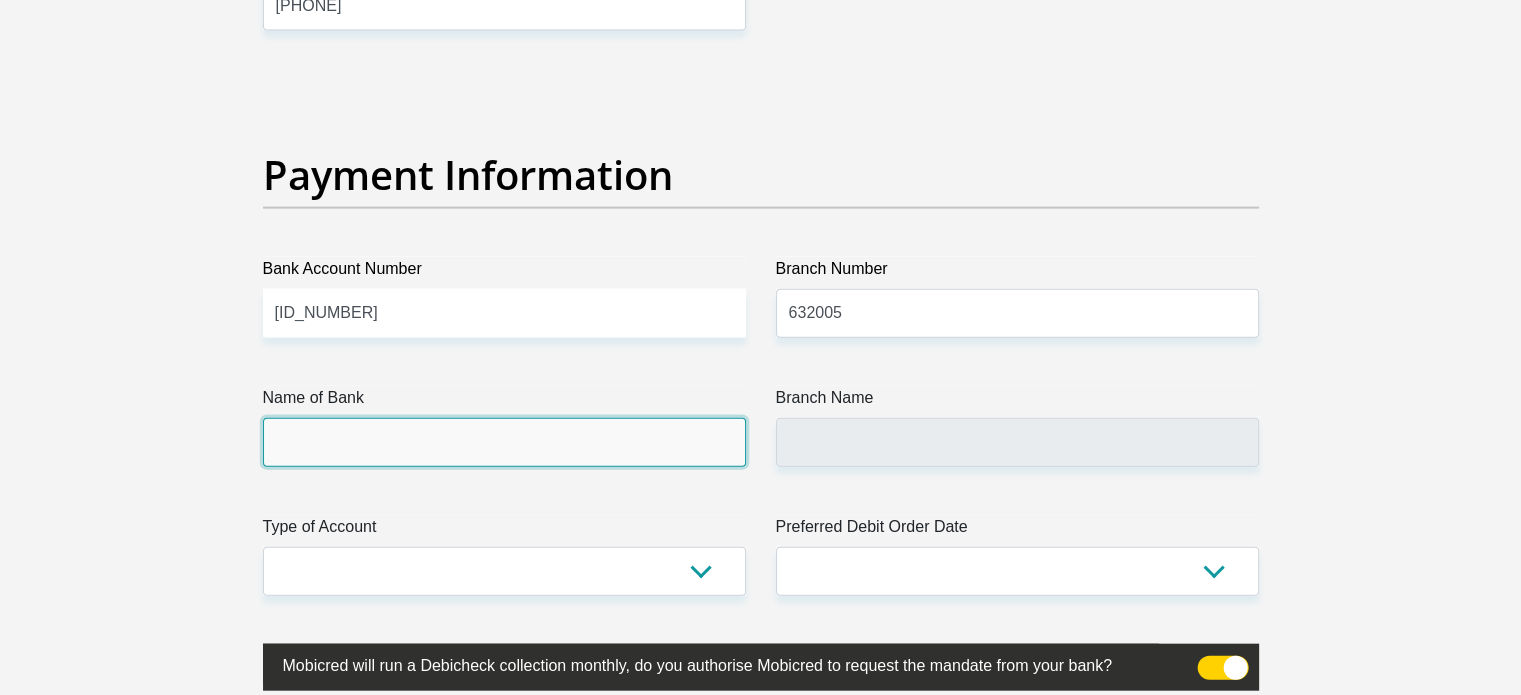 click on "Name of Bank" at bounding box center (504, 442) 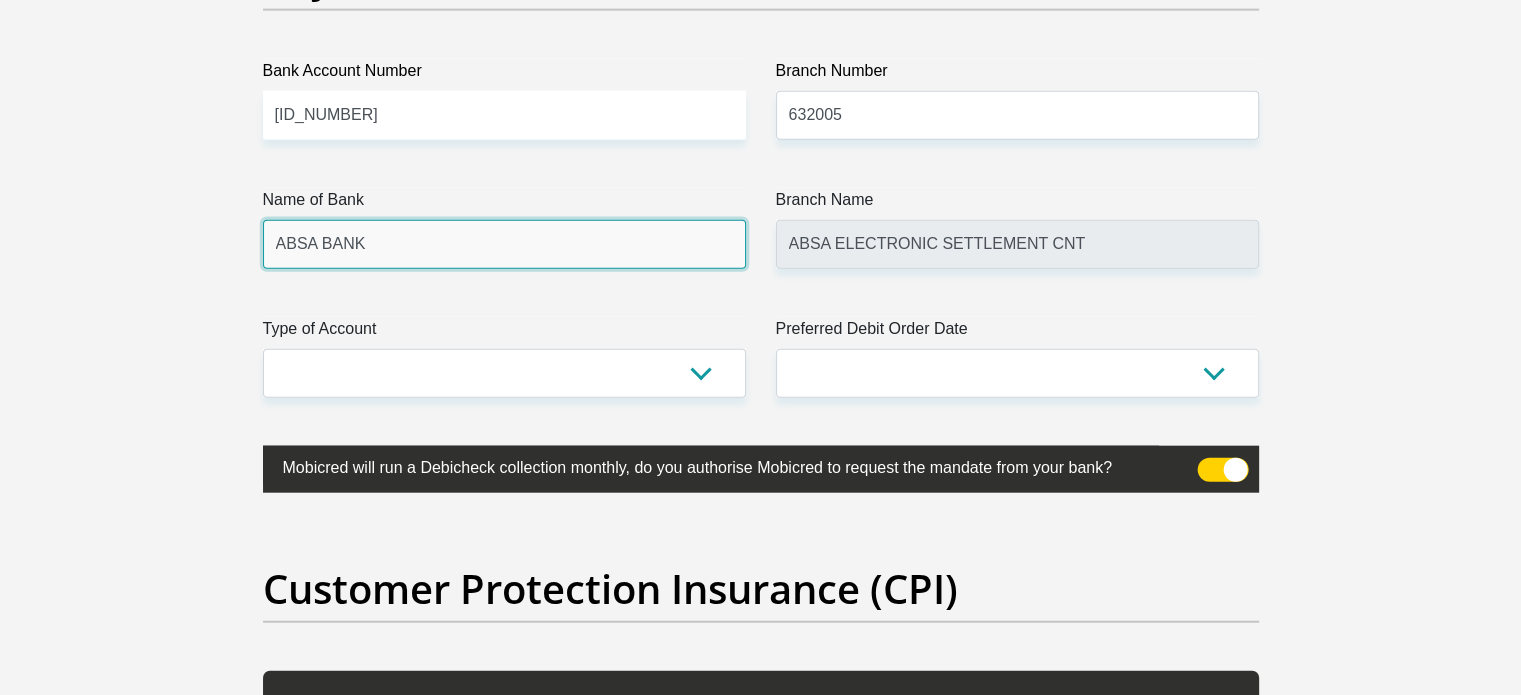 scroll, scrollTop: 4700, scrollLeft: 0, axis: vertical 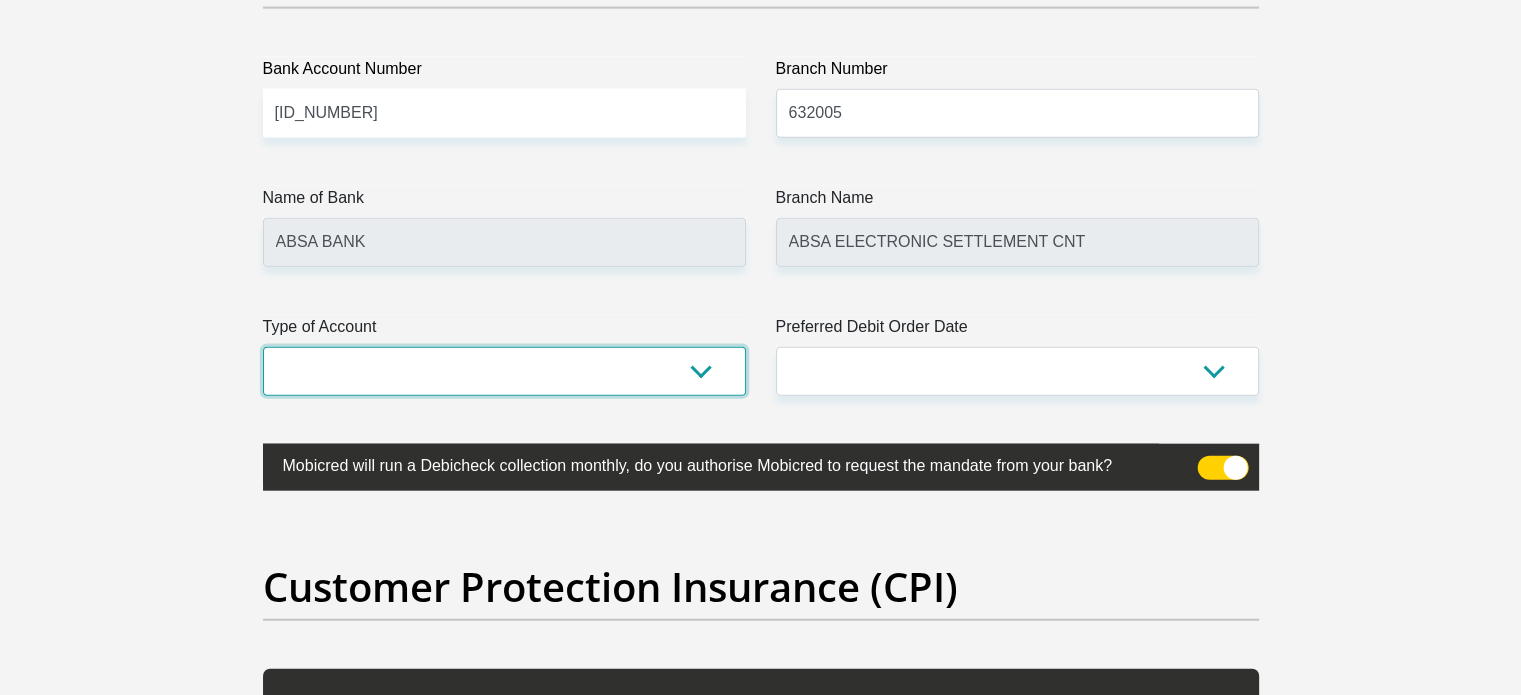 click on "Cheque
Savings" at bounding box center (504, 371) 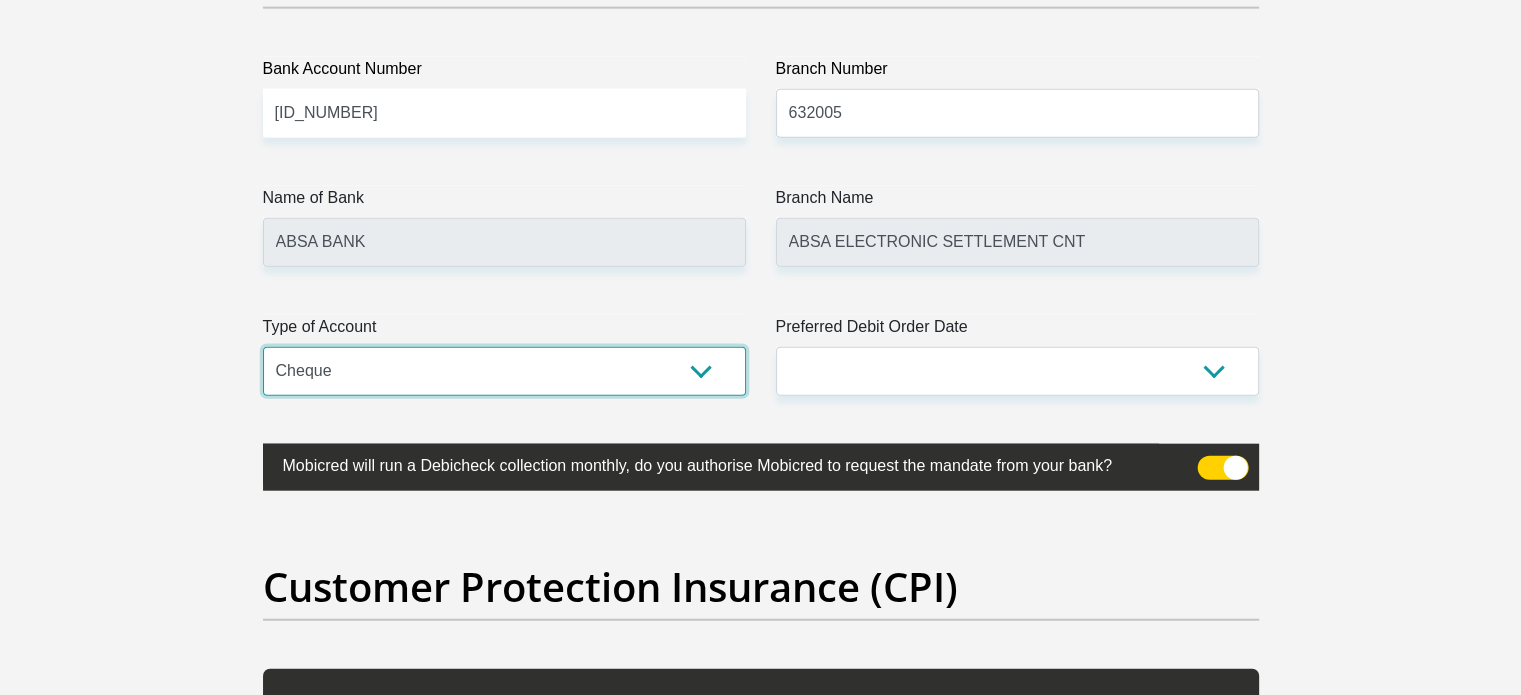 click on "Cheque
Savings" at bounding box center (504, 371) 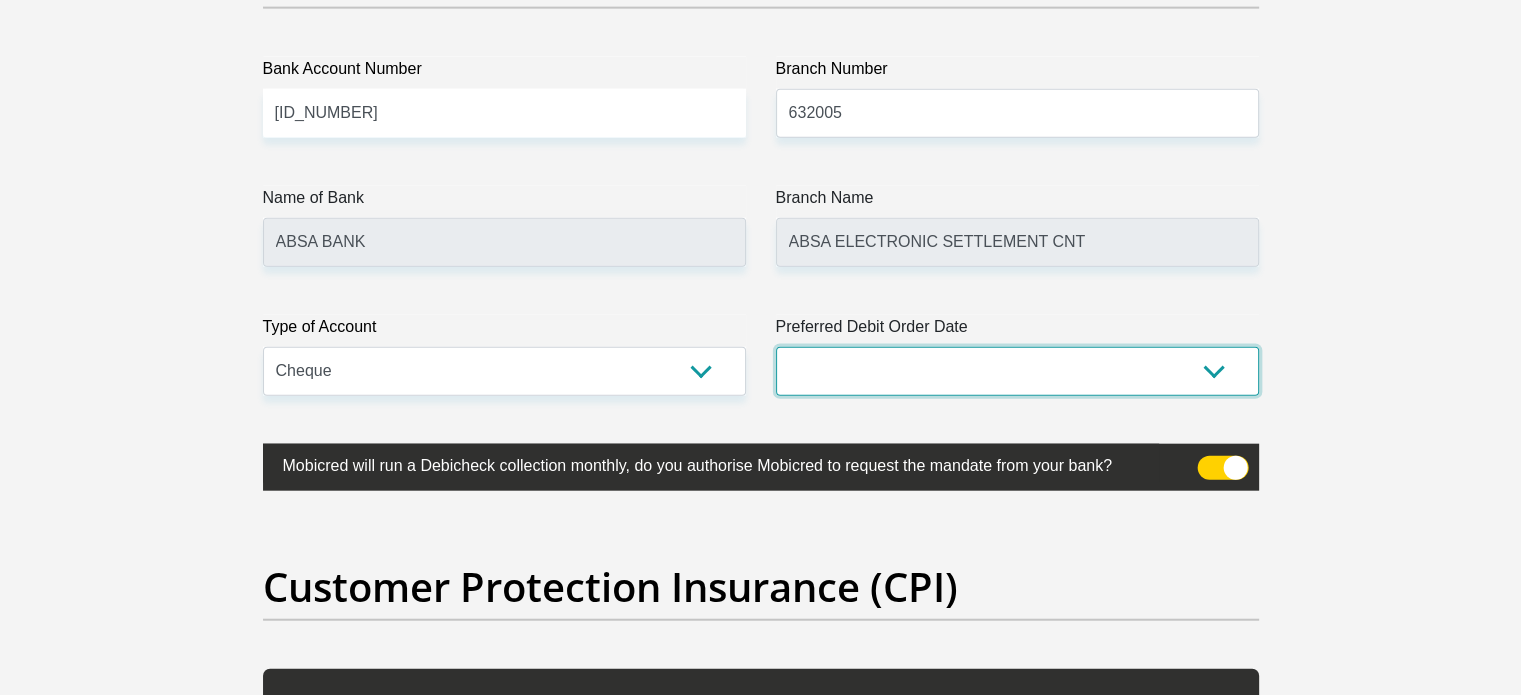 click on "1st
2nd
3rd
4th
5th
7th
18th
19th
20th
21st
22nd
23rd
24th
25th
26th
27th
28th
29th
30th" at bounding box center [1017, 371] 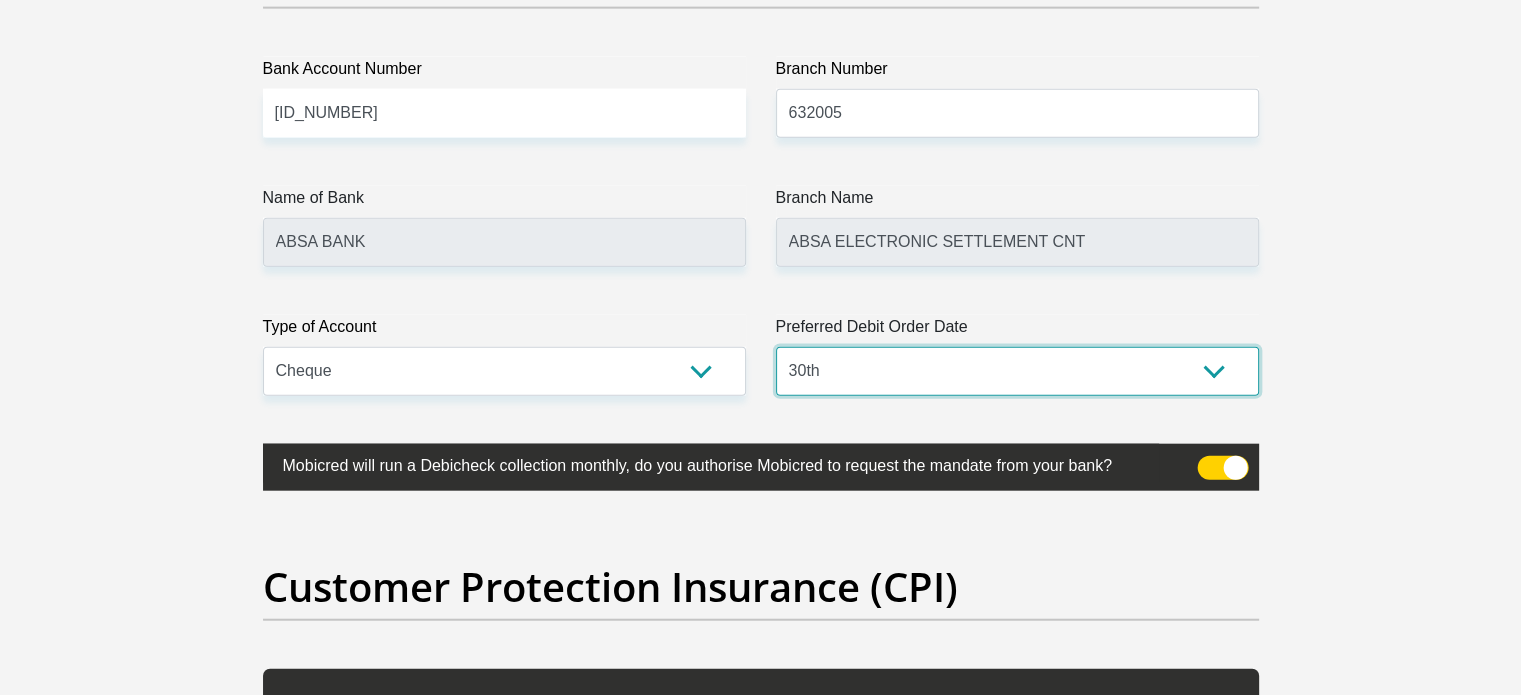 click on "1st
2nd
3rd
4th
5th
7th
18th
19th
20th
21st
22nd
23rd
24th
25th
26th
27th
28th
29th
30th" at bounding box center [1017, 371] 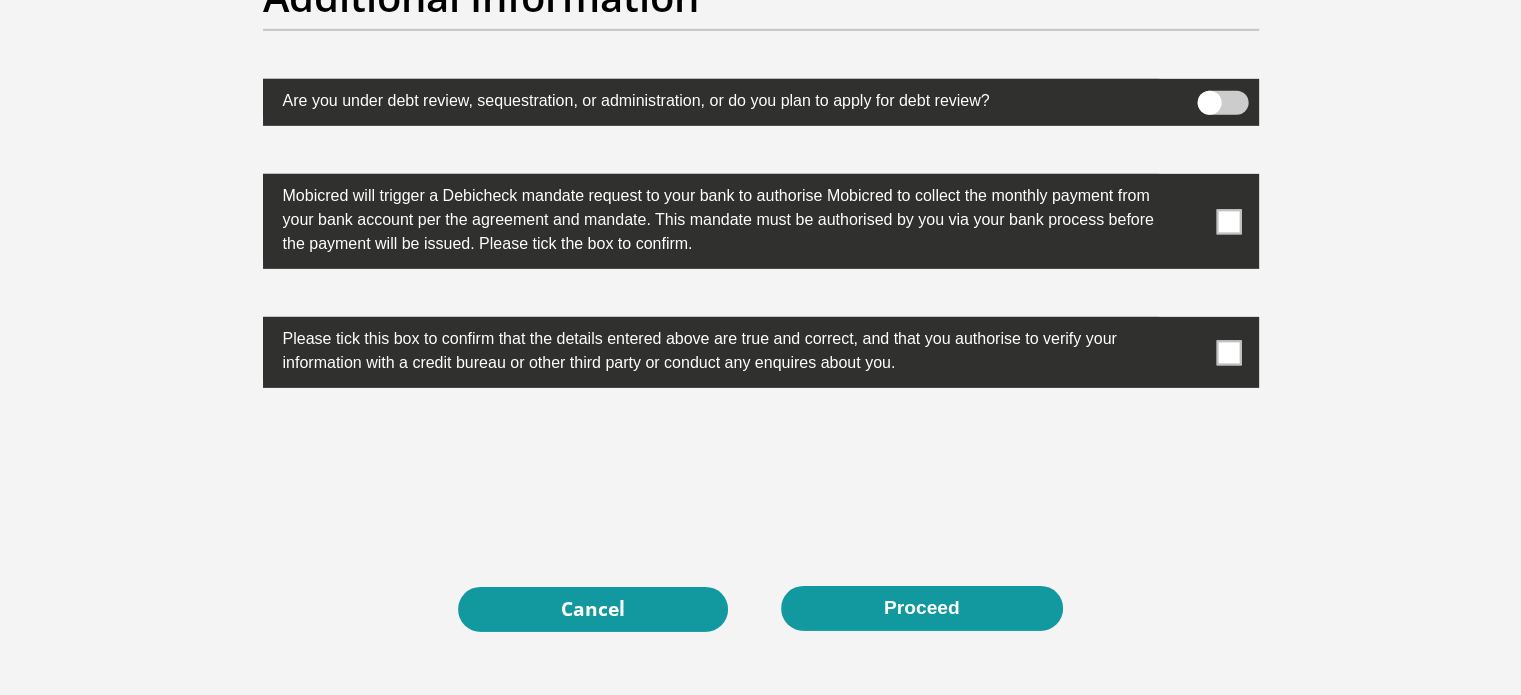 scroll, scrollTop: 6200, scrollLeft: 0, axis: vertical 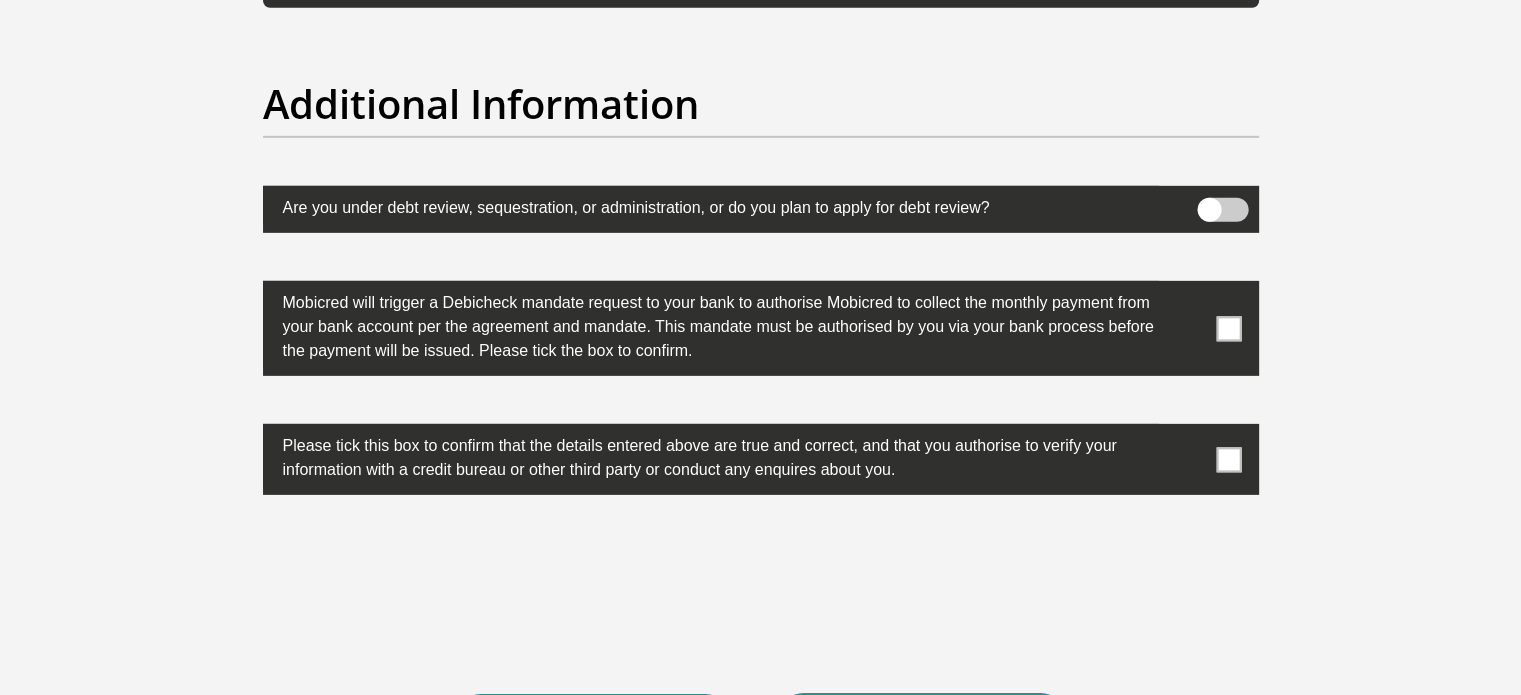 click at bounding box center [1222, 210] 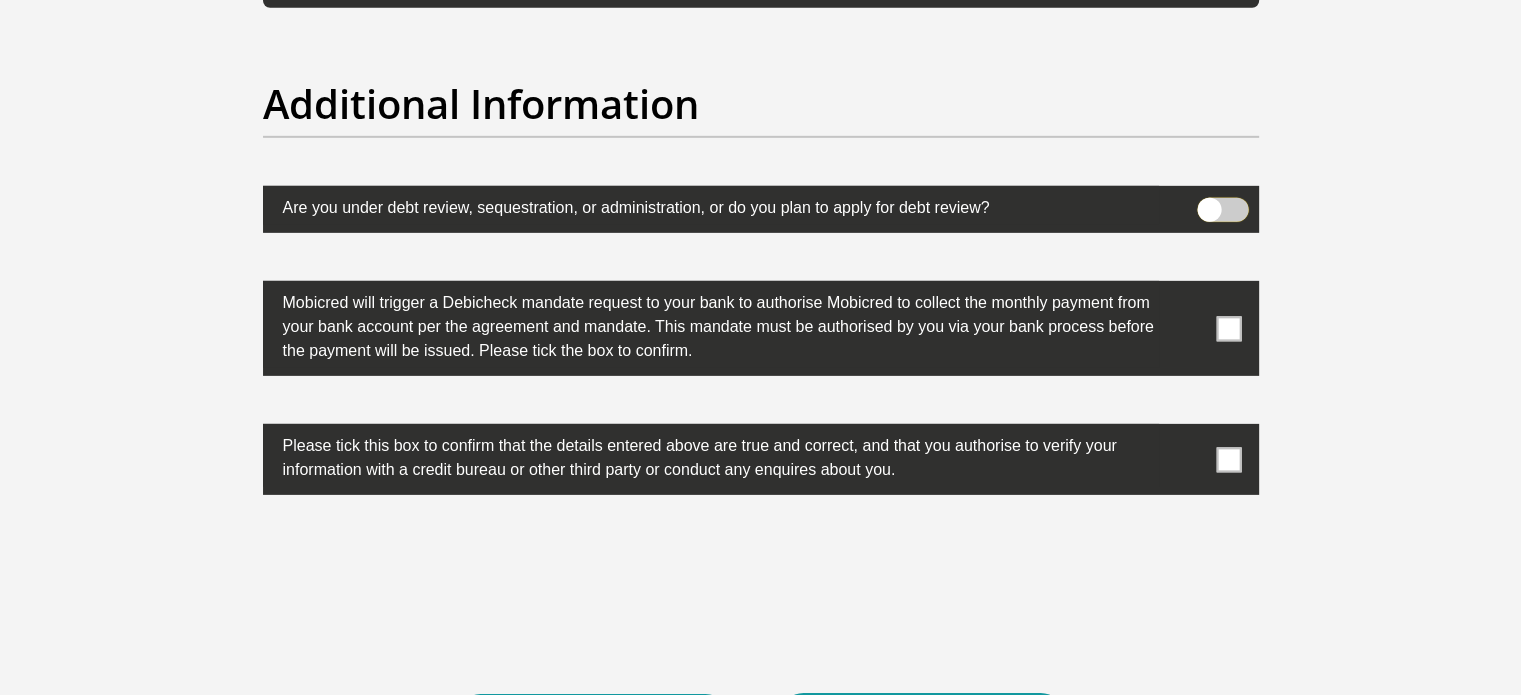 click at bounding box center (1209, 203) 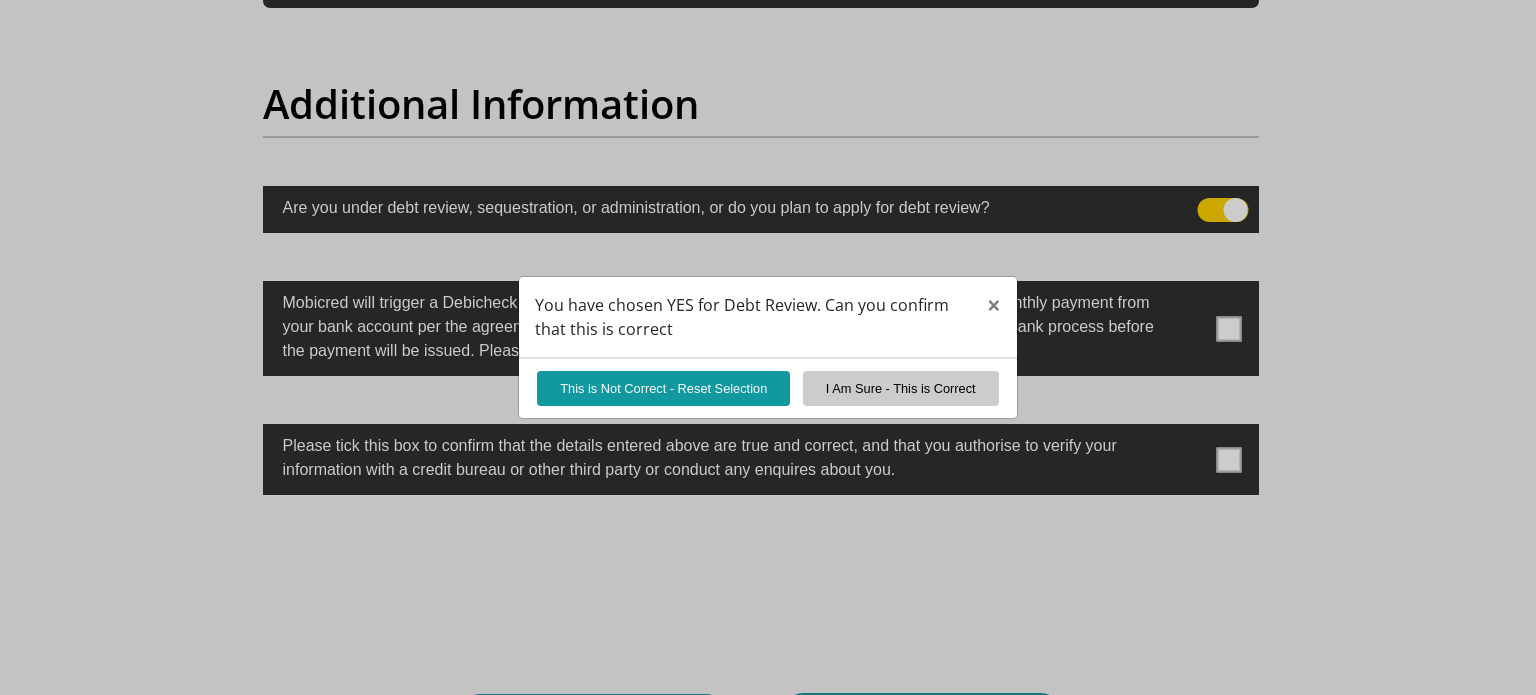 click on "You have chosen YES for Debt Review.
Can you confirm that this is correct
×
This is Not Correct - Reset Selection
I Am Sure - This is Correct" at bounding box center [768, 347] 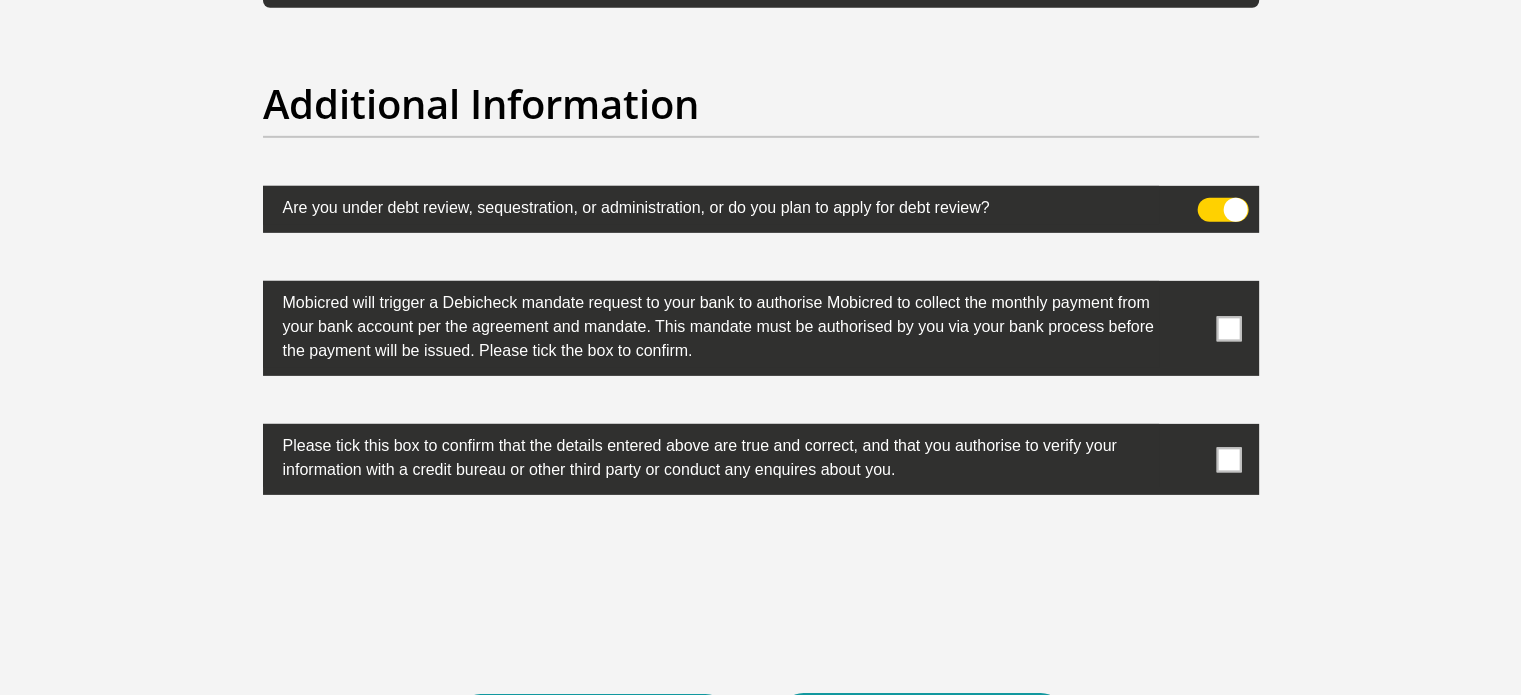 click at bounding box center [1222, 210] 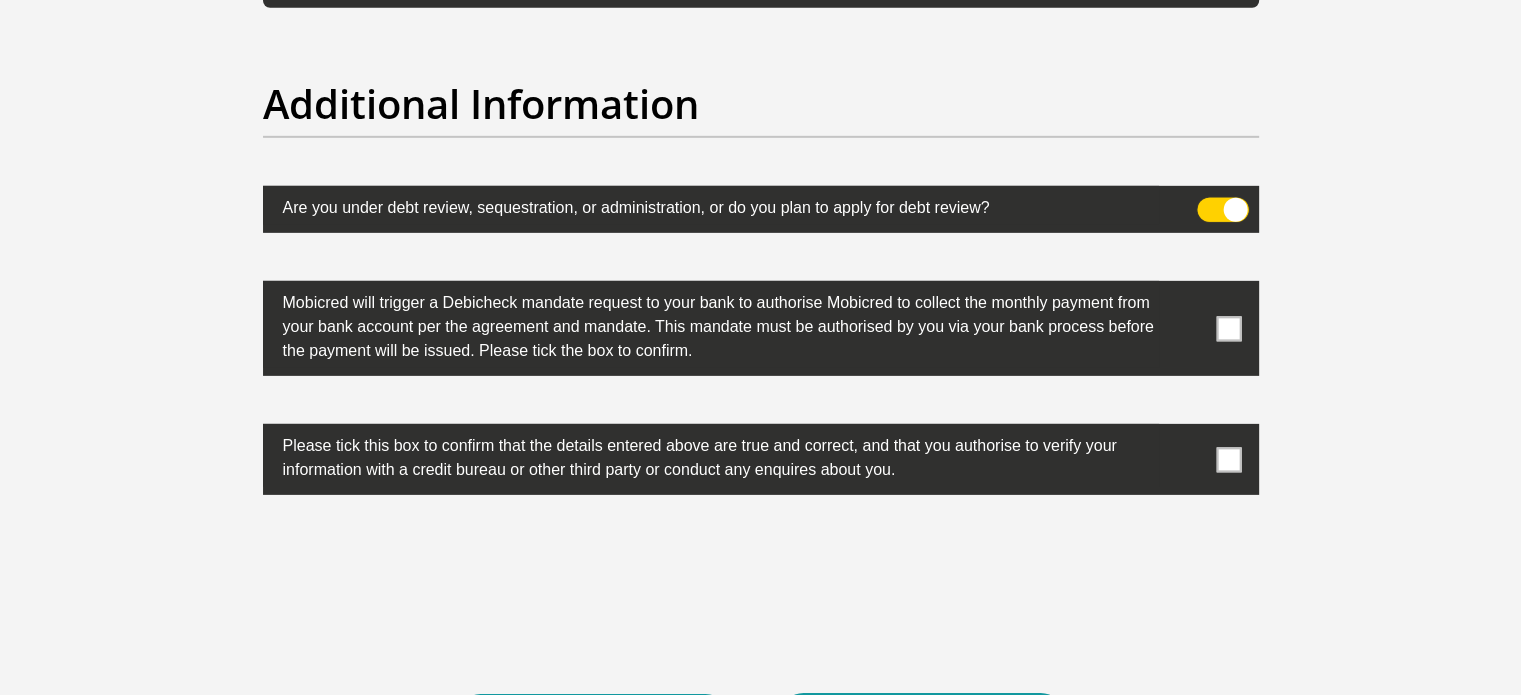 click at bounding box center (1209, 203) 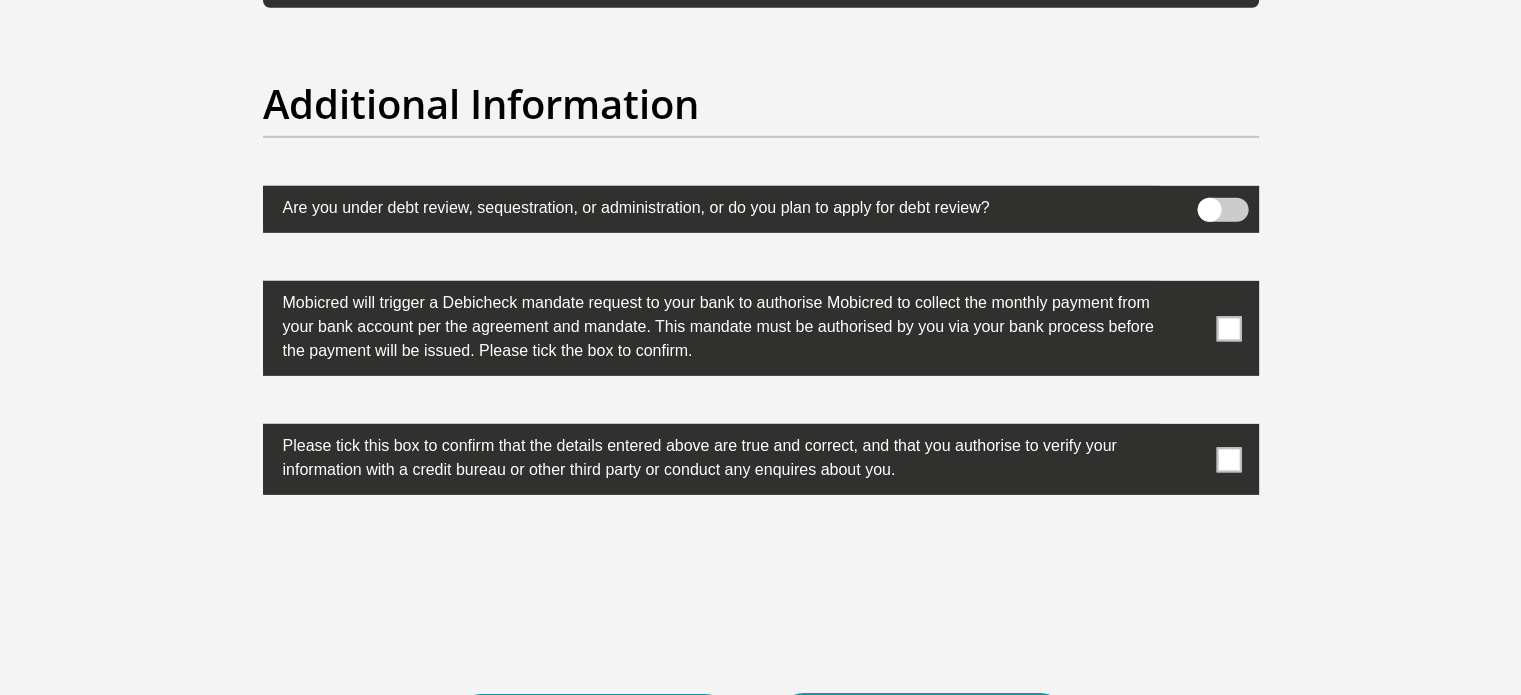 click at bounding box center [1228, 328] 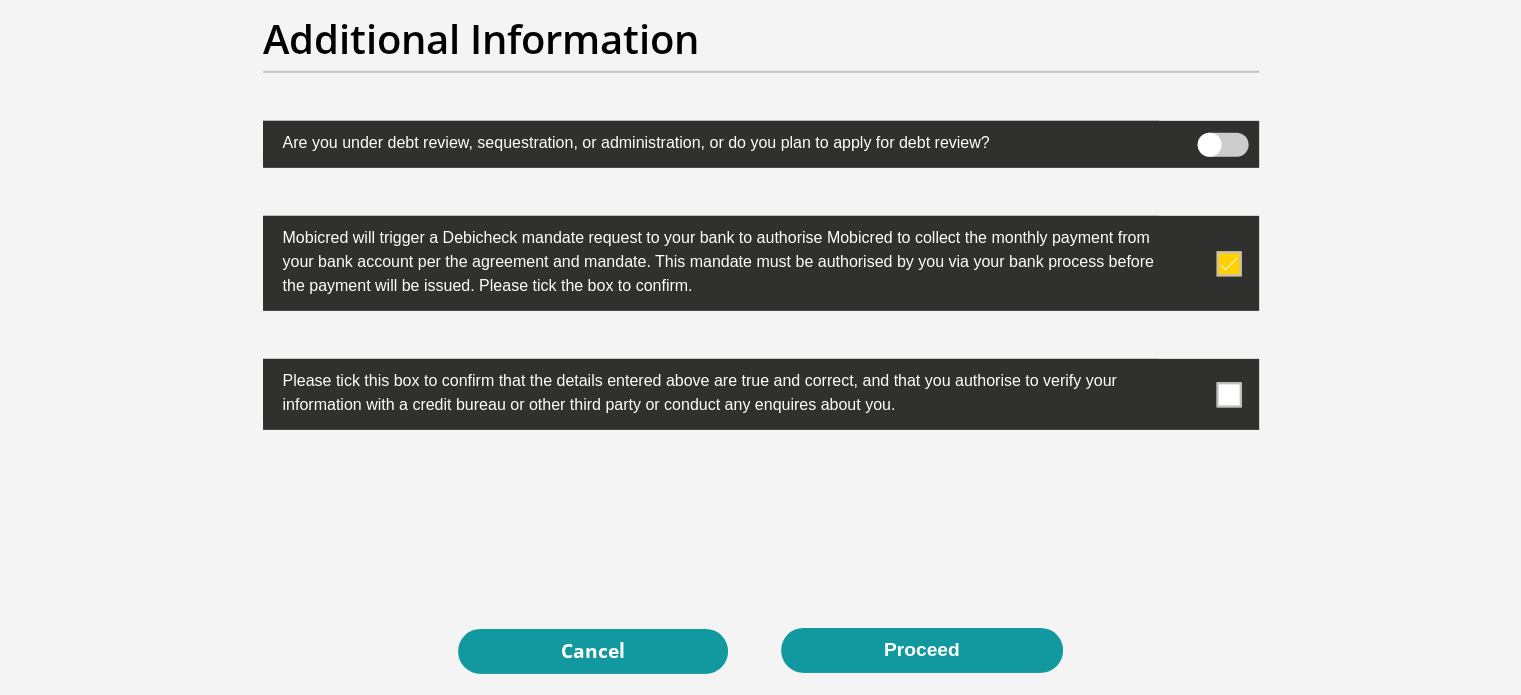 scroll, scrollTop: 6300, scrollLeft: 0, axis: vertical 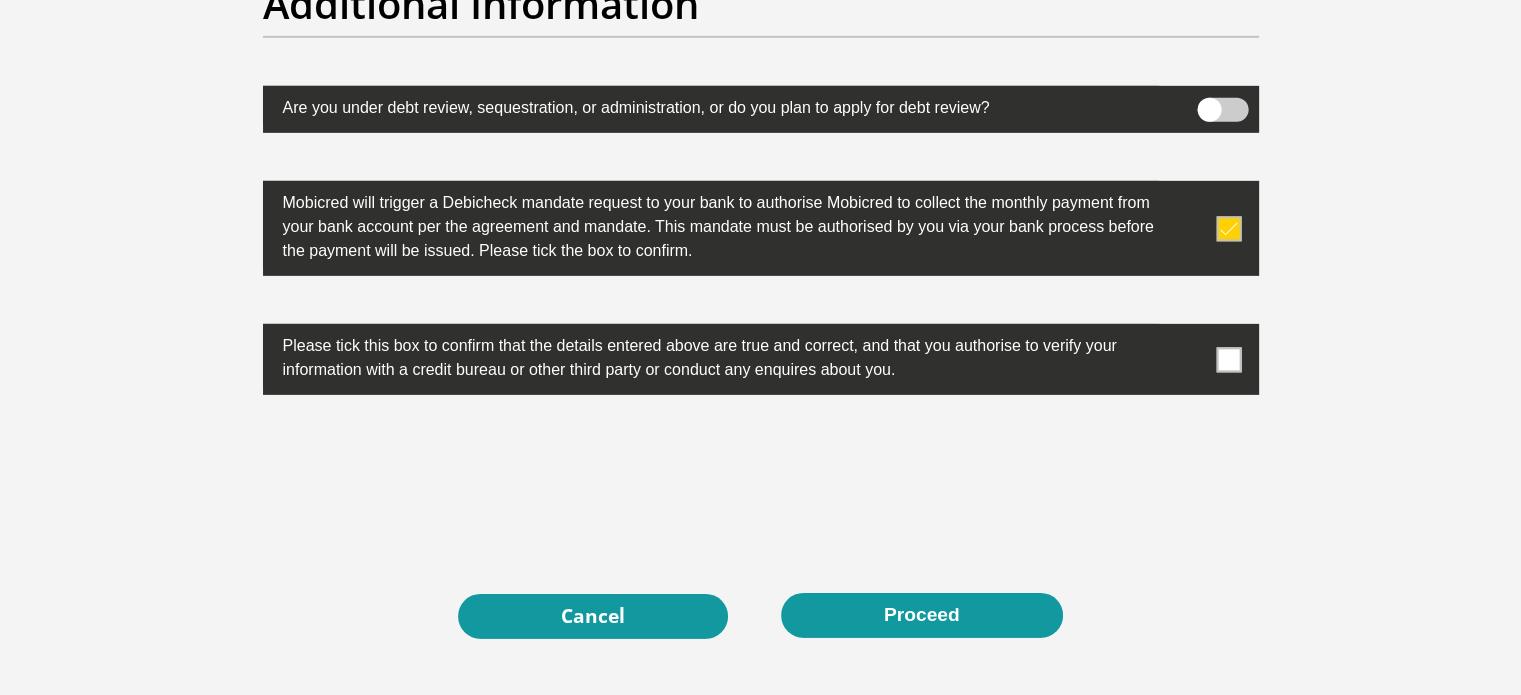 drag, startPoint x: 1229, startPoint y: 350, endPoint x: 1075, endPoint y: 438, distance: 177.36967 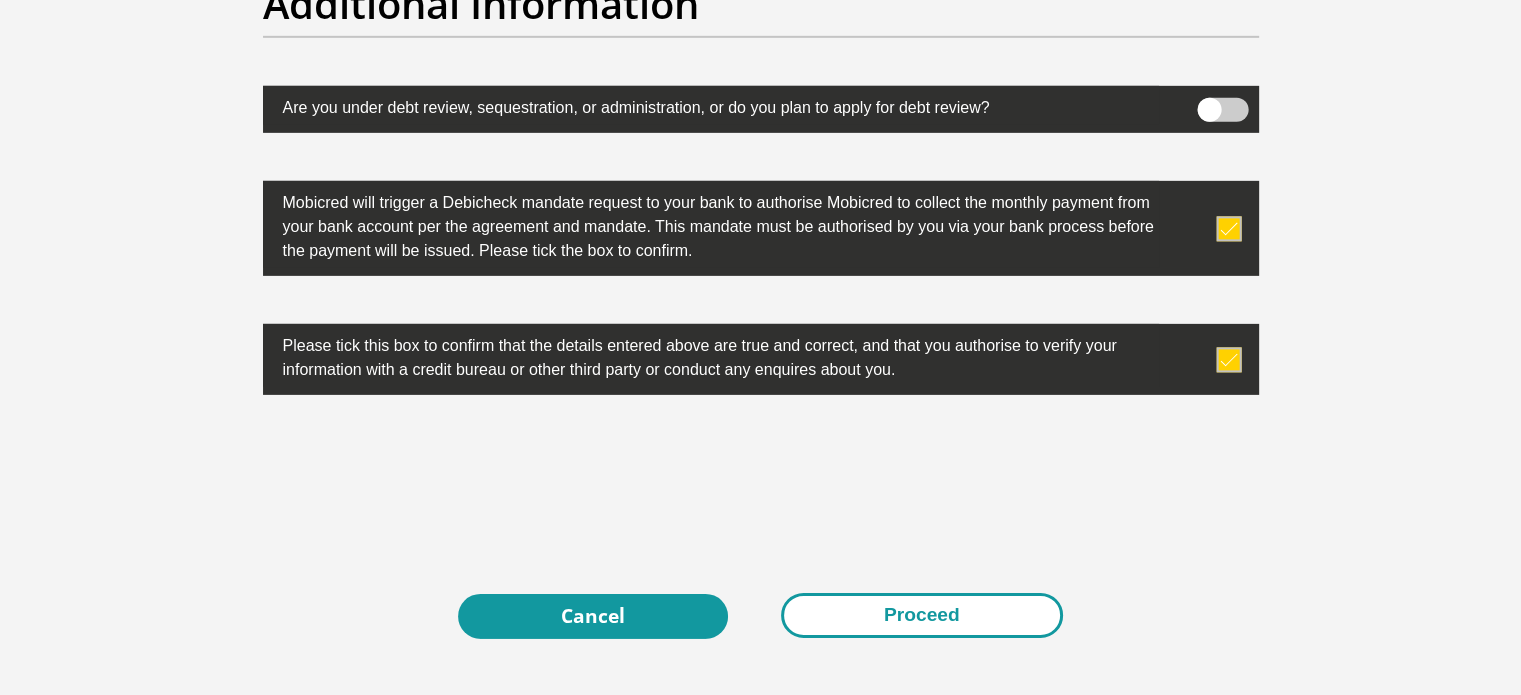 click on "Proceed" at bounding box center [922, 615] 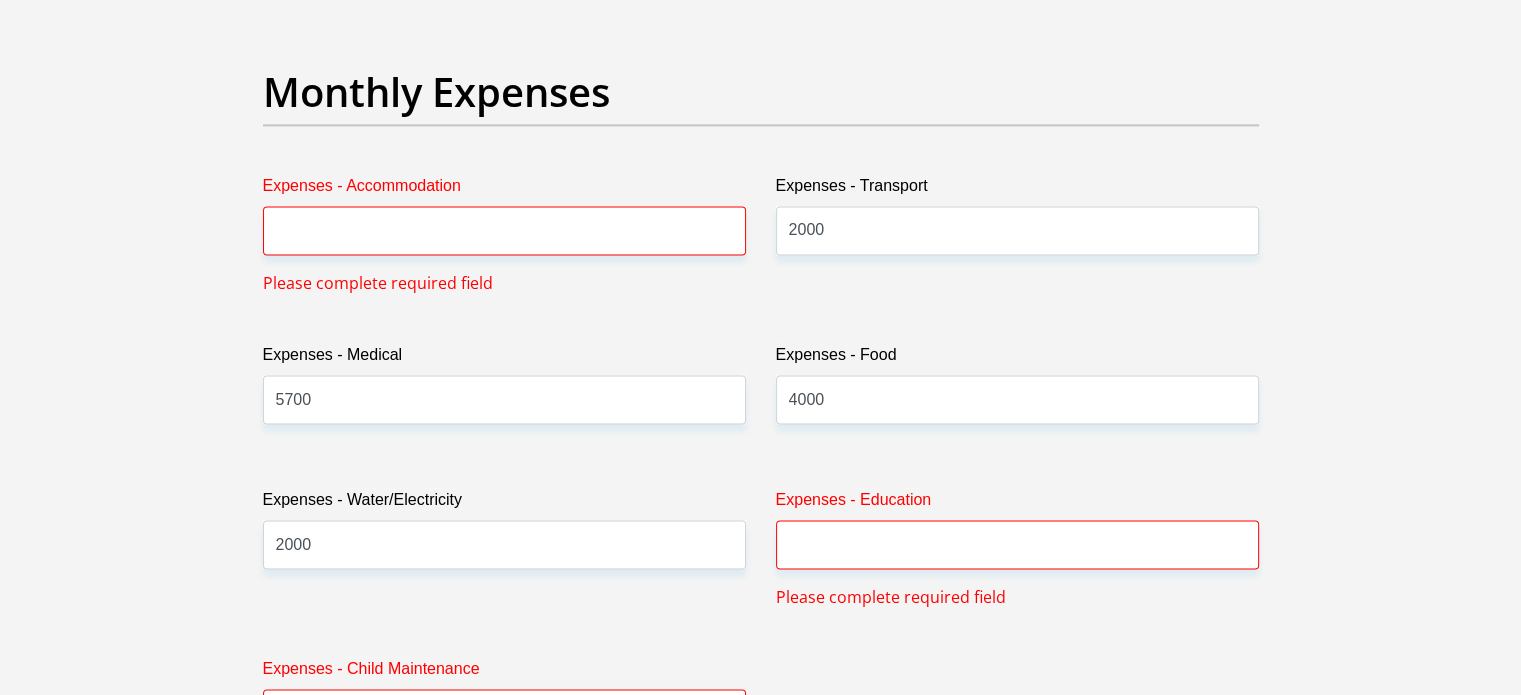 scroll, scrollTop: 2807, scrollLeft: 0, axis: vertical 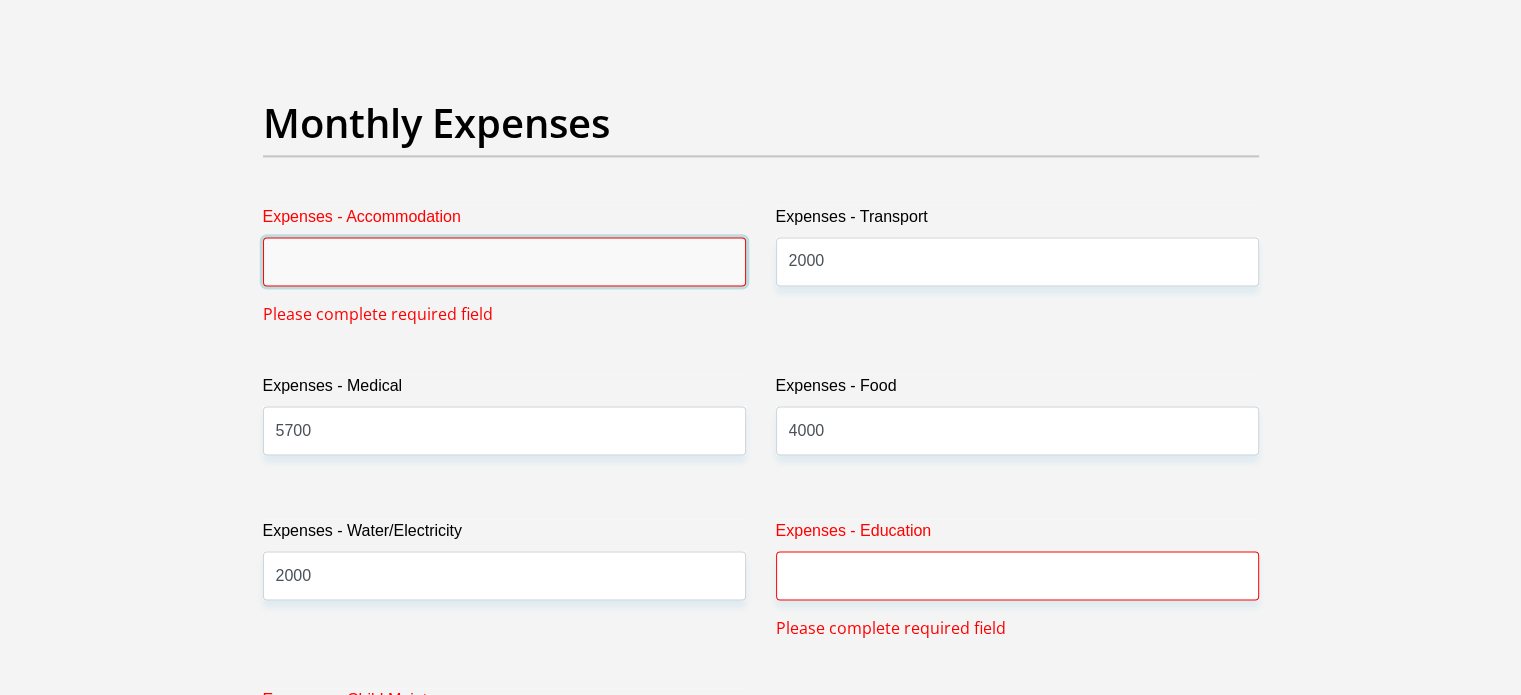 click on "Expenses - Accommodation" at bounding box center (504, 261) 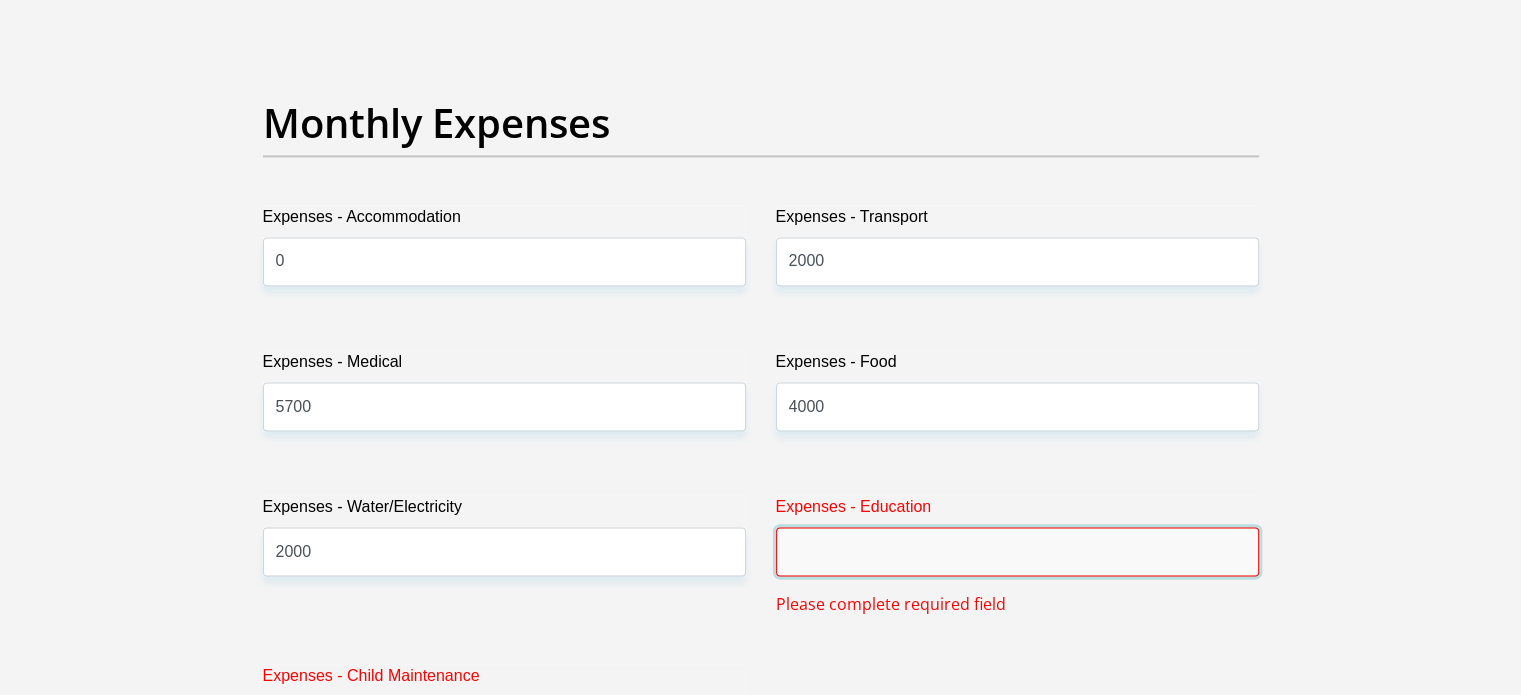 click on "Expenses - Education" at bounding box center (1017, 551) 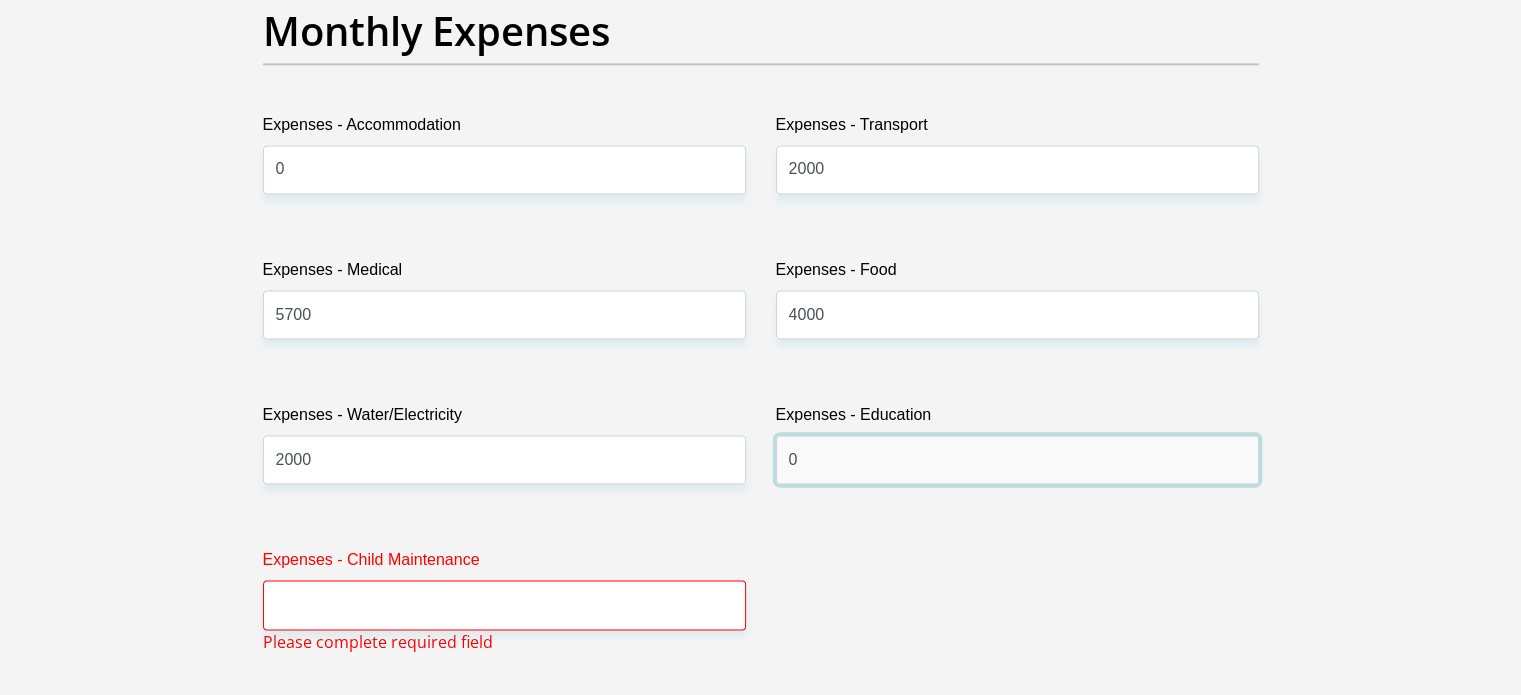 scroll, scrollTop: 3107, scrollLeft: 0, axis: vertical 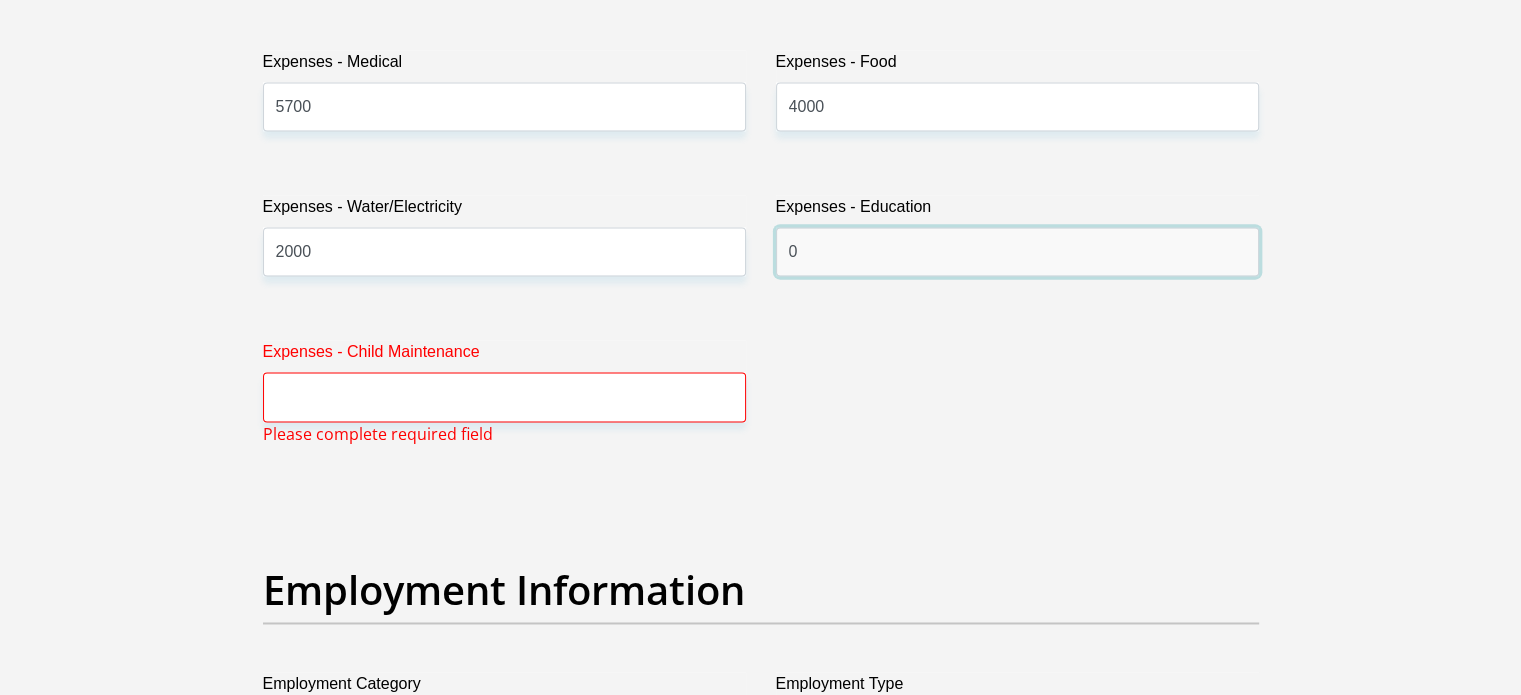 type on "0" 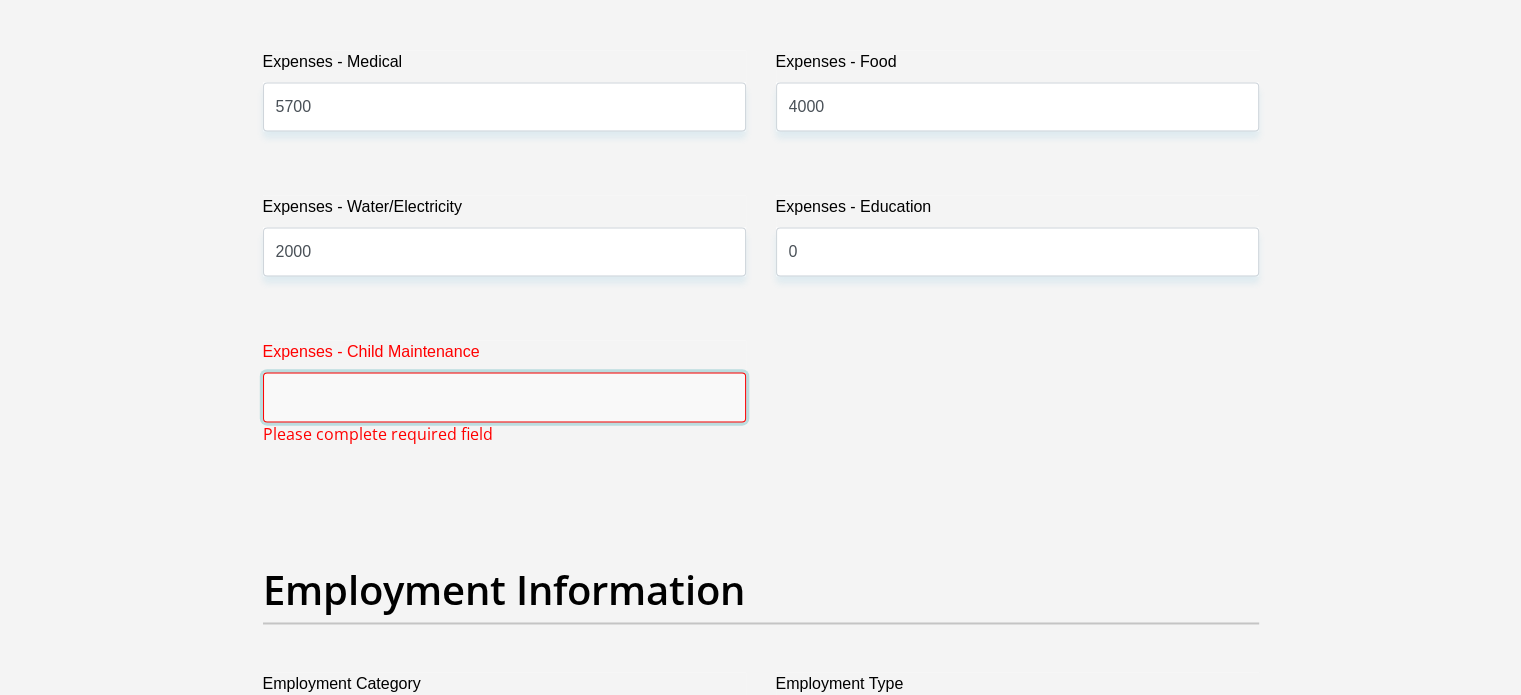 click on "Expenses - Child Maintenance" at bounding box center (504, 396) 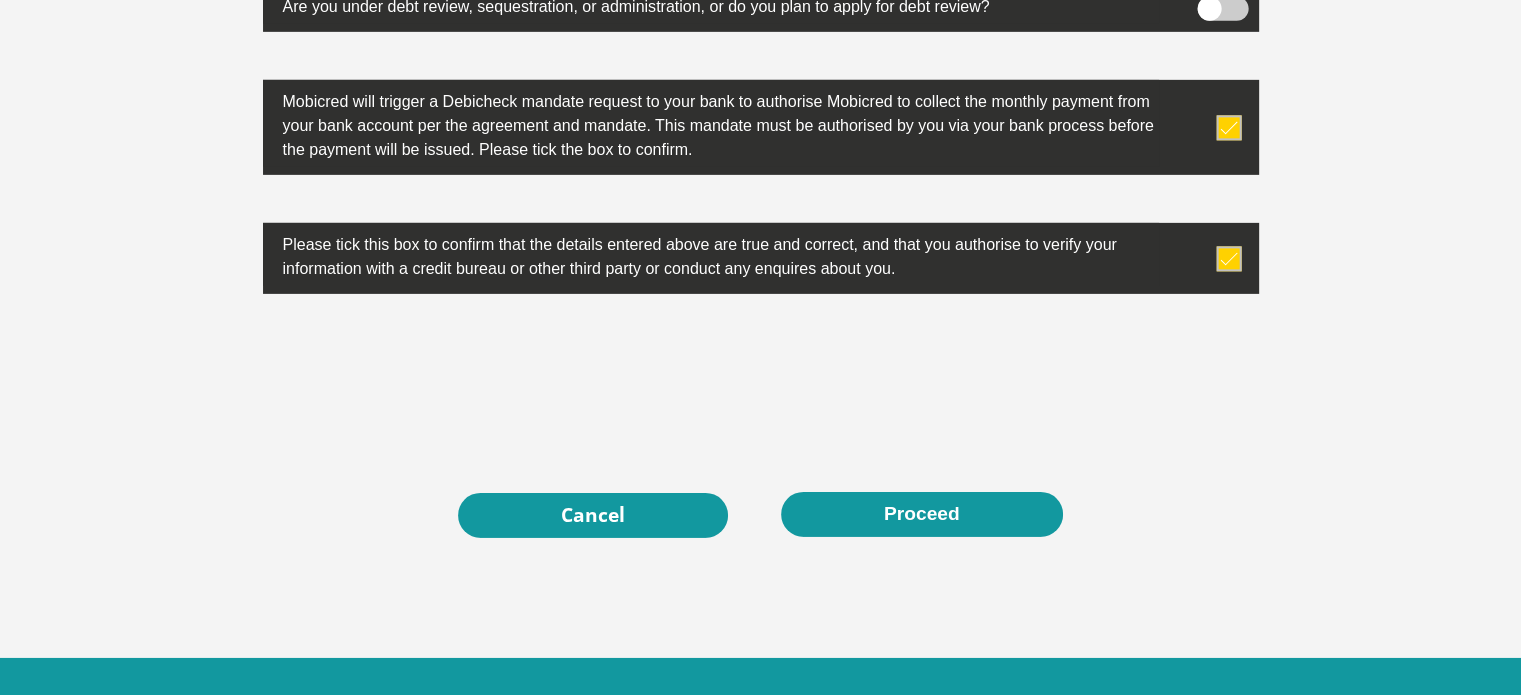 scroll, scrollTop: 6476, scrollLeft: 0, axis: vertical 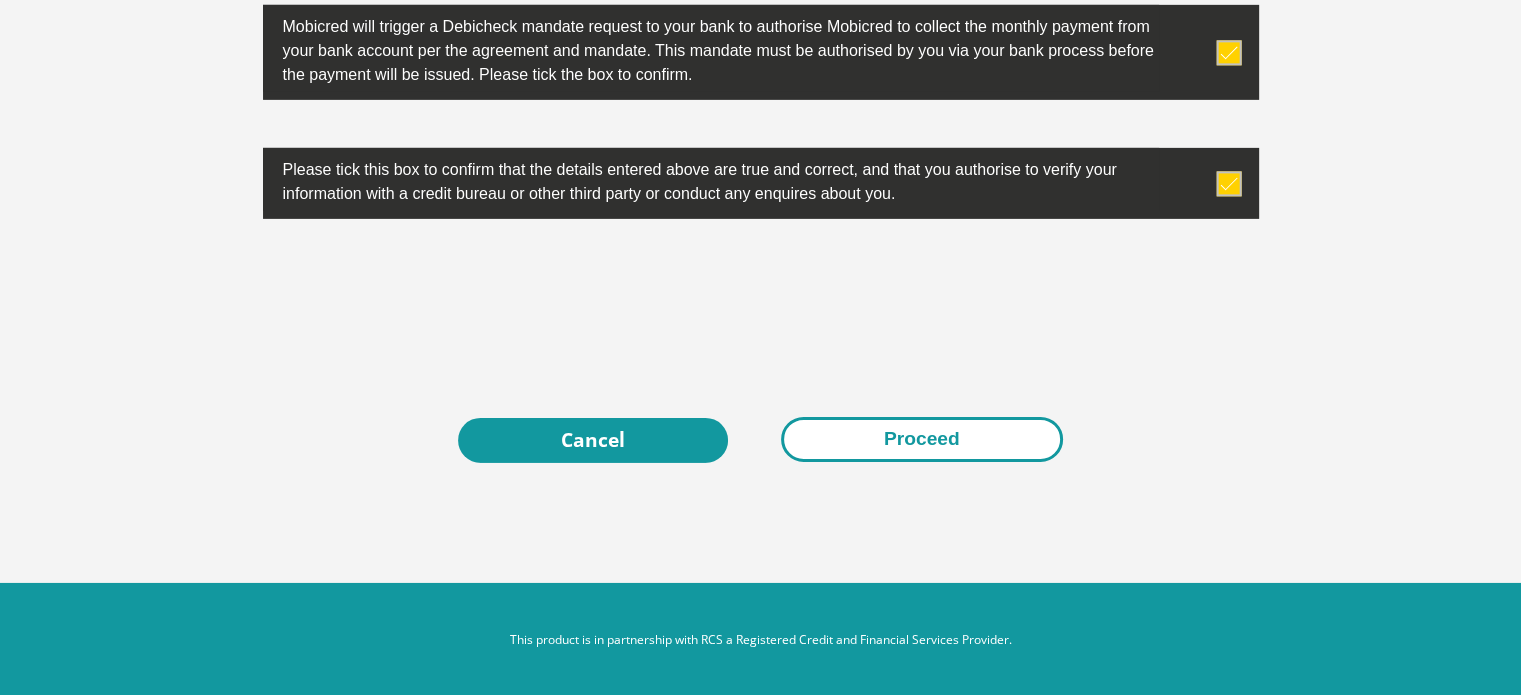 type on "0" 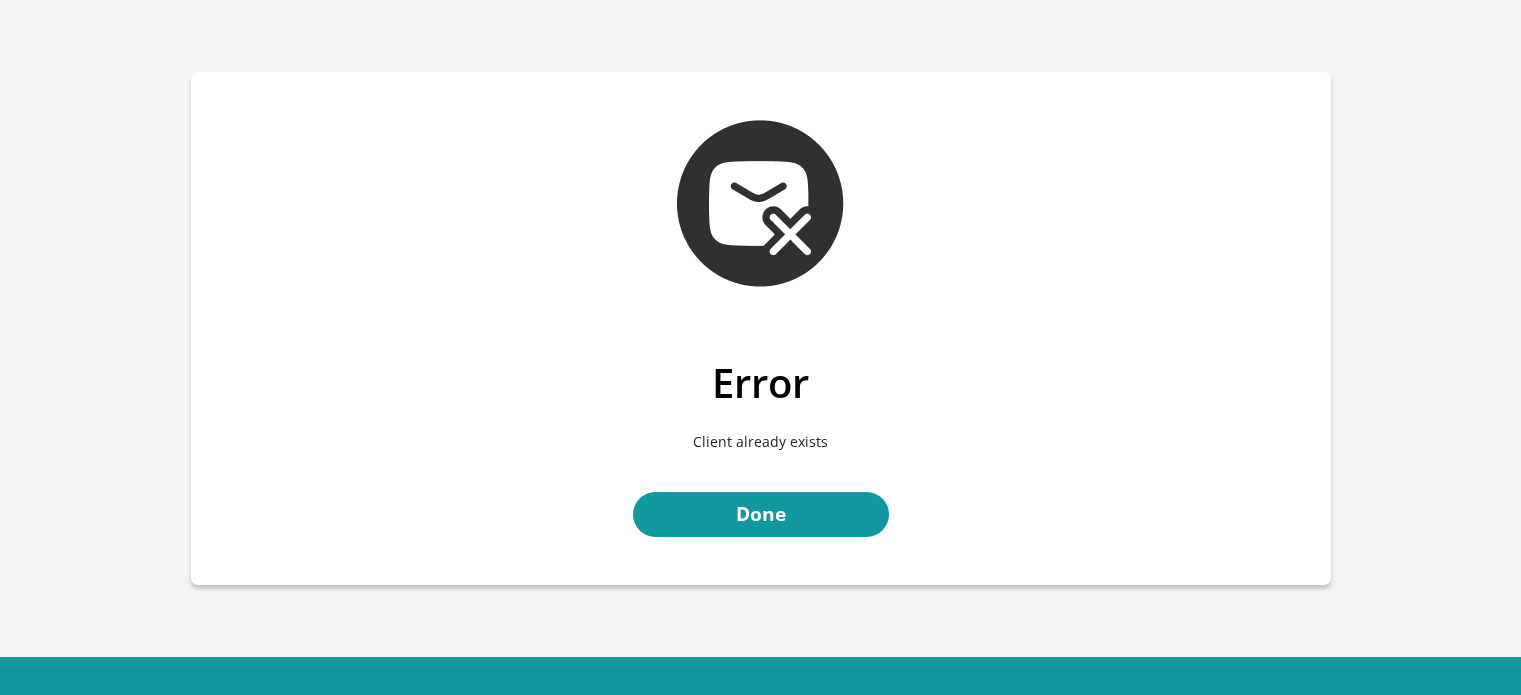 scroll, scrollTop: 0, scrollLeft: 0, axis: both 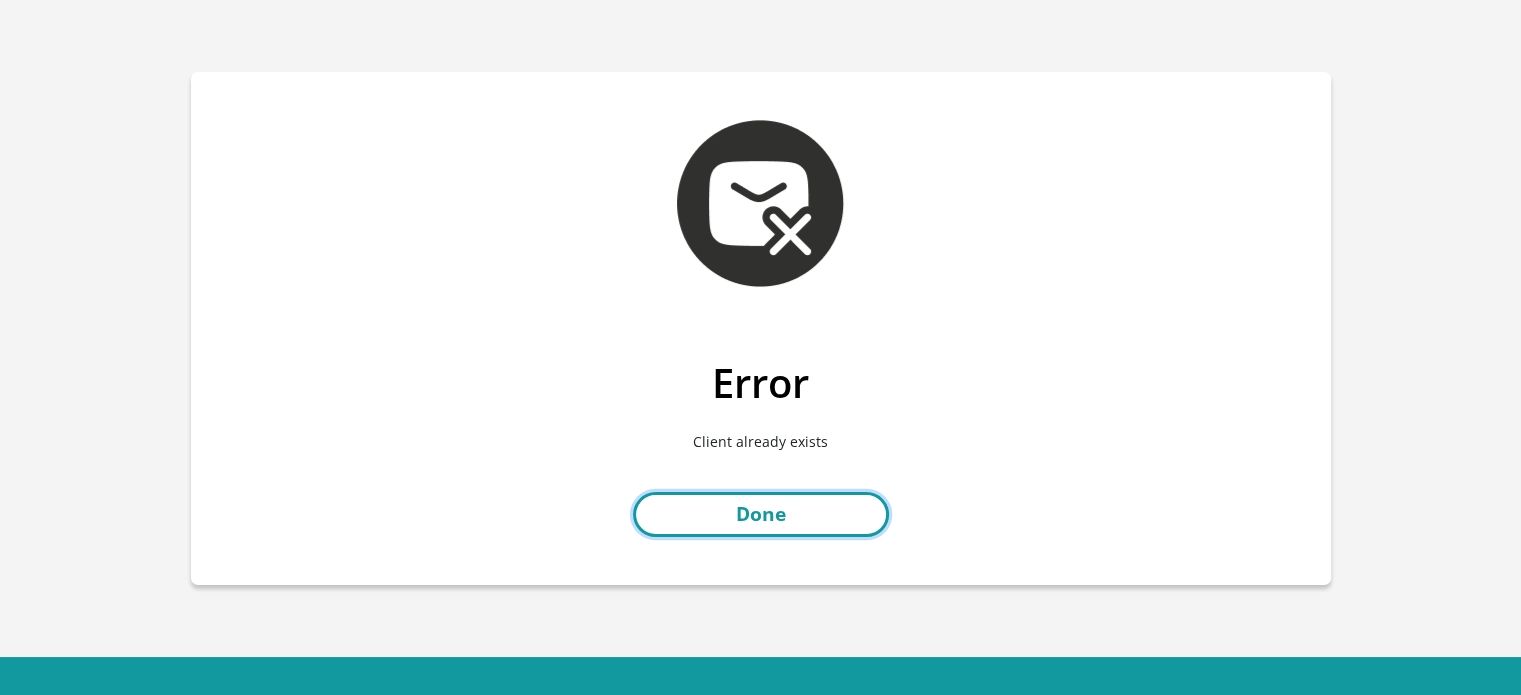click on "Done" at bounding box center [761, 514] 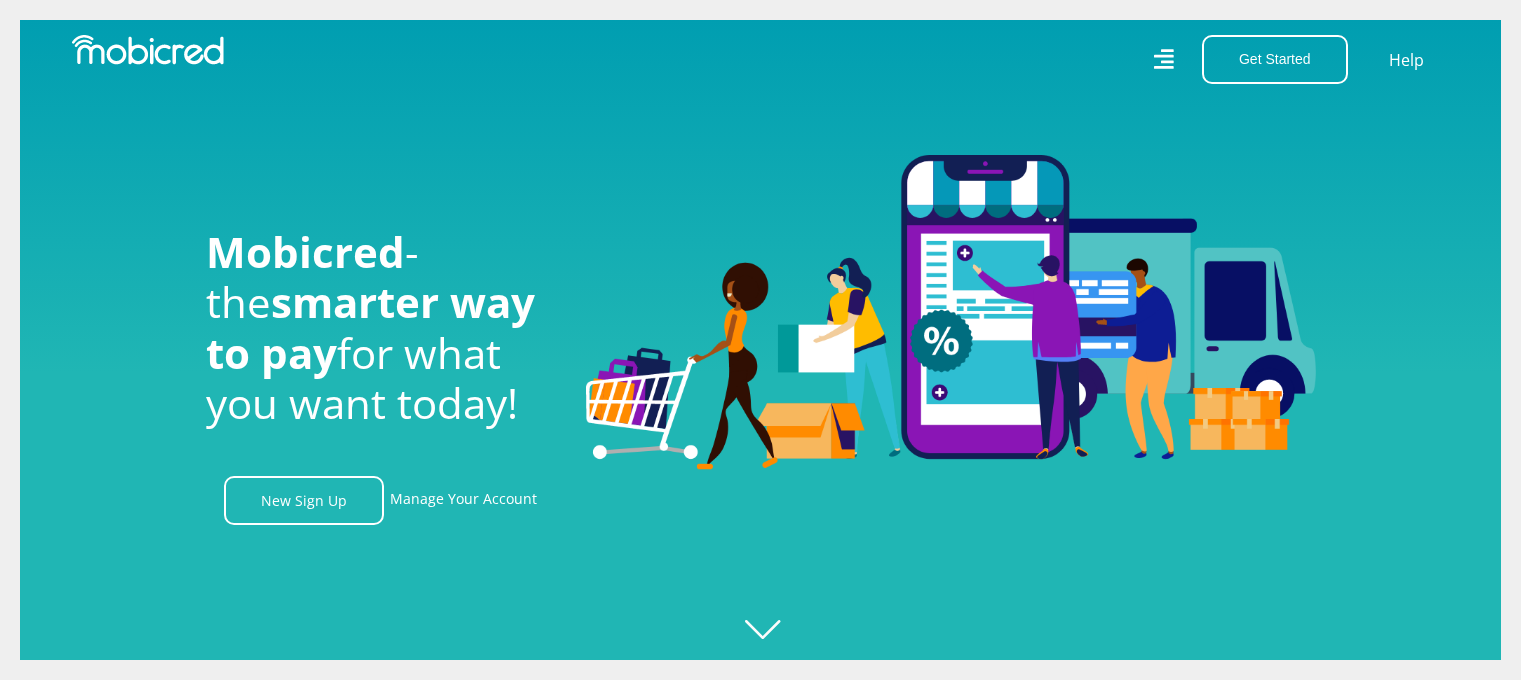 scroll, scrollTop: 0, scrollLeft: 0, axis: both 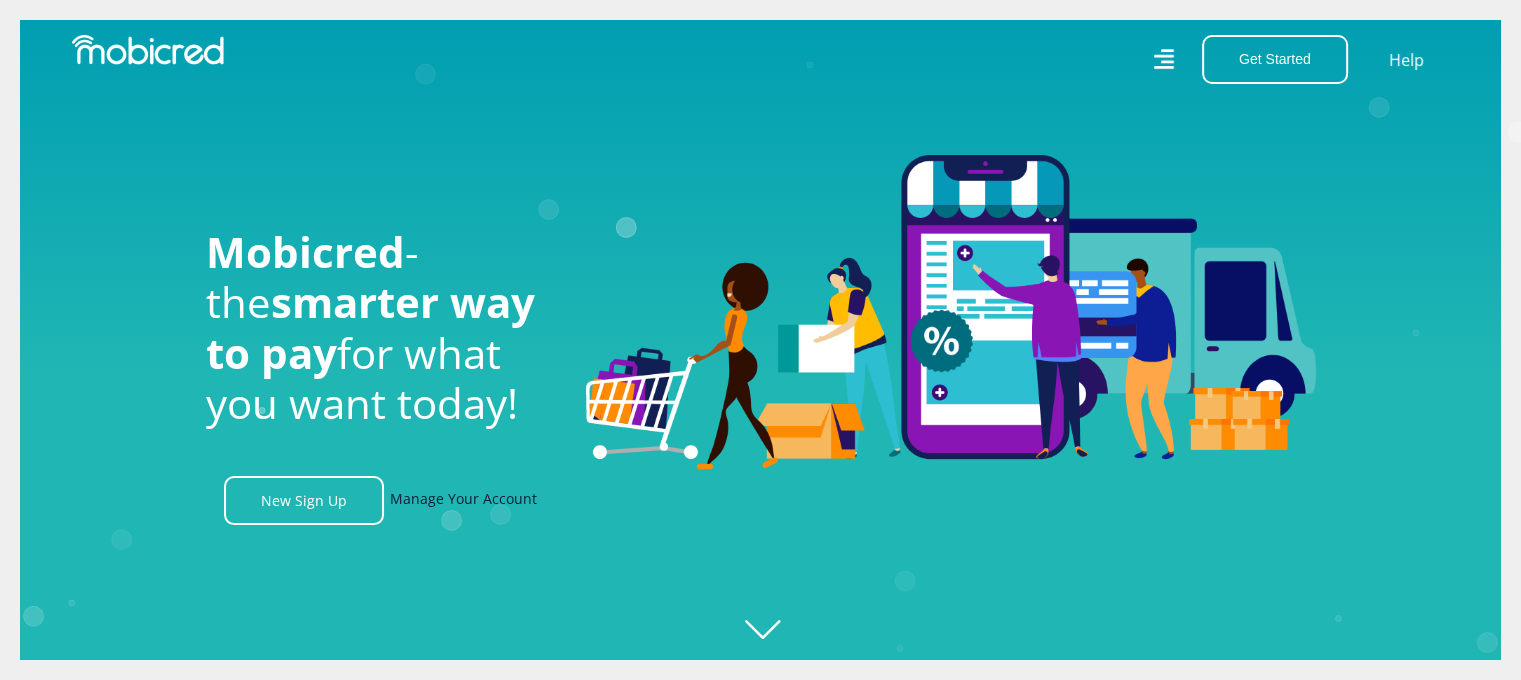 click on "Manage Your Account" at bounding box center [463, 500] 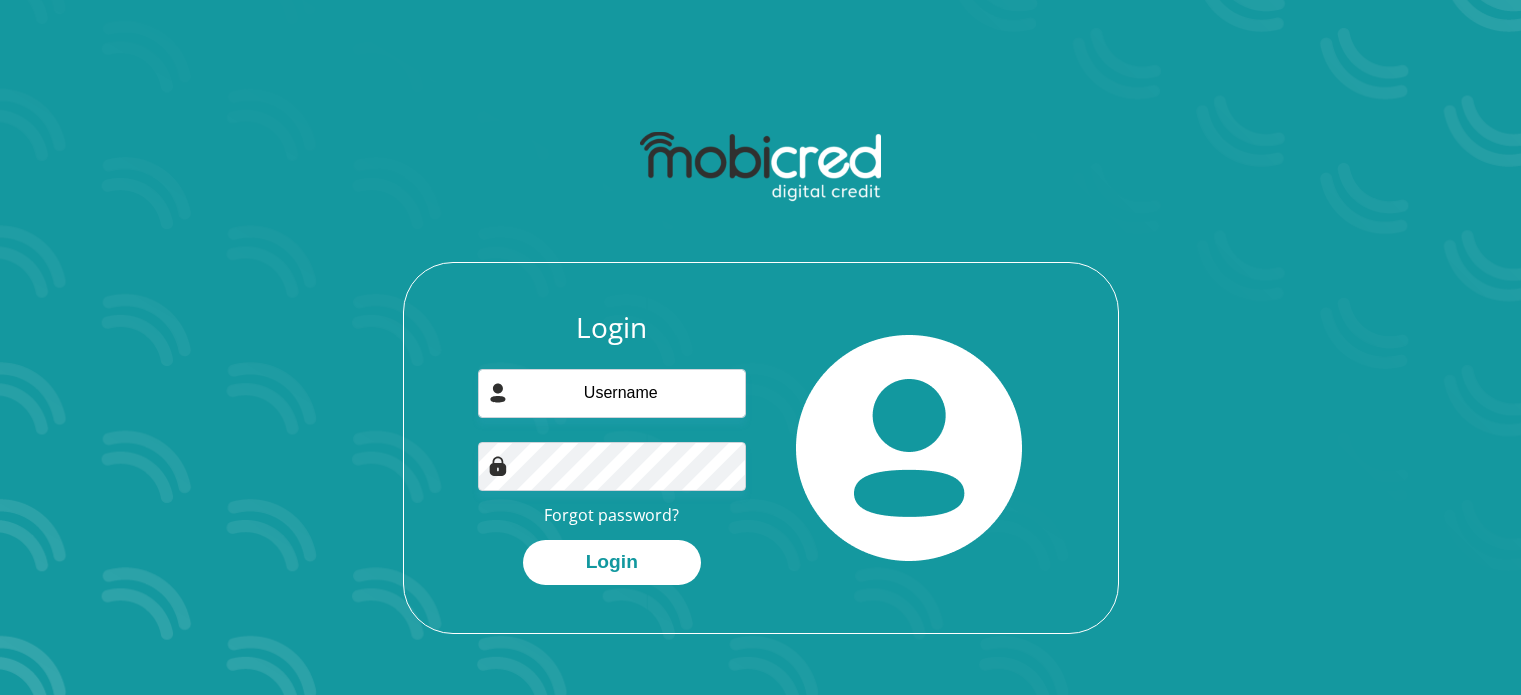 scroll, scrollTop: 0, scrollLeft: 0, axis: both 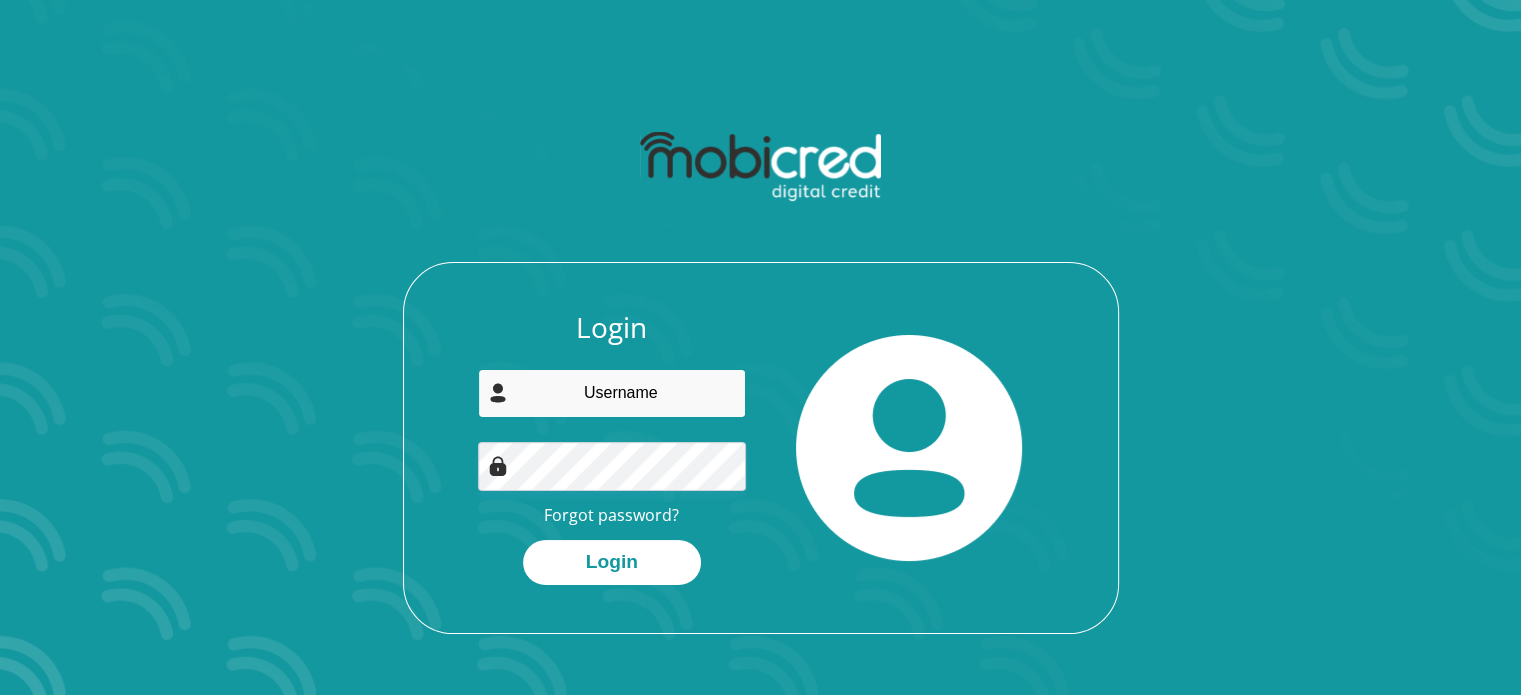 click at bounding box center (612, 393) 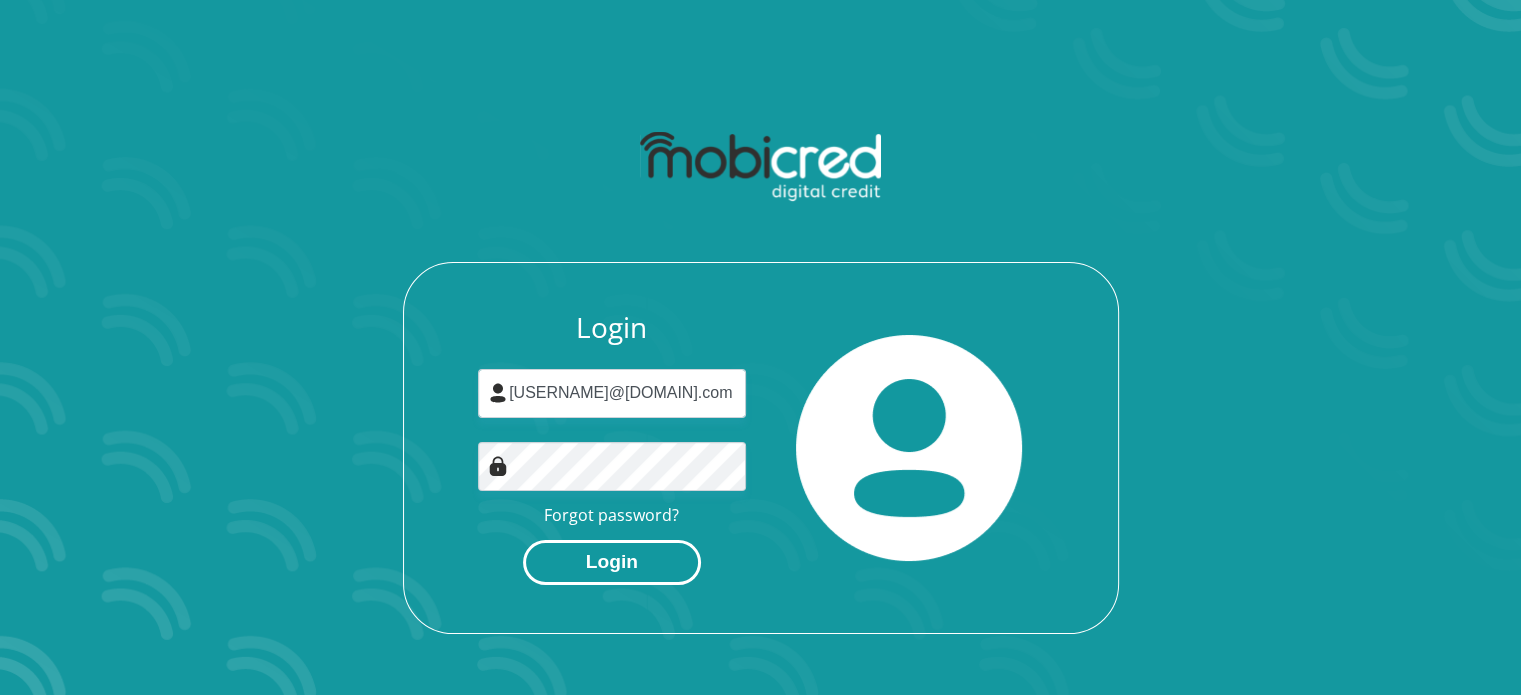 click on "Login" at bounding box center (612, 562) 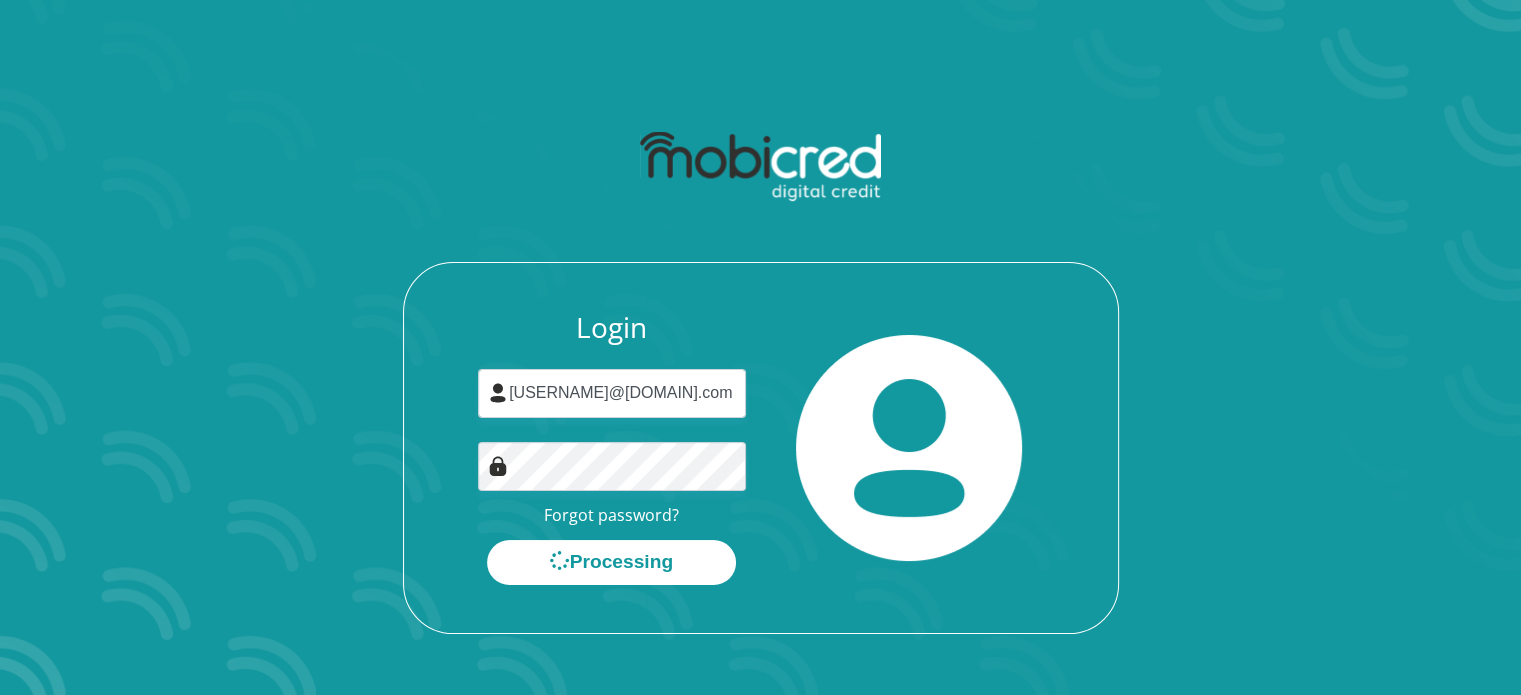 scroll, scrollTop: 0, scrollLeft: 0, axis: both 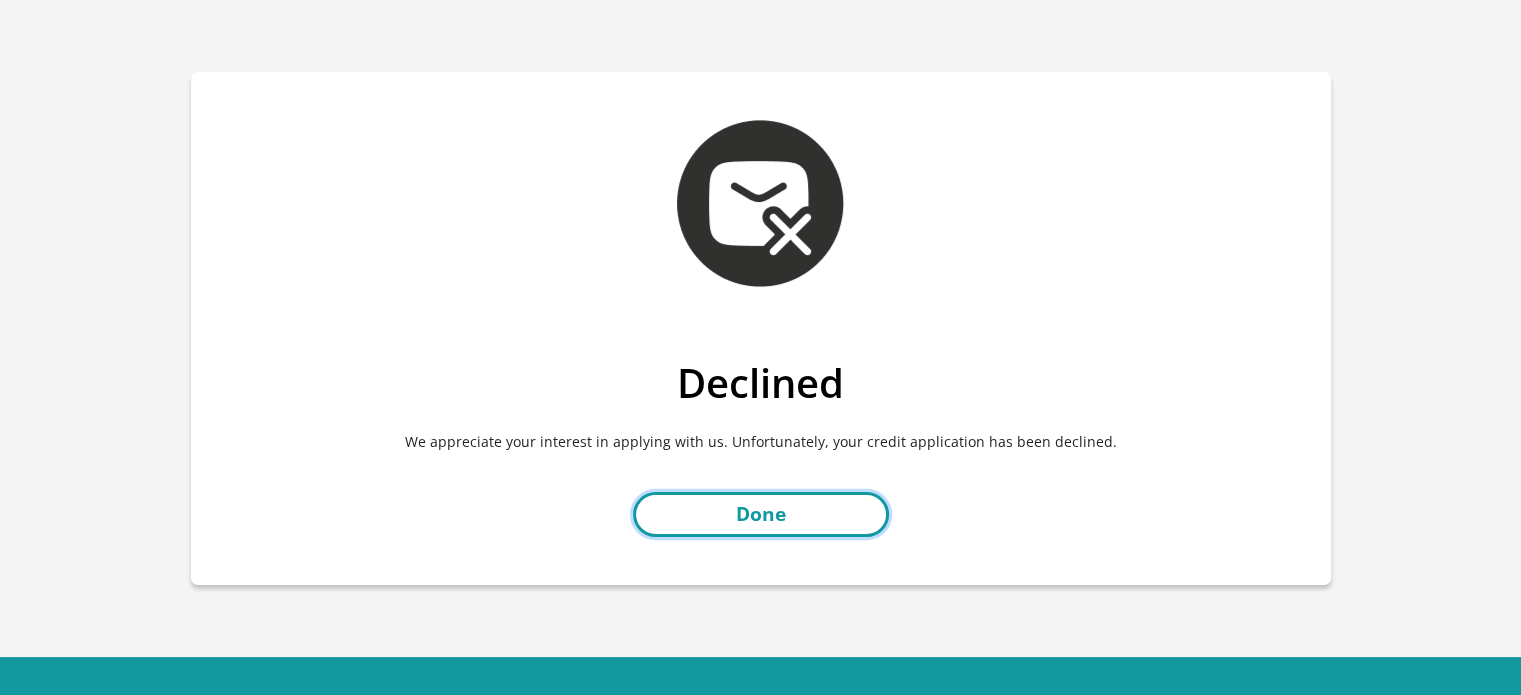 click on "Done" at bounding box center [761, 514] 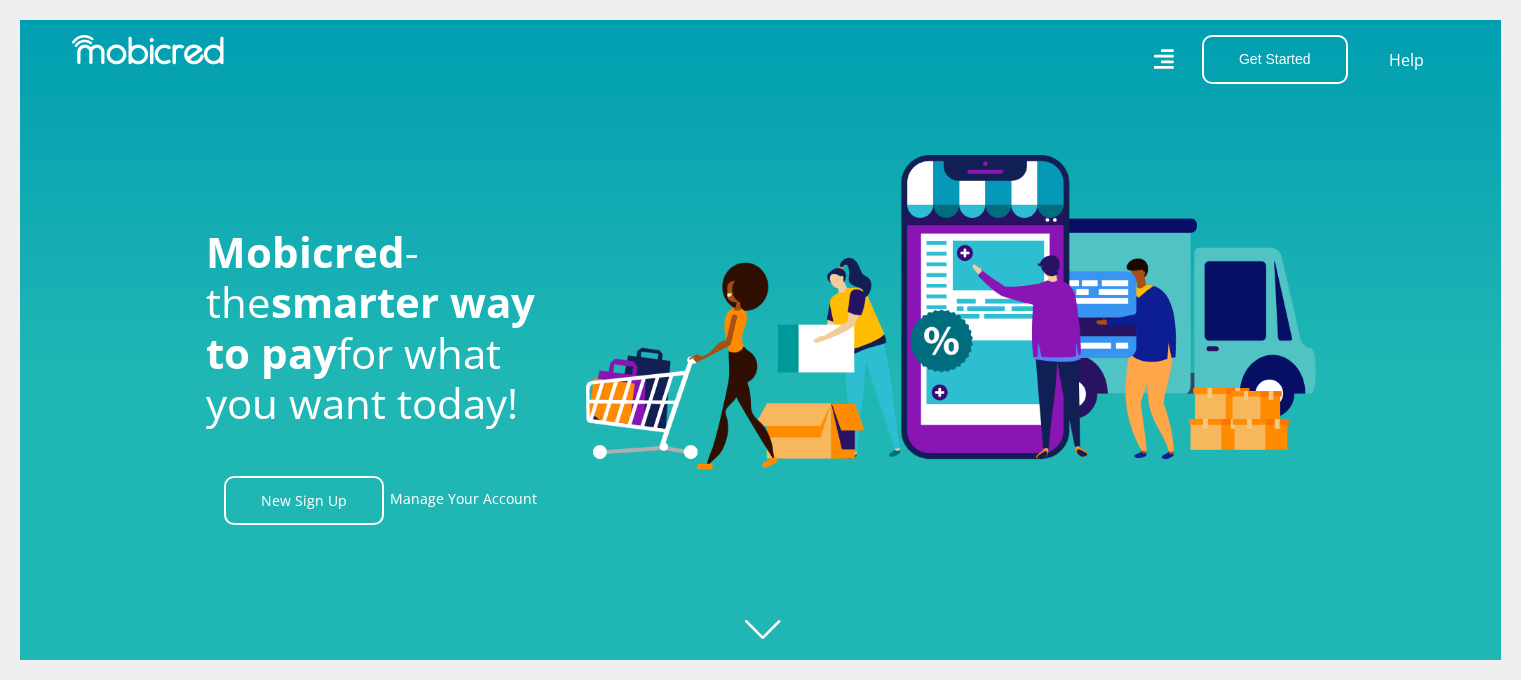 scroll, scrollTop: 0, scrollLeft: 0, axis: both 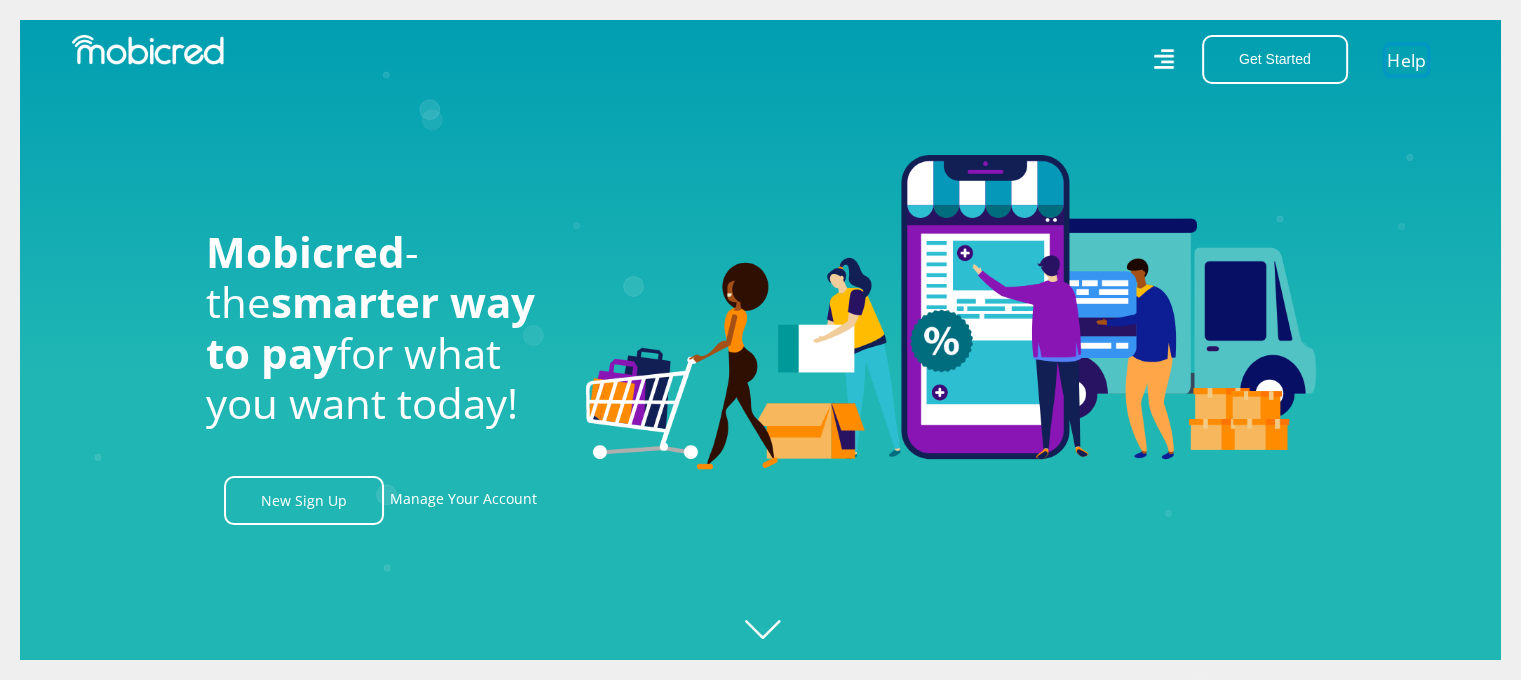 click on "Help" at bounding box center [1406, 59] 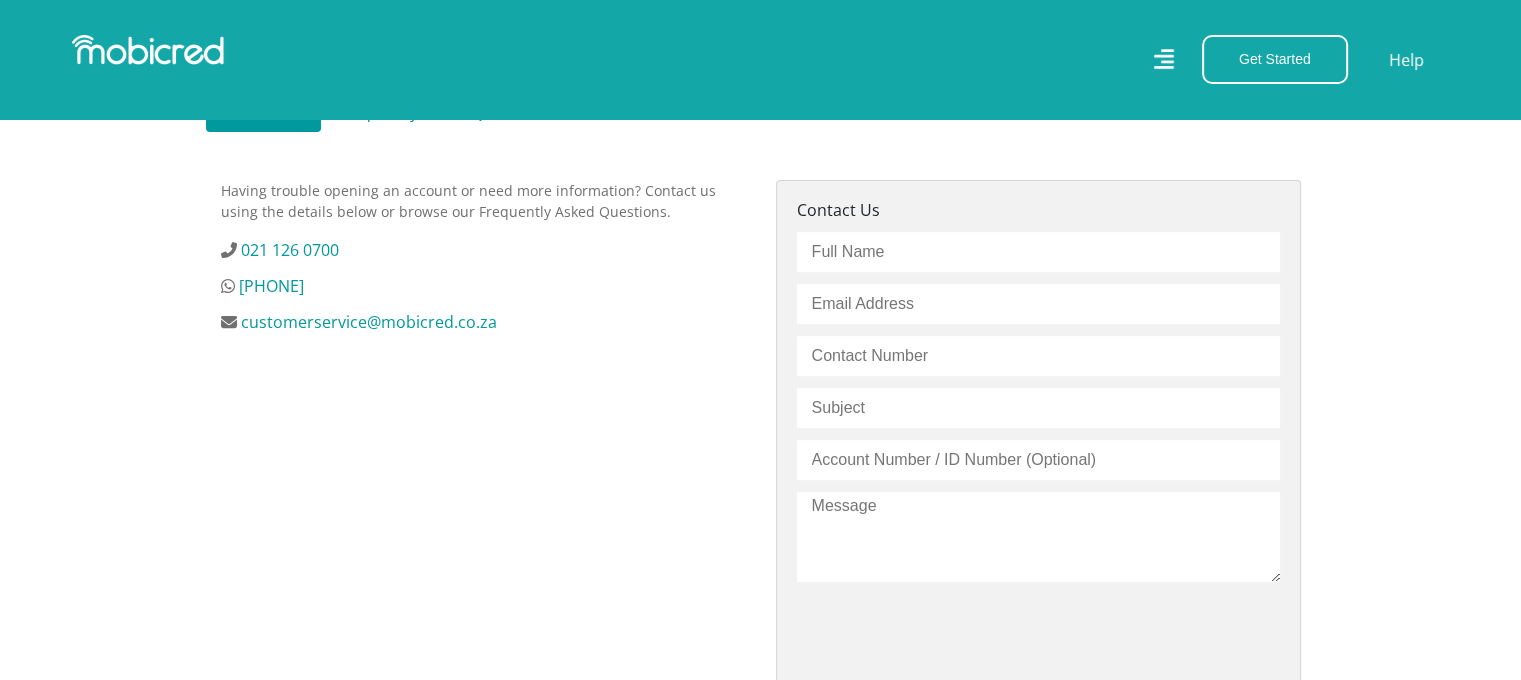 scroll, scrollTop: 500, scrollLeft: 0, axis: vertical 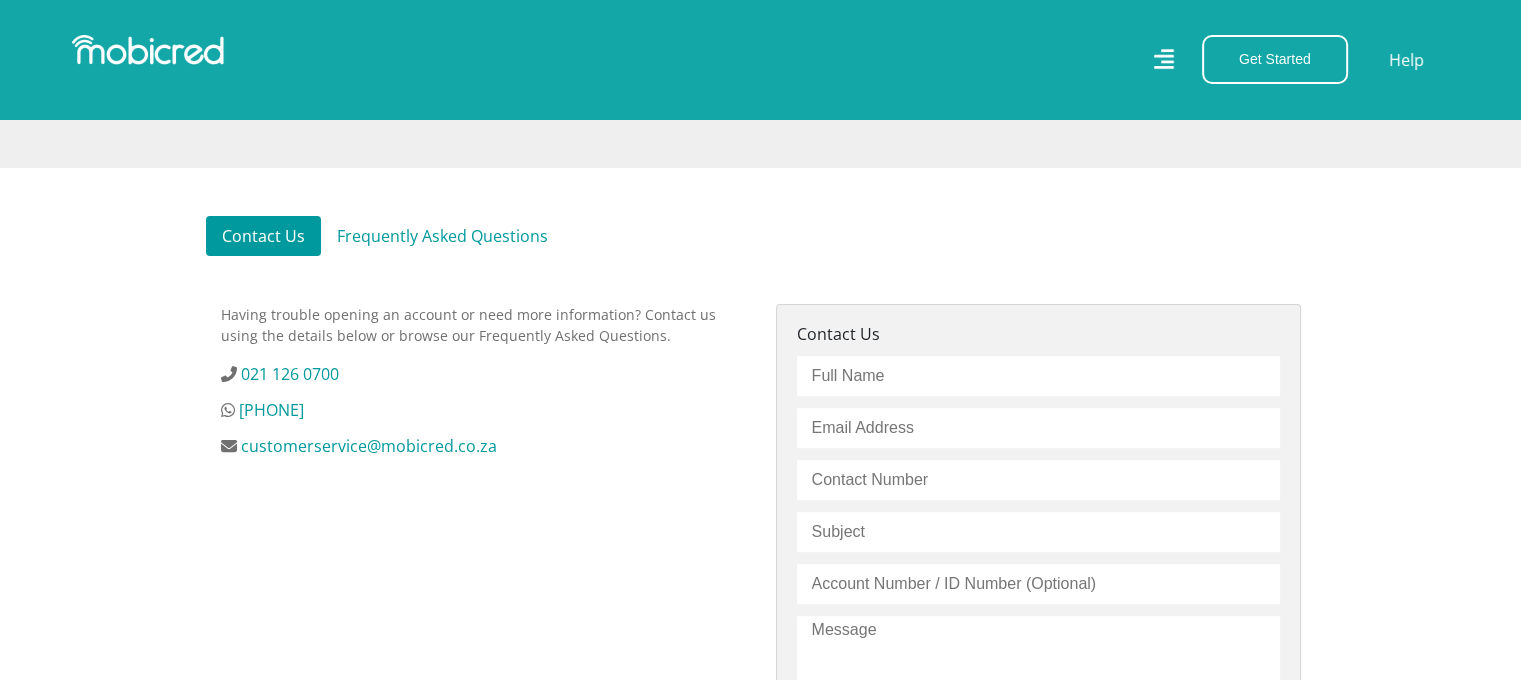 click at bounding box center (1038, 376) 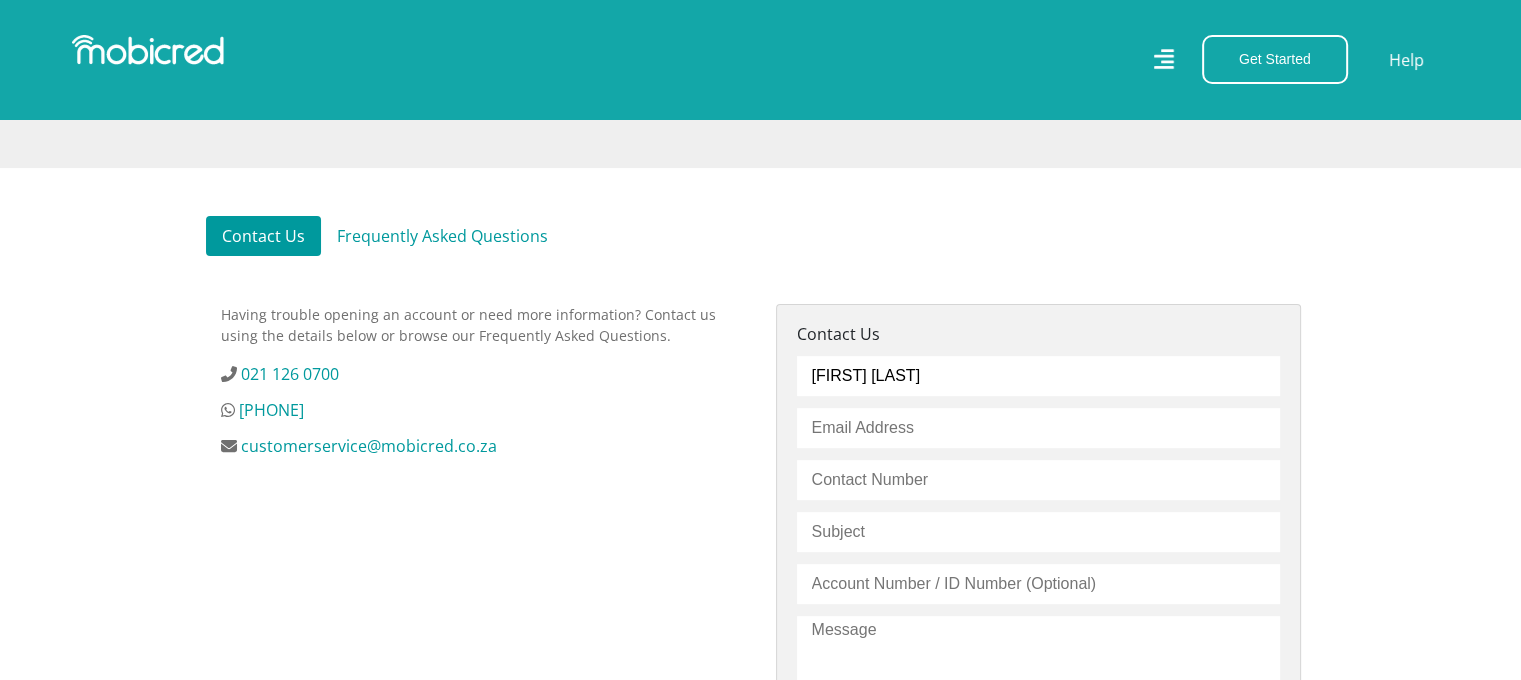 type on "wikkelengiggel@[EMAIL]" 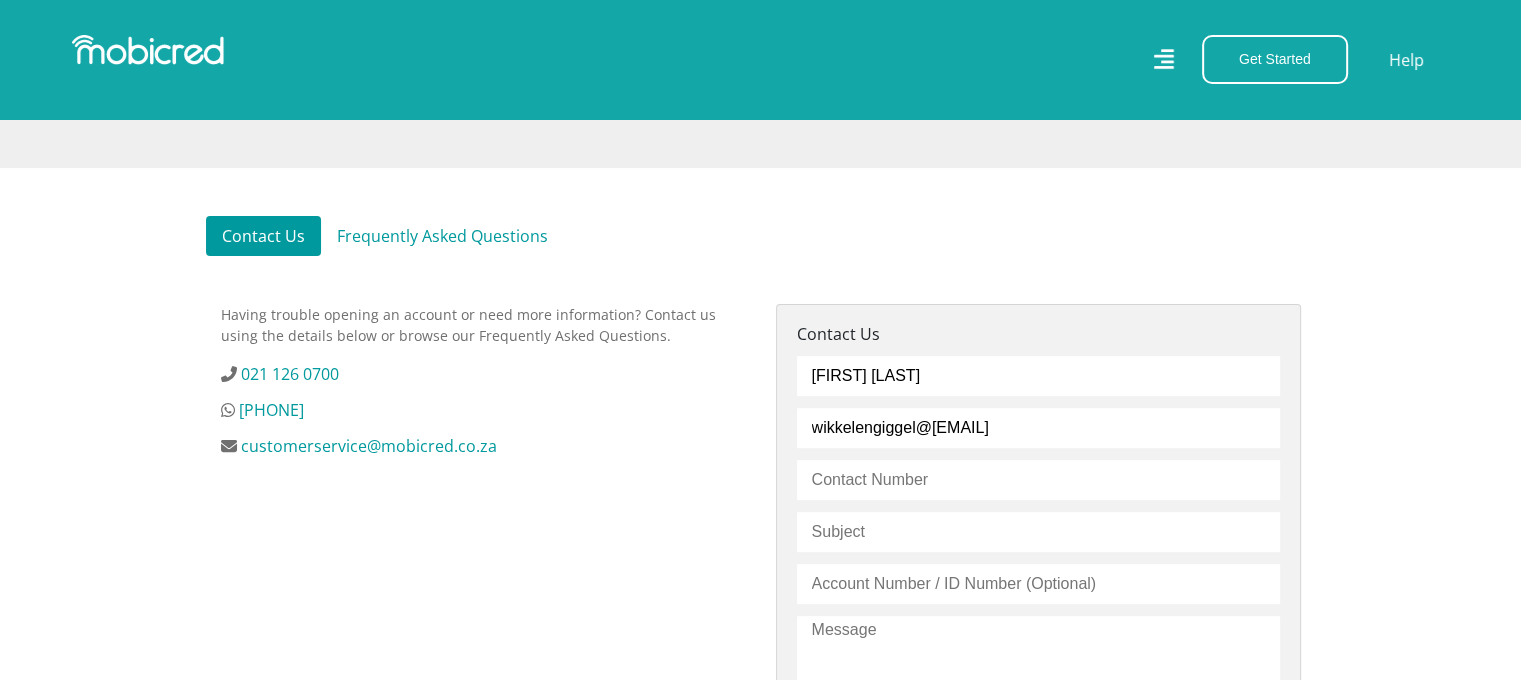 type on "[PHONE]" 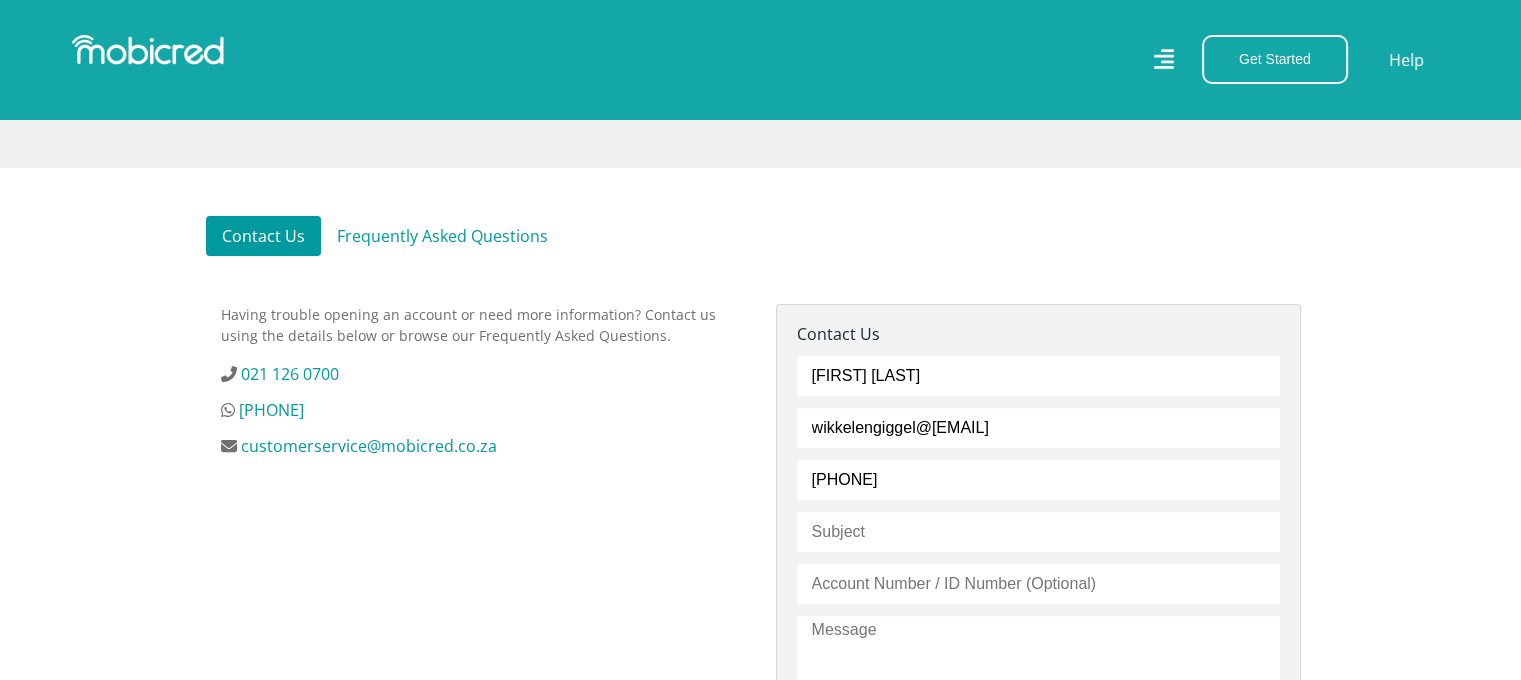 click at bounding box center [1038, 532] 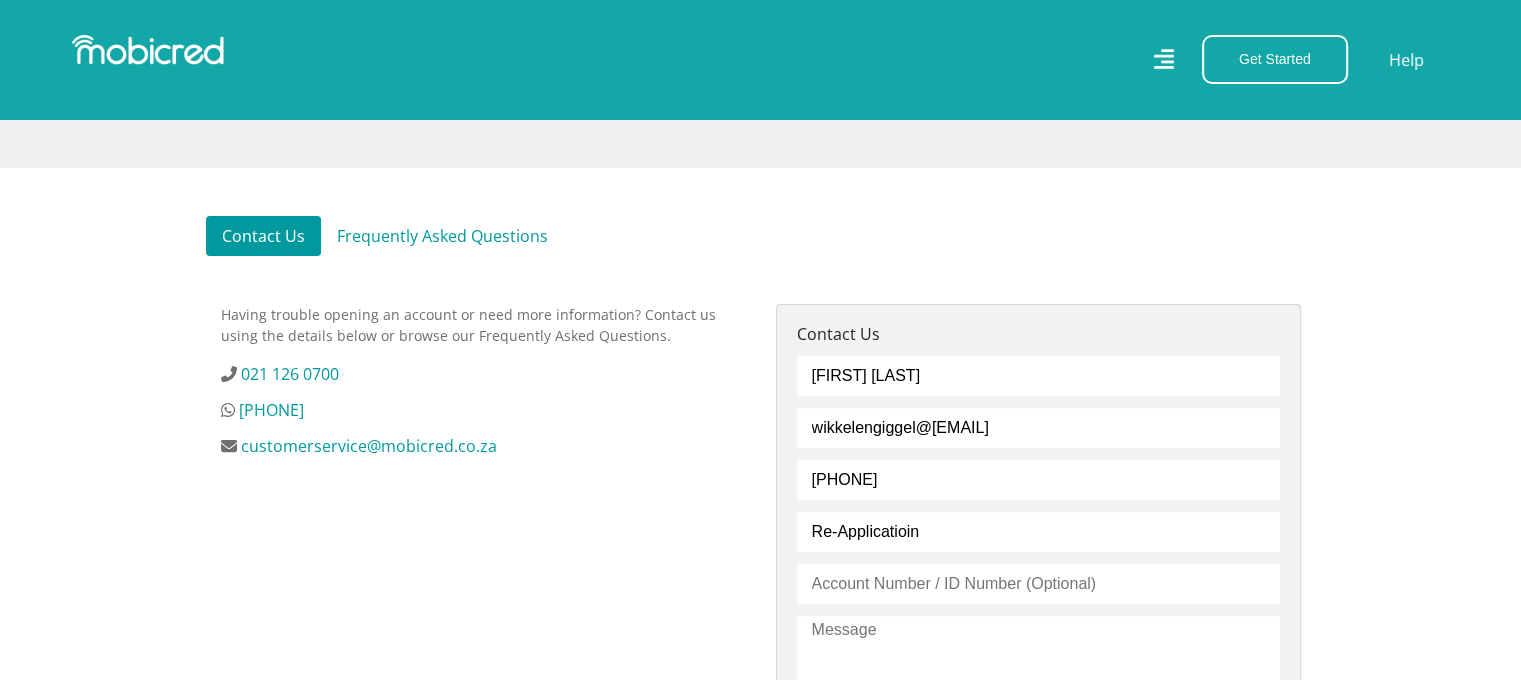 type on "Re-Applicatioin" 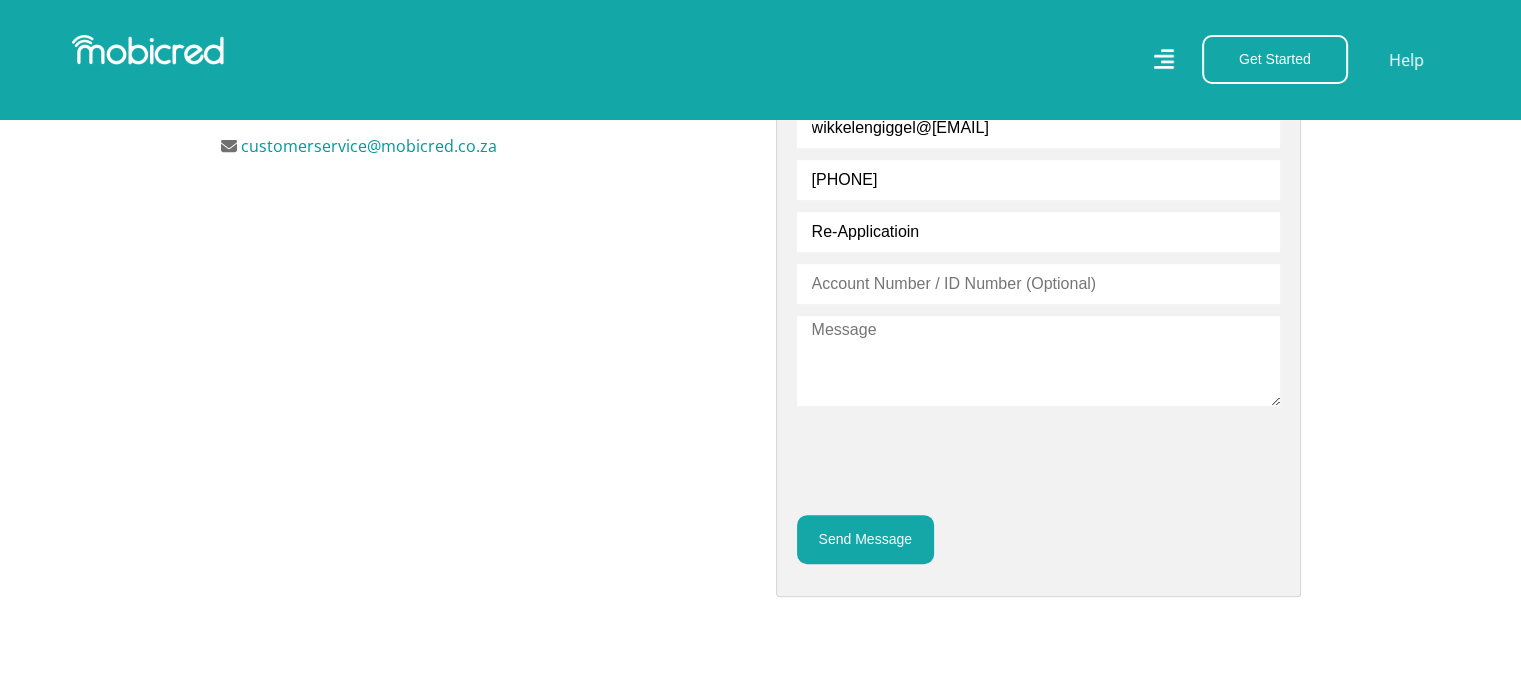 click at bounding box center (1038, 361) 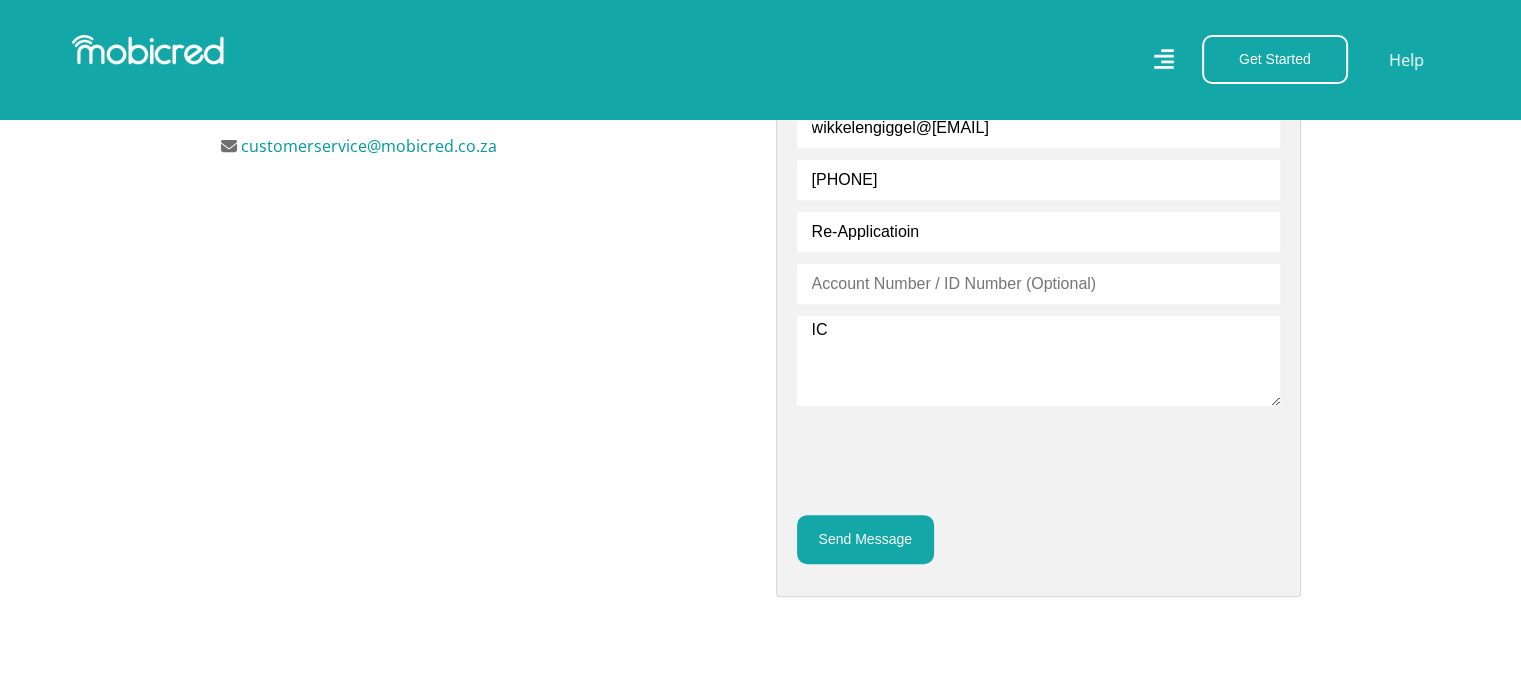 type on "I" 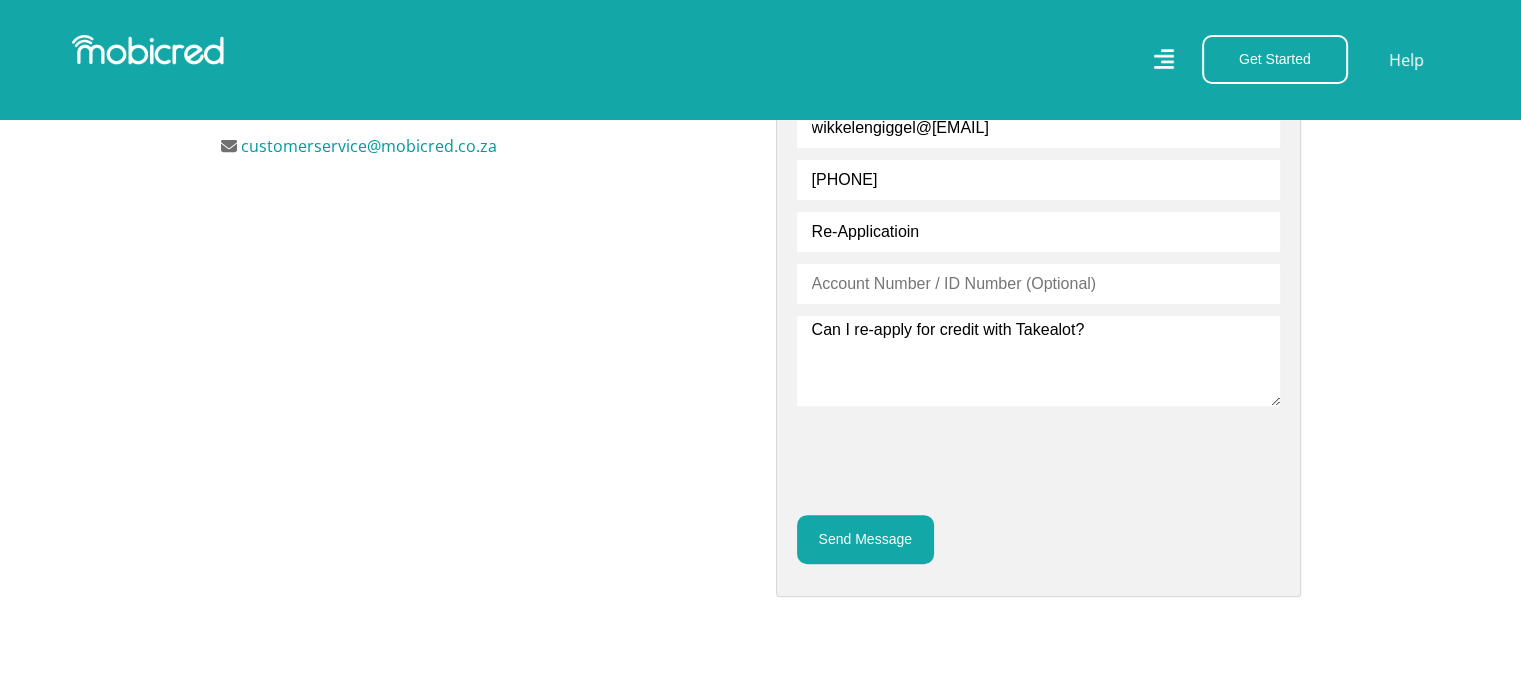 type on "Can I re-apply for credit with Takealot?" 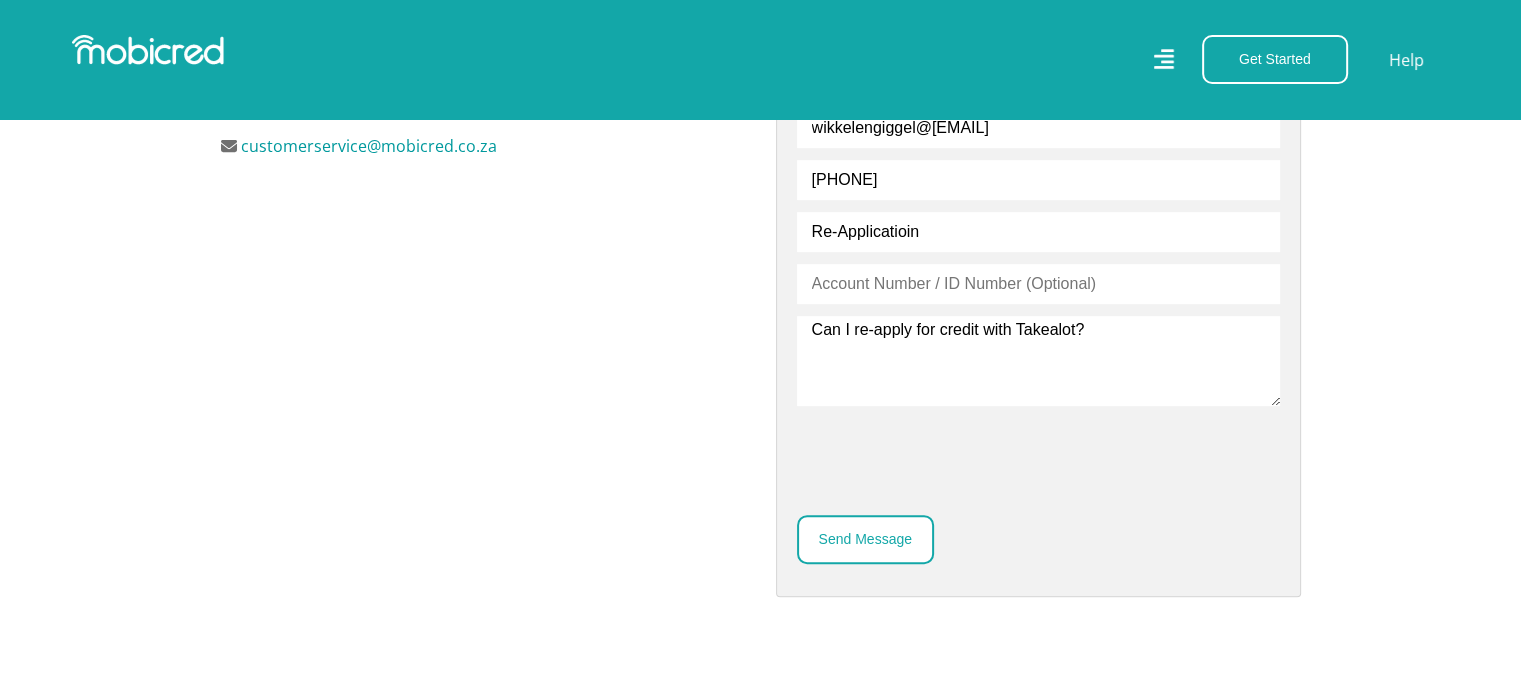 click on "Send Message" at bounding box center (865, 539) 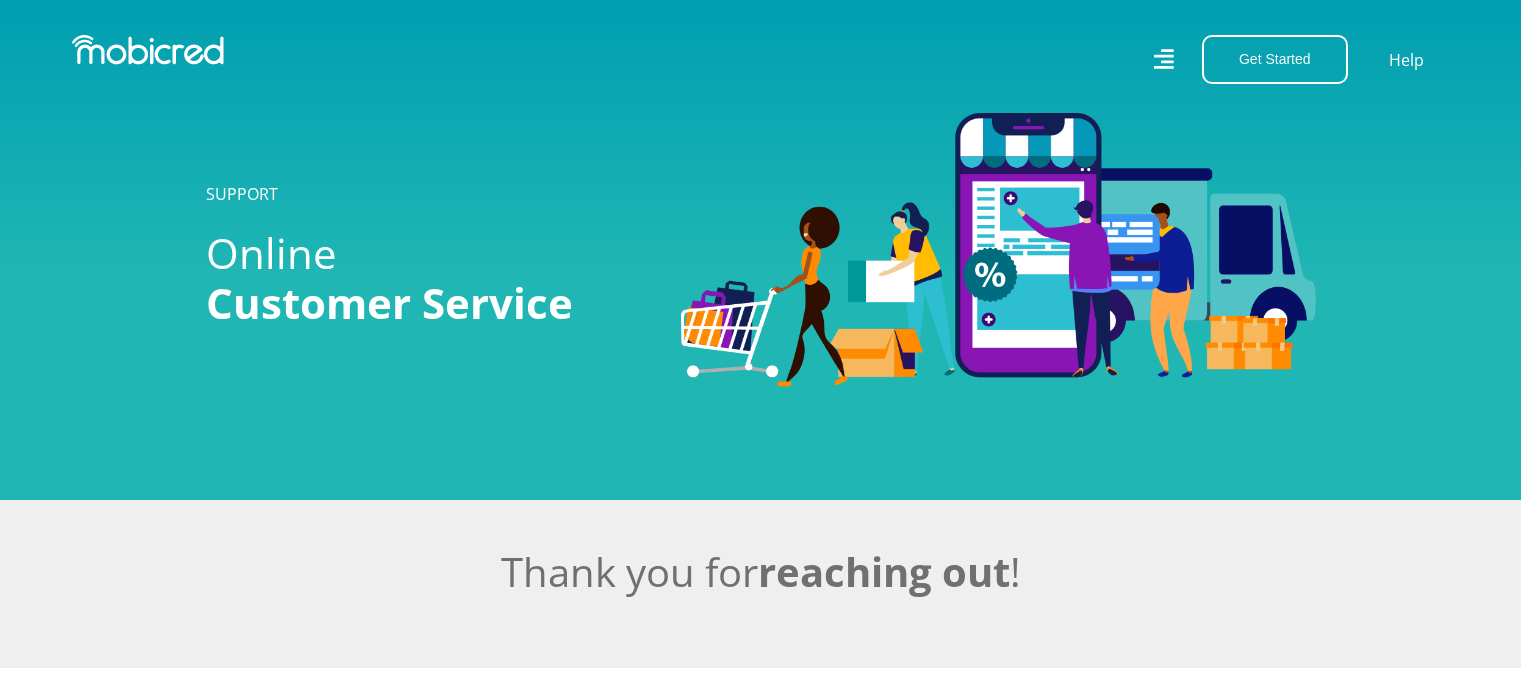 scroll, scrollTop: 0, scrollLeft: 0, axis: both 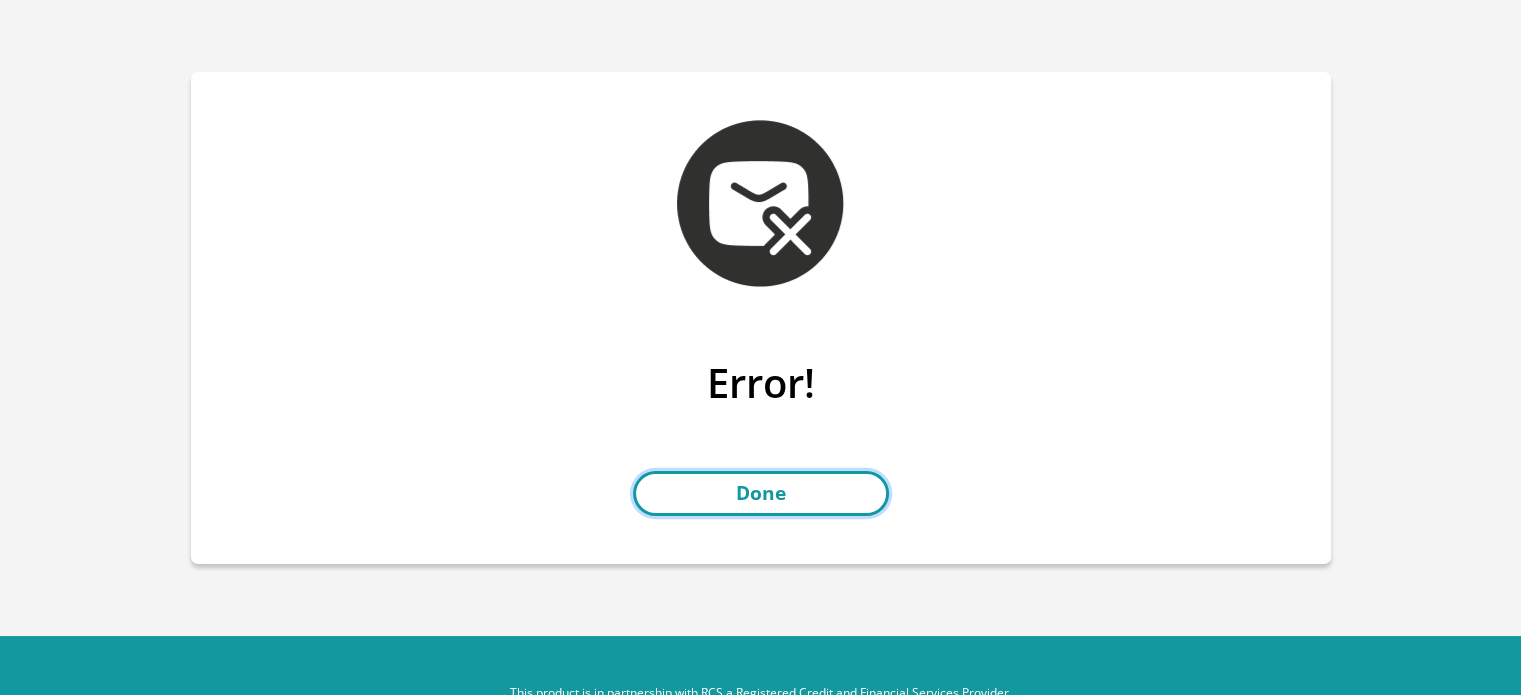 click on "Done" at bounding box center [761, 493] 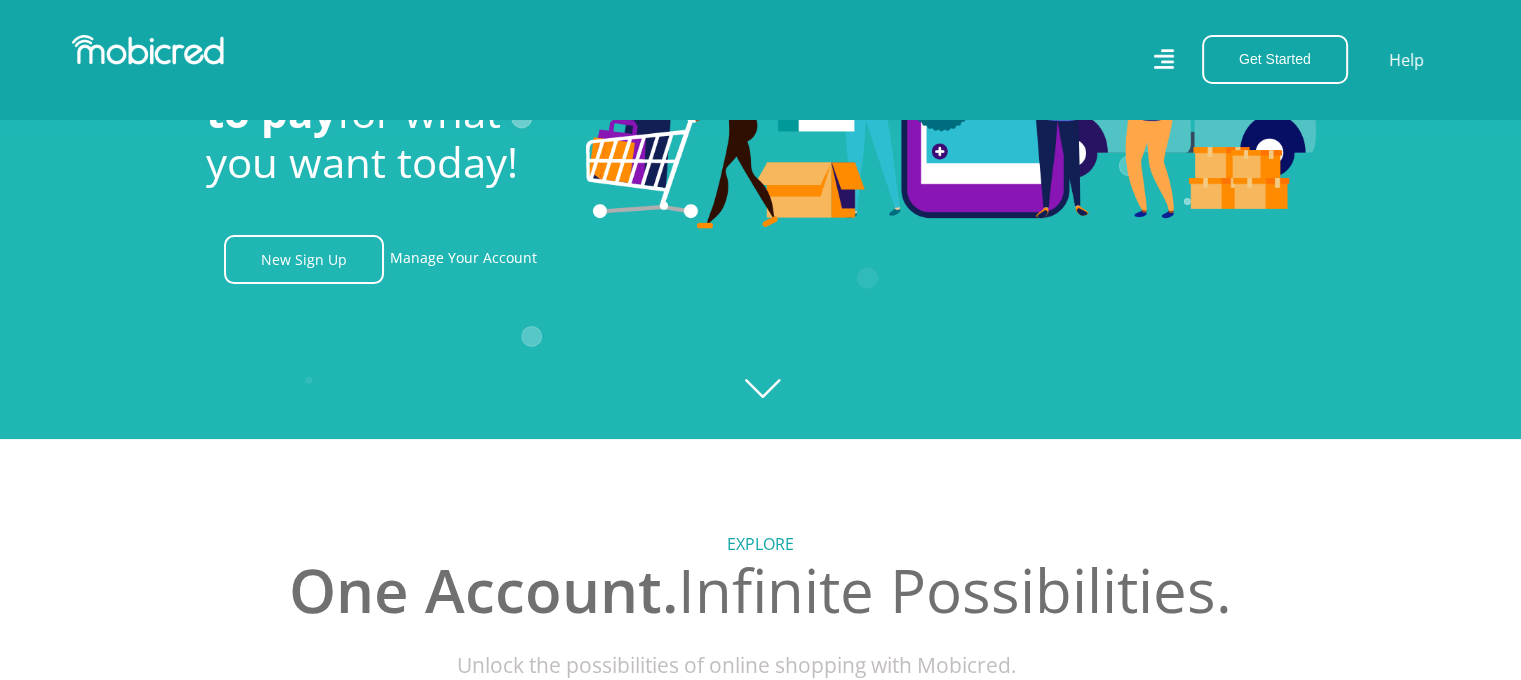 scroll, scrollTop: 100, scrollLeft: 0, axis: vertical 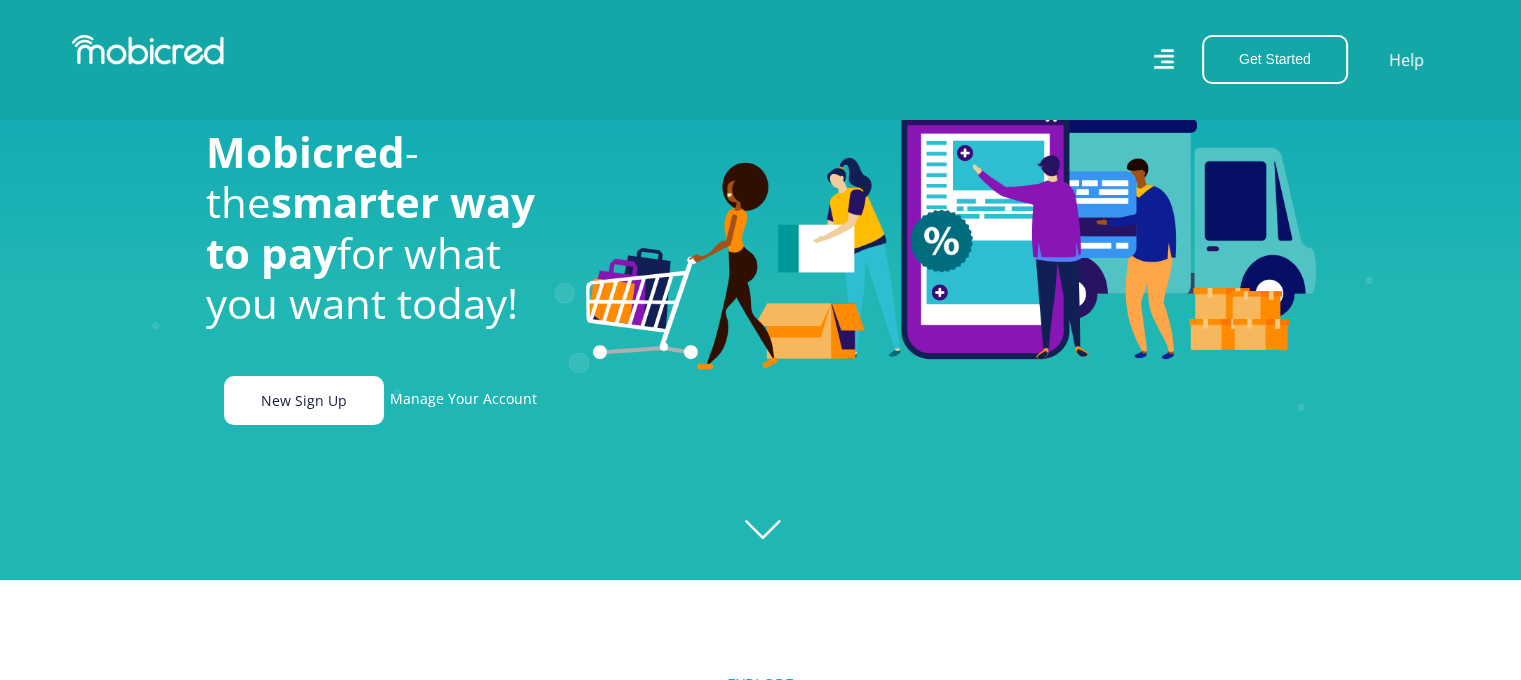 click on "New Sign Up" at bounding box center [304, 400] 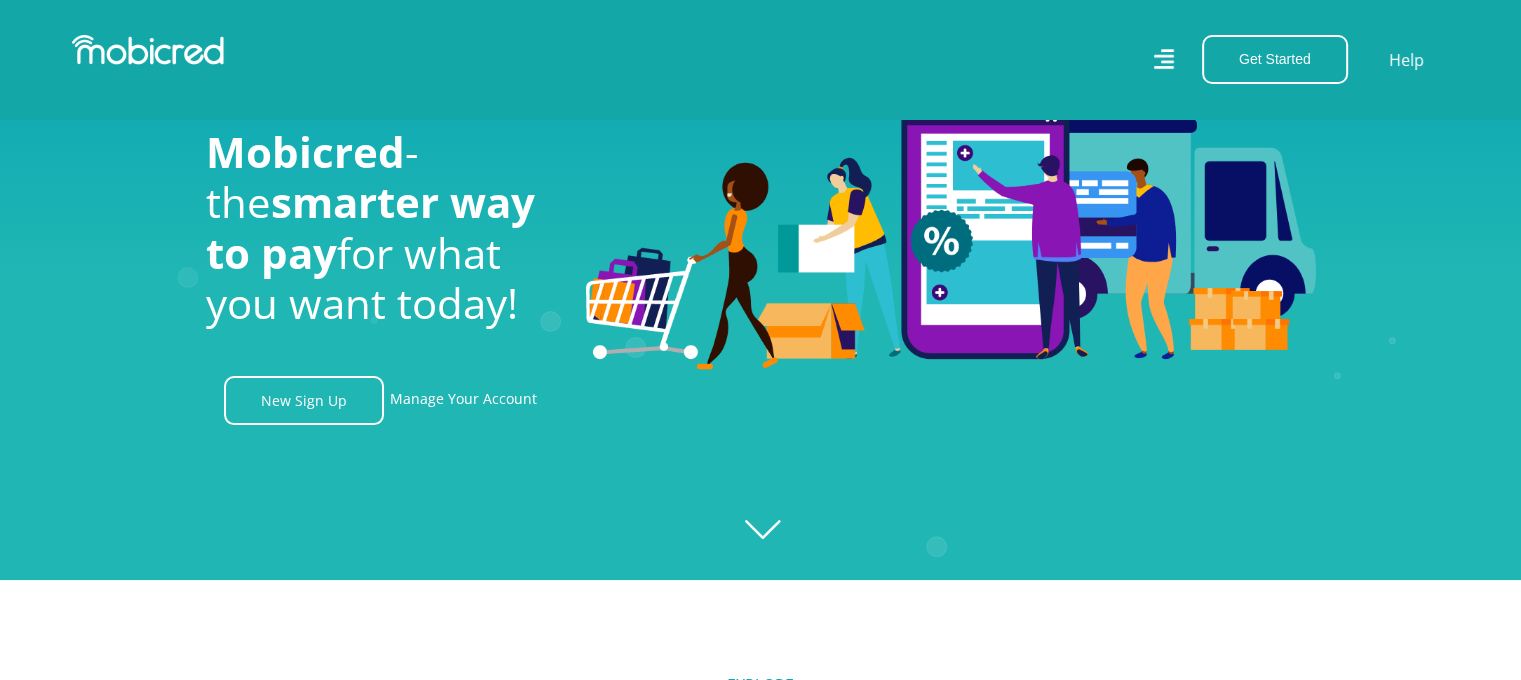 scroll, scrollTop: 0, scrollLeft: 2564, axis: horizontal 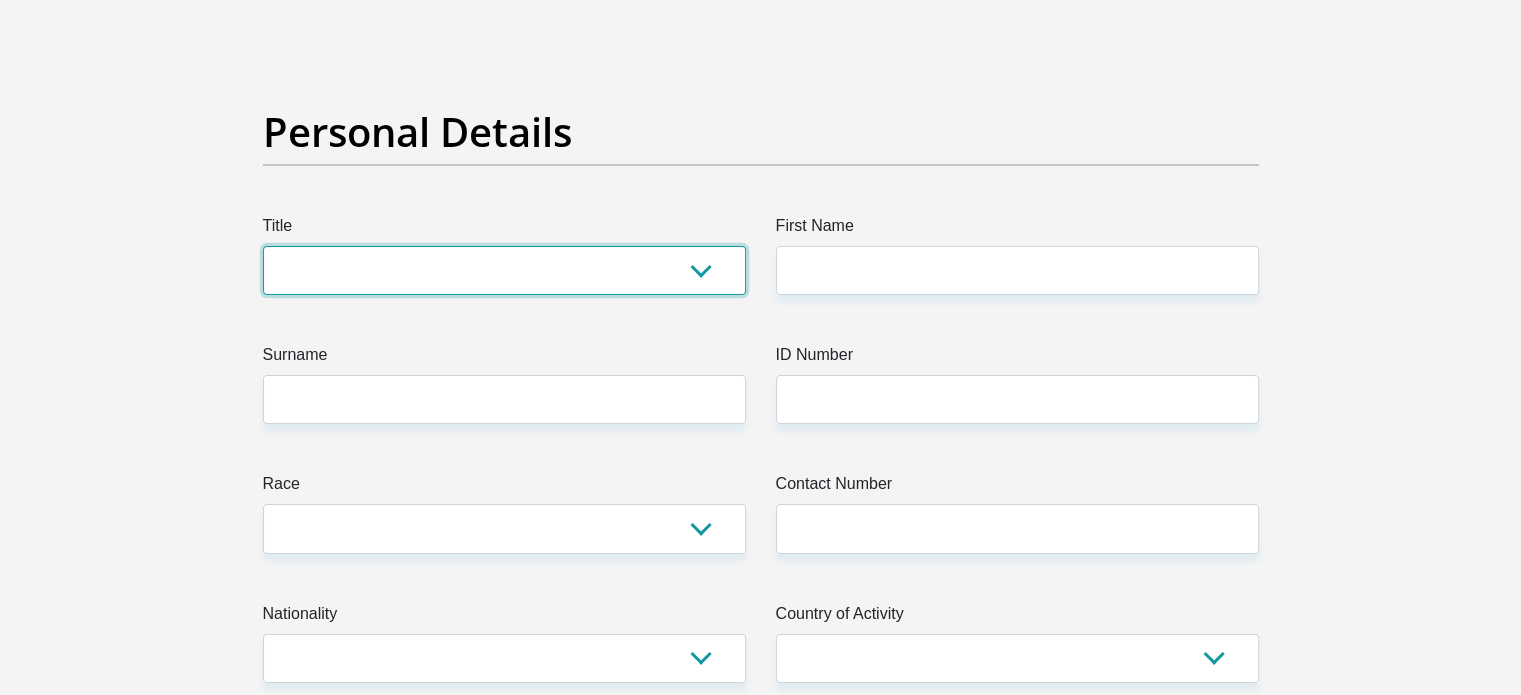 click on "Mr
Ms
Mrs
Dr
Other" at bounding box center [504, 270] 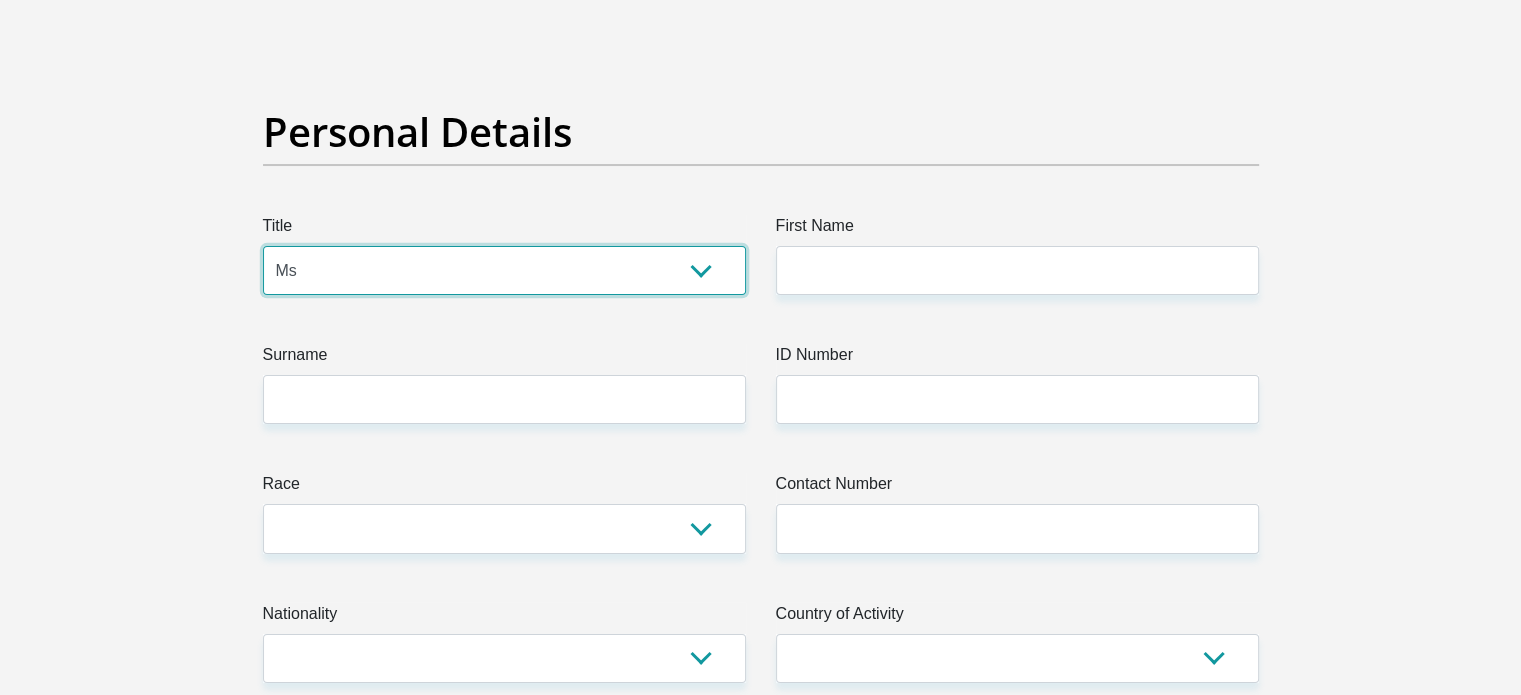 click on "Mr
Ms
Mrs
Dr
Other" at bounding box center [504, 270] 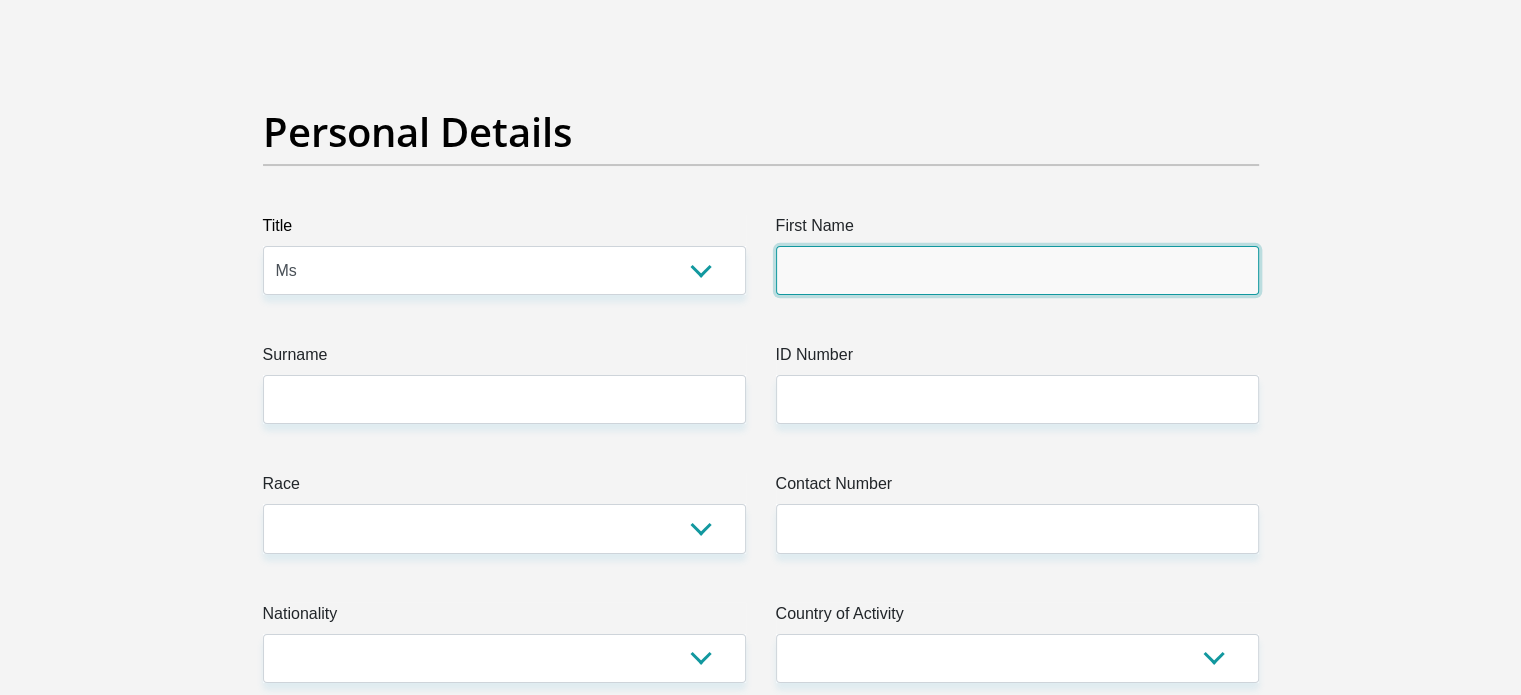 click on "First Name" at bounding box center [1017, 270] 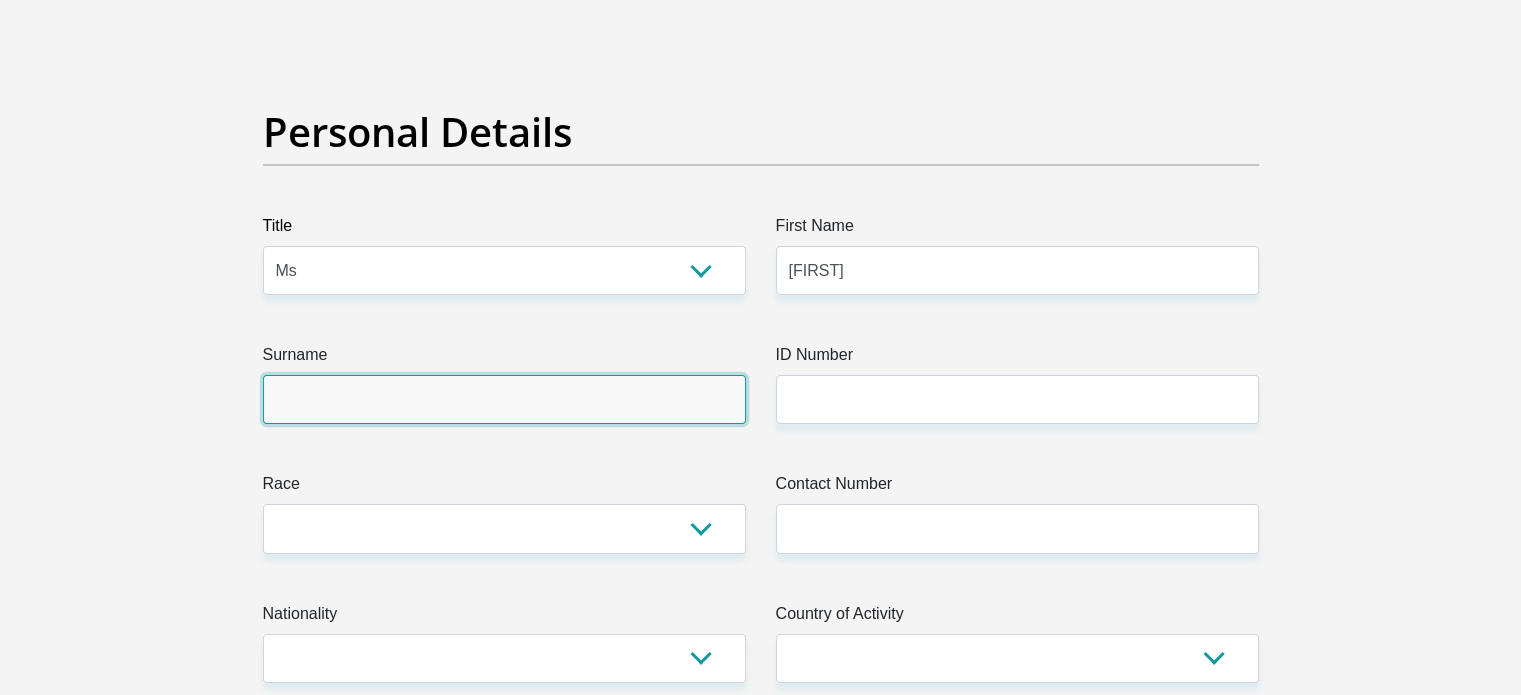 type on "Landman" 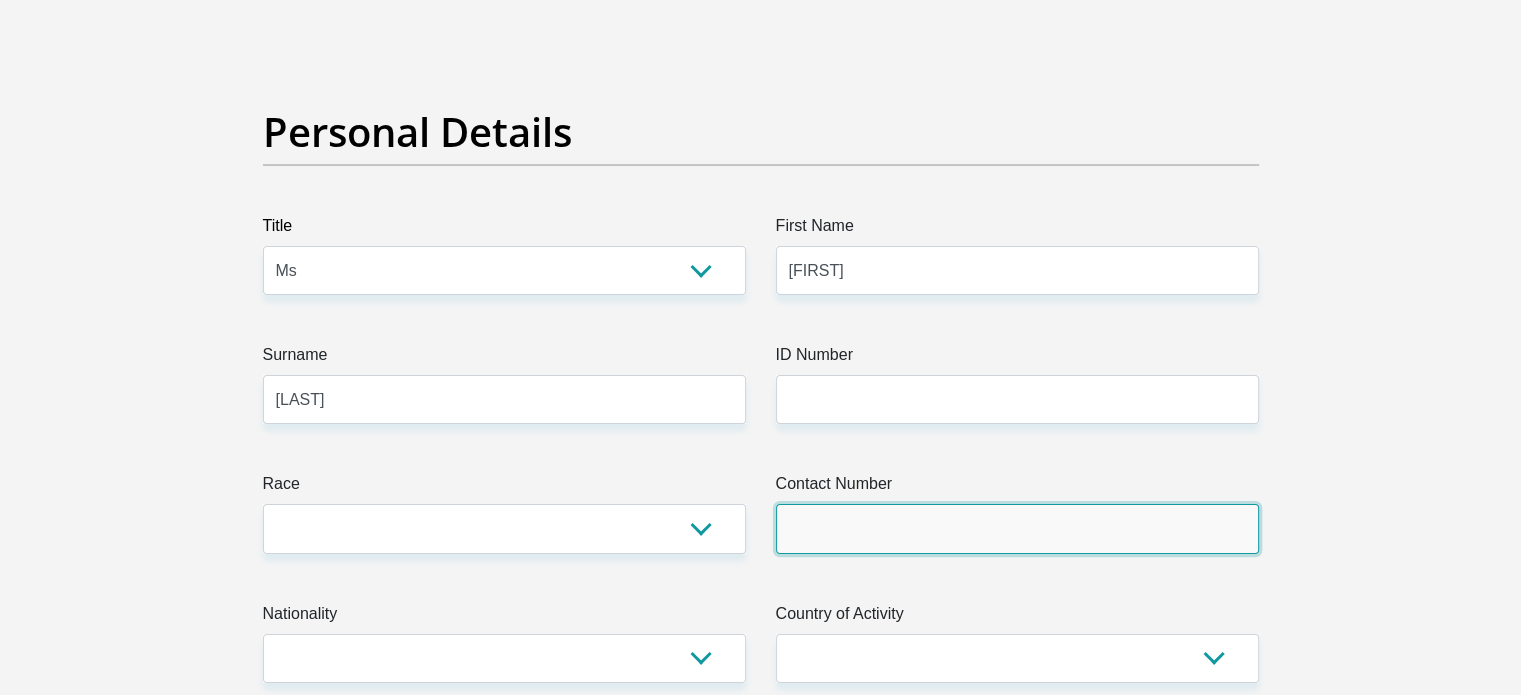 type on "0714194467" 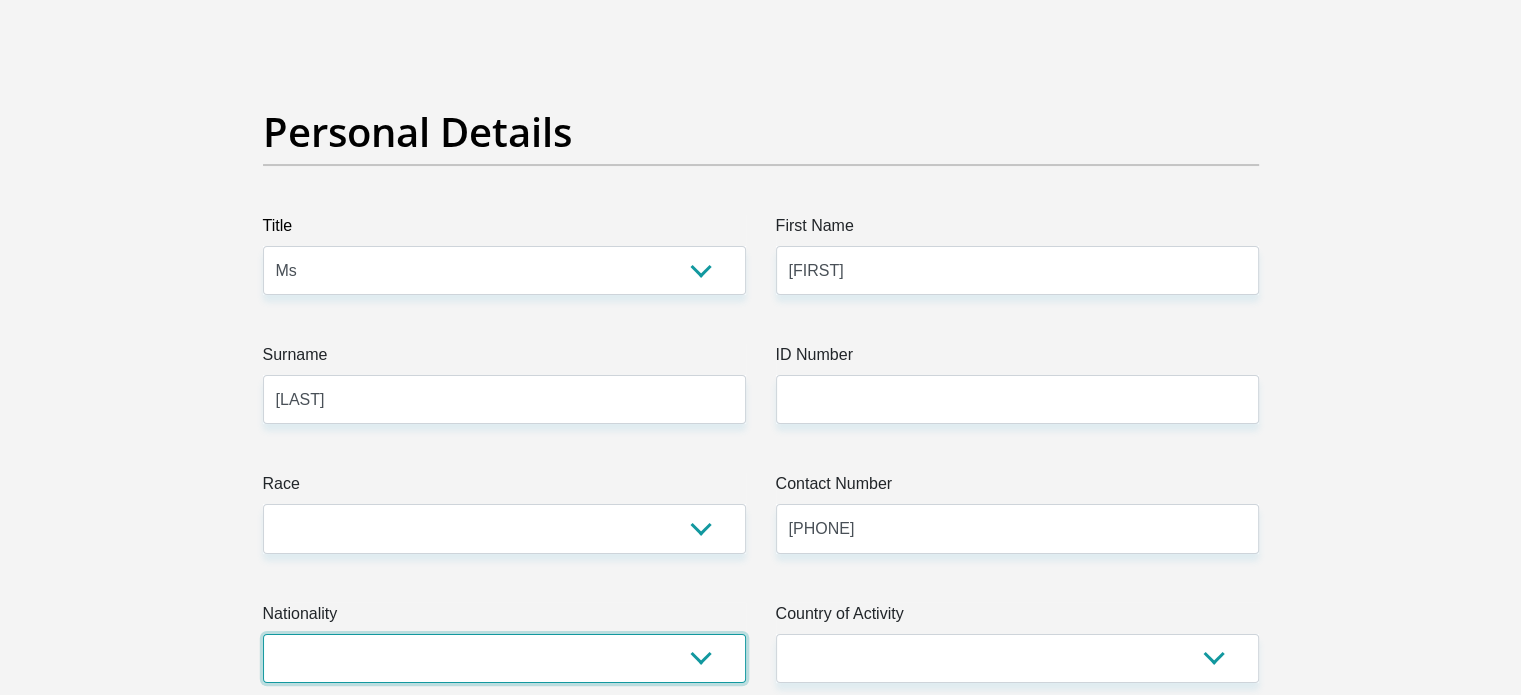 select on "ZAF" 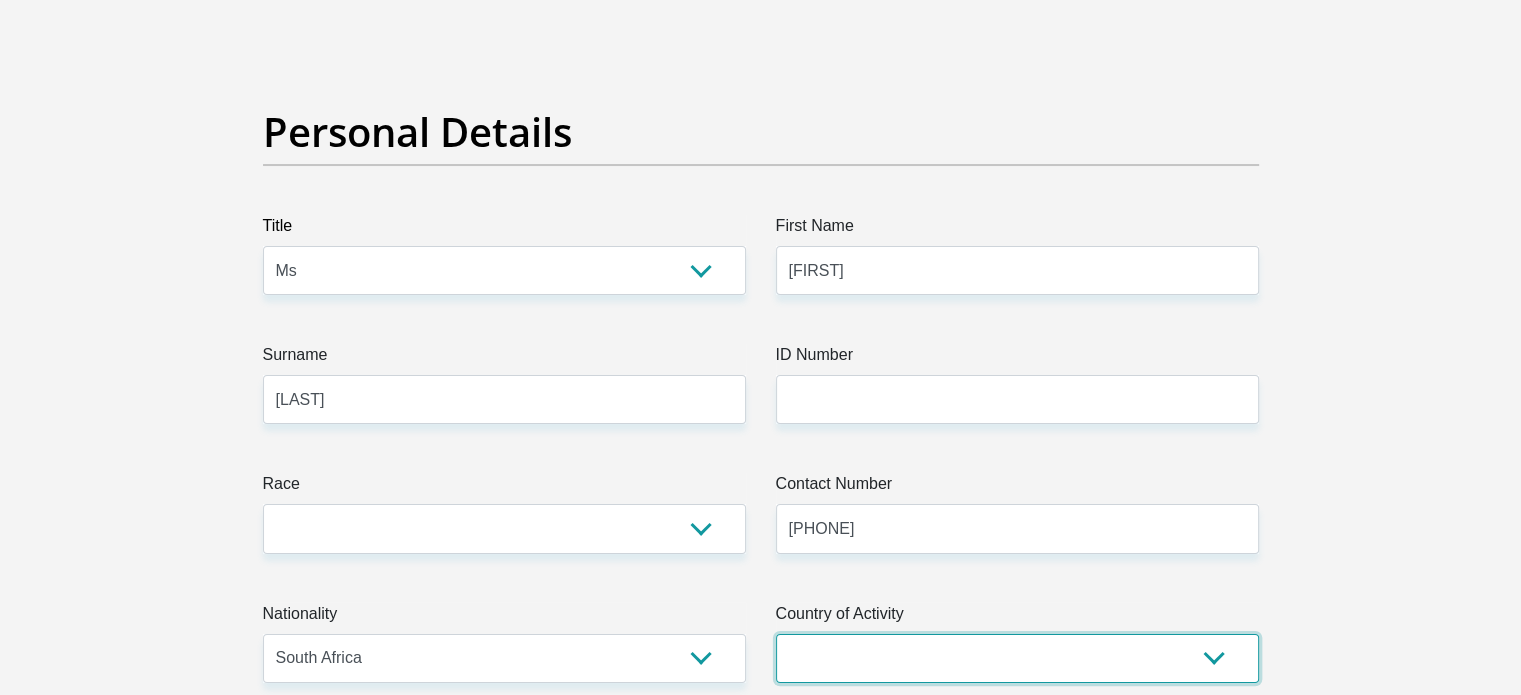 select on "ZAF" 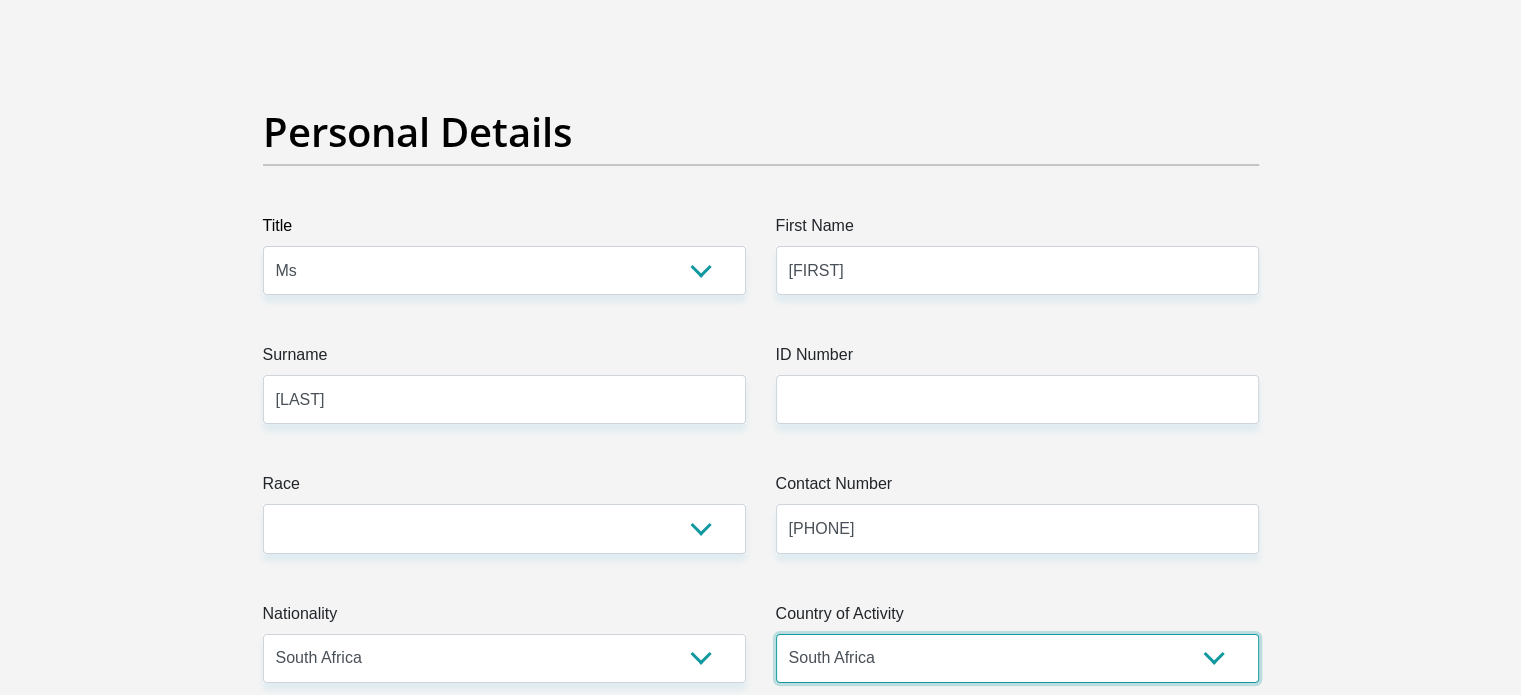 type on "30 Holland Street" 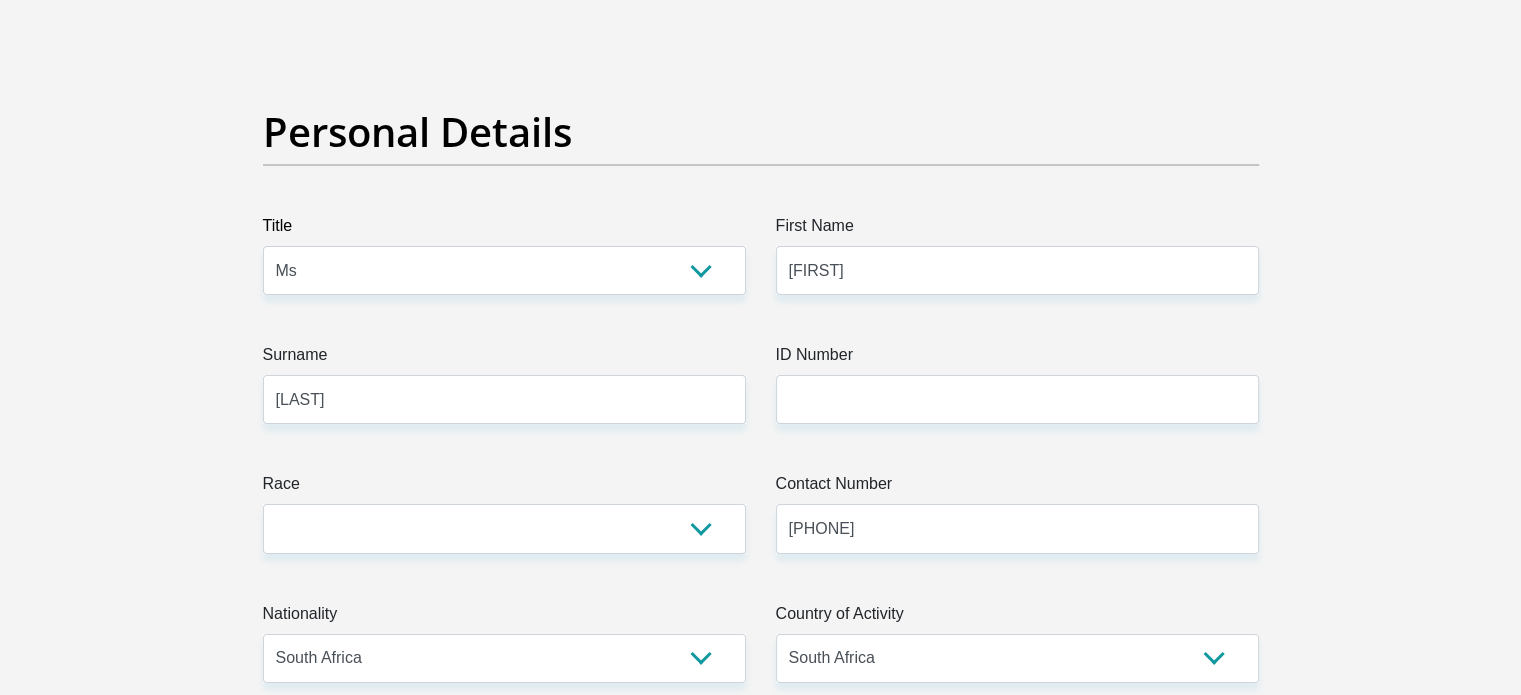 type on "Windsor Park" 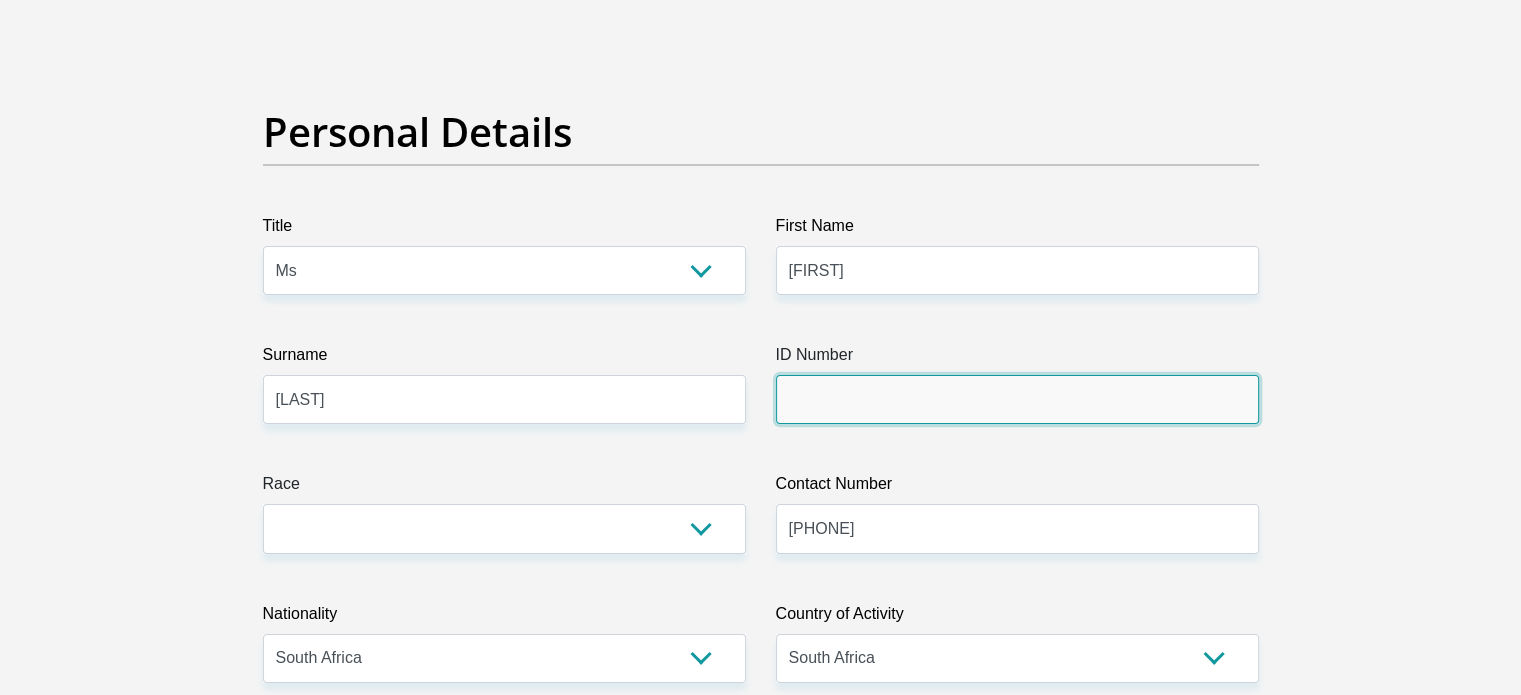 click on "ID Number" at bounding box center (1017, 399) 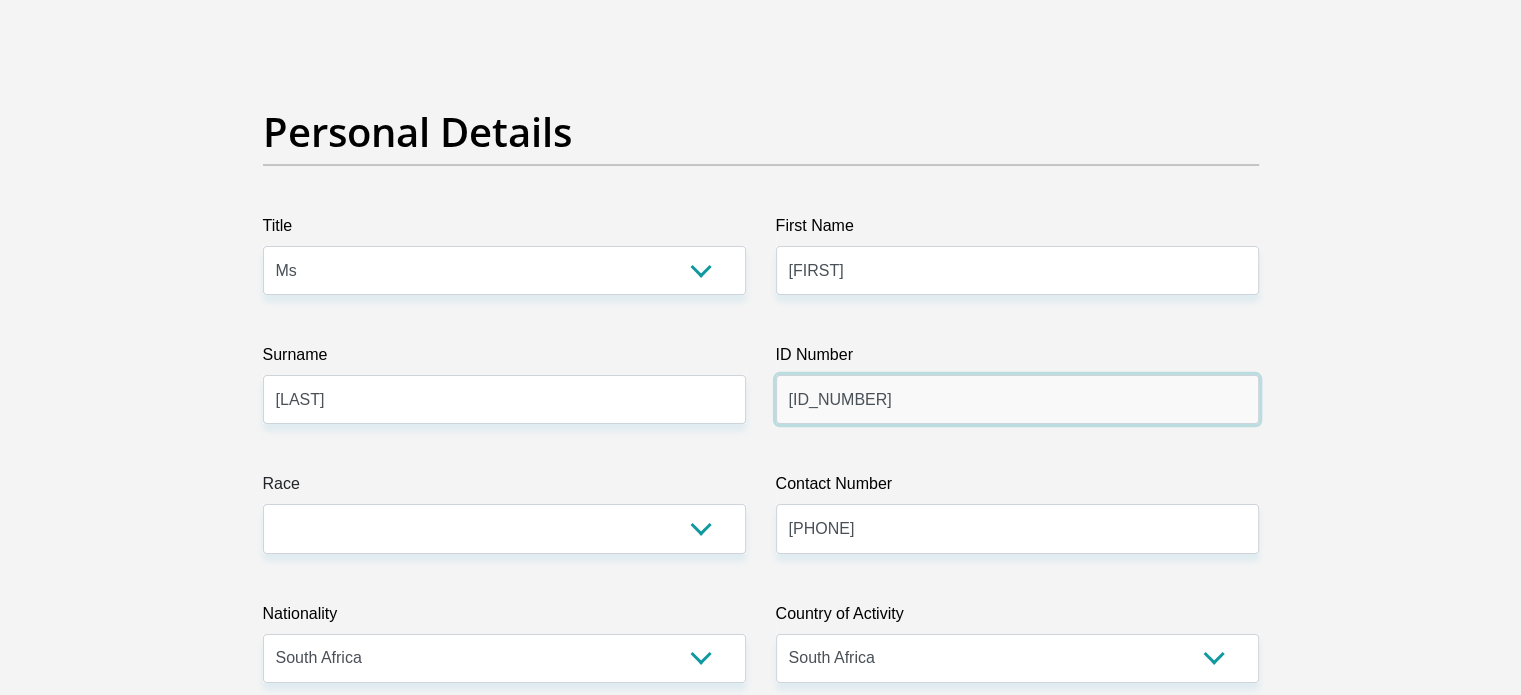 type on "7403280052084" 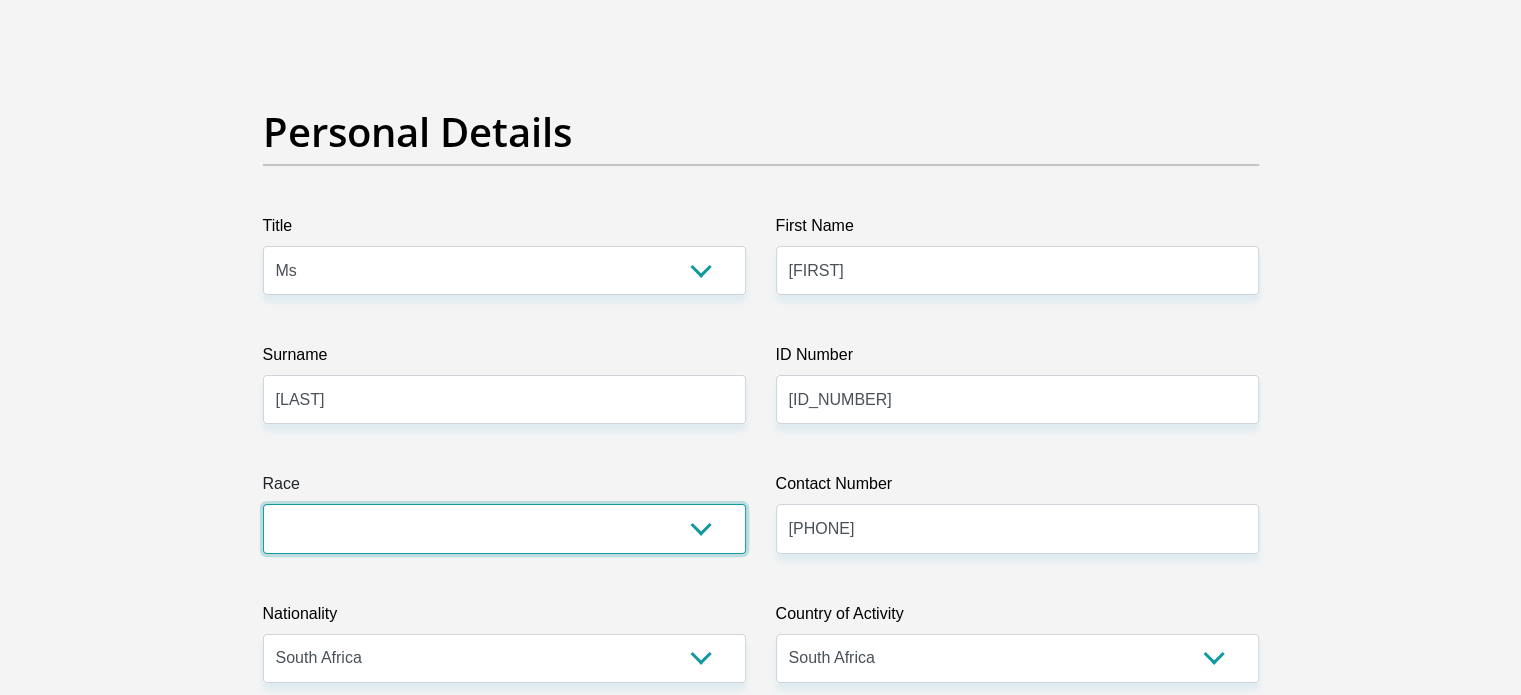 click on "Black
Coloured
Indian
White
Other" at bounding box center [504, 528] 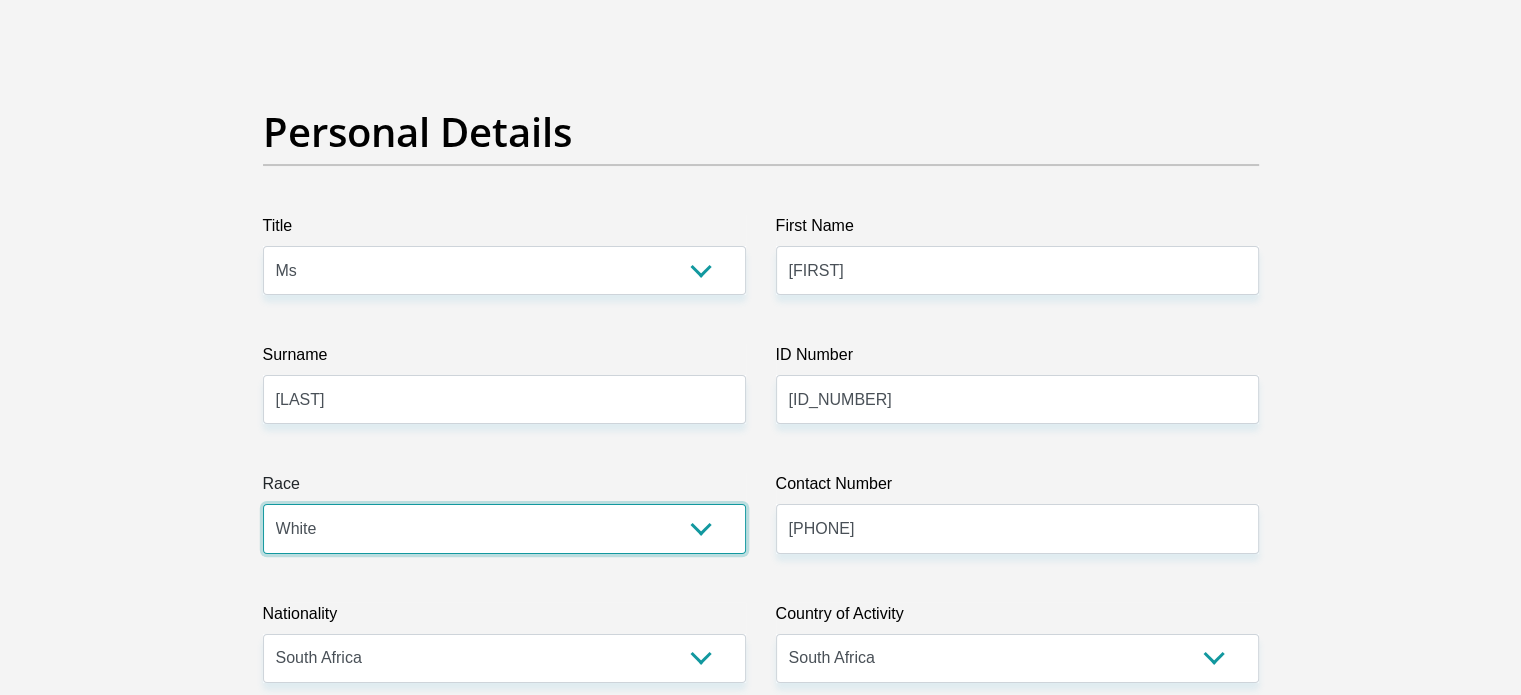 click on "Black
Coloured
Indian
White
Other" at bounding box center [504, 528] 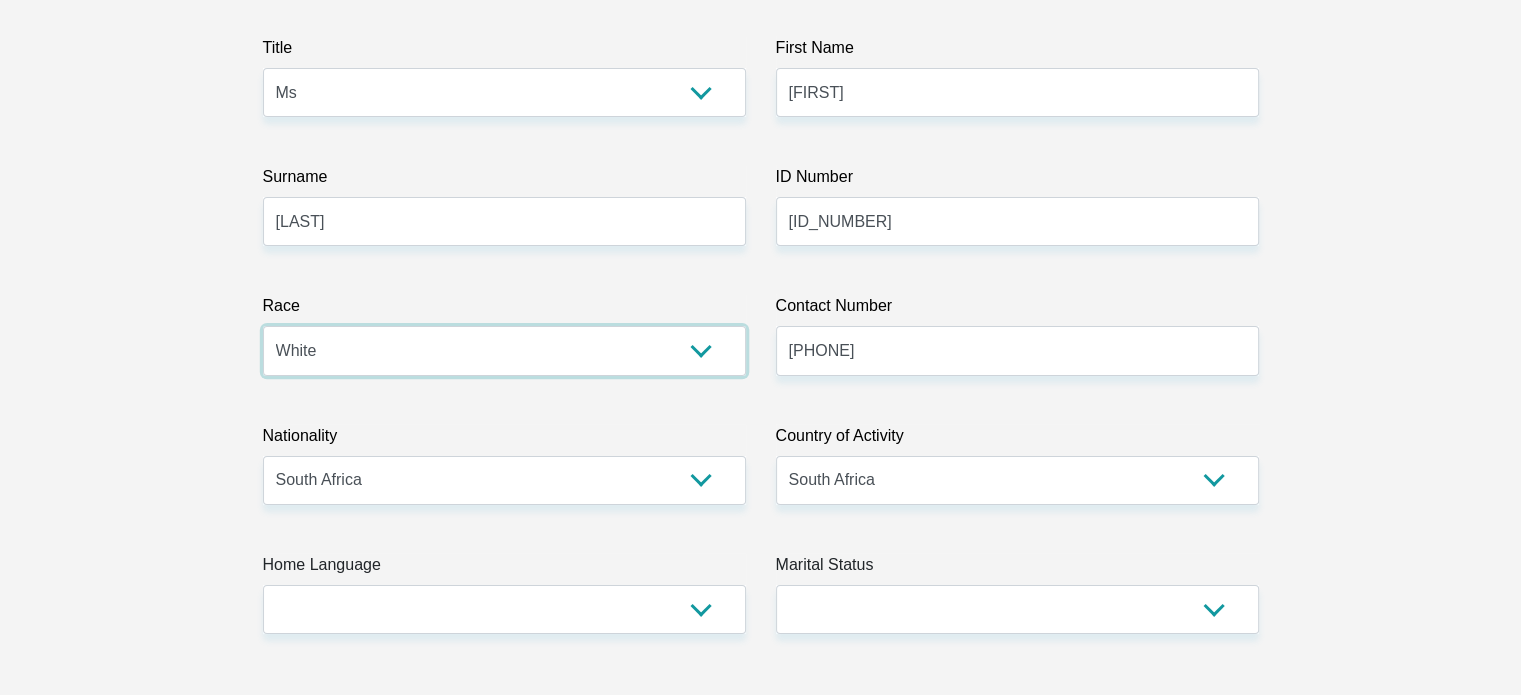 scroll, scrollTop: 400, scrollLeft: 0, axis: vertical 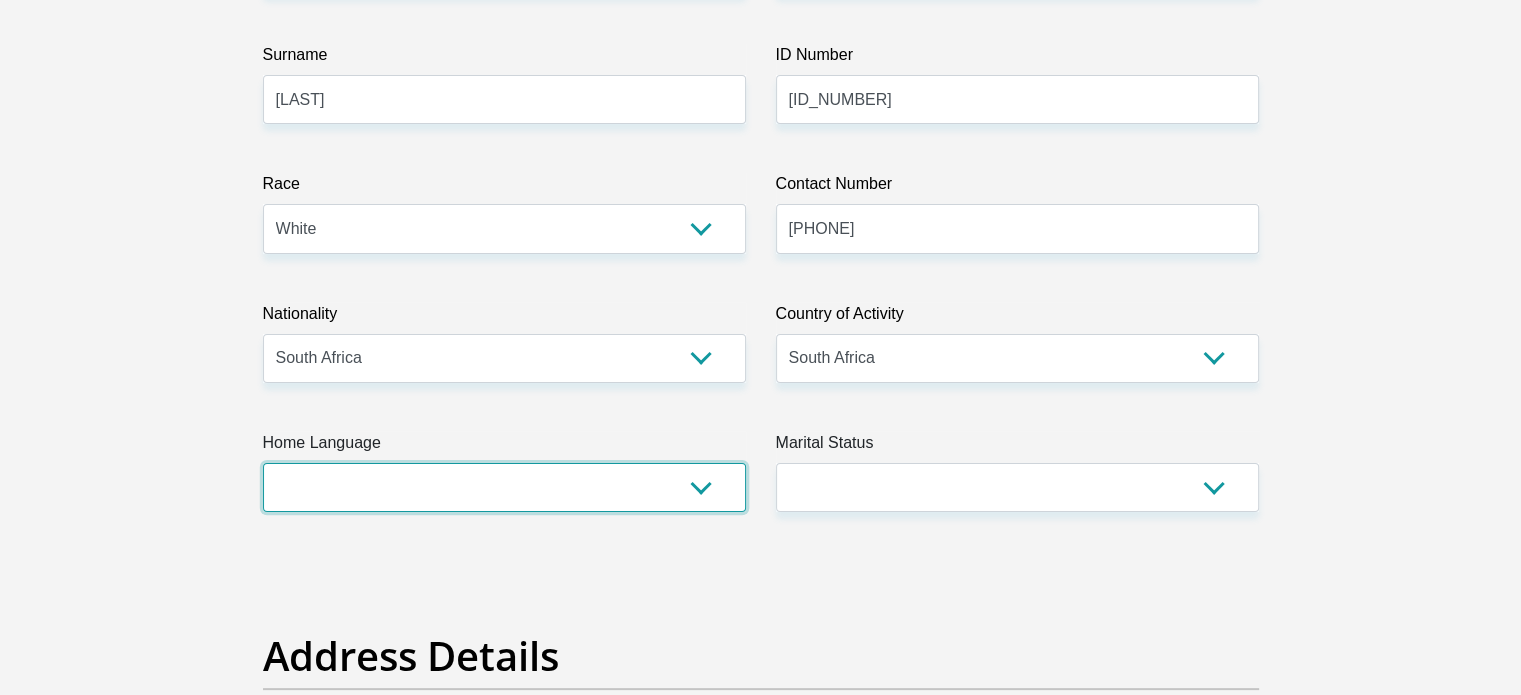 click on "Afrikaans
English
Sepedi
South Ndebele
Southern Sotho
Swati
Tsonga
Tswana
Venda
Xhosa
Zulu
Other" at bounding box center (504, 487) 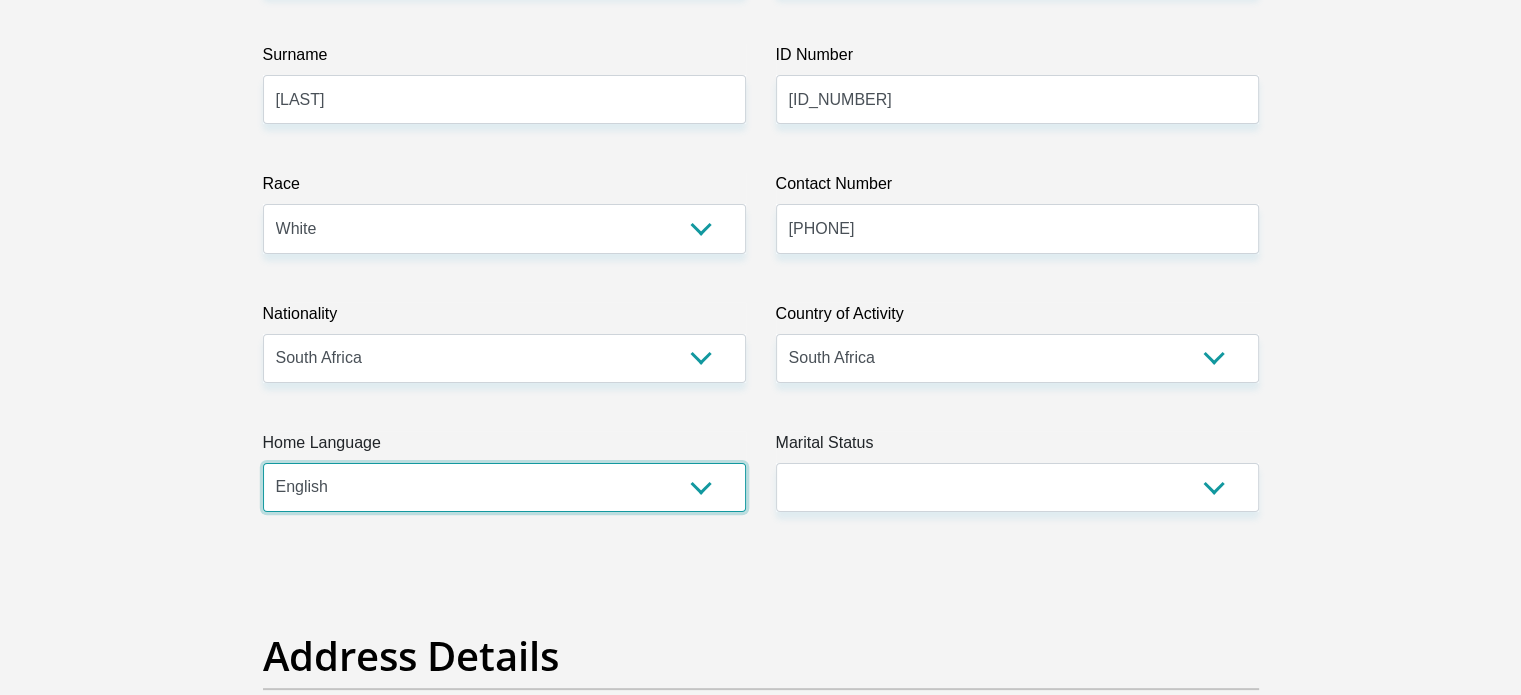 click on "Afrikaans
English
Sepedi
South Ndebele
Southern Sotho
Swati
Tsonga
Tswana
Venda
Xhosa
Zulu
Other" at bounding box center [504, 487] 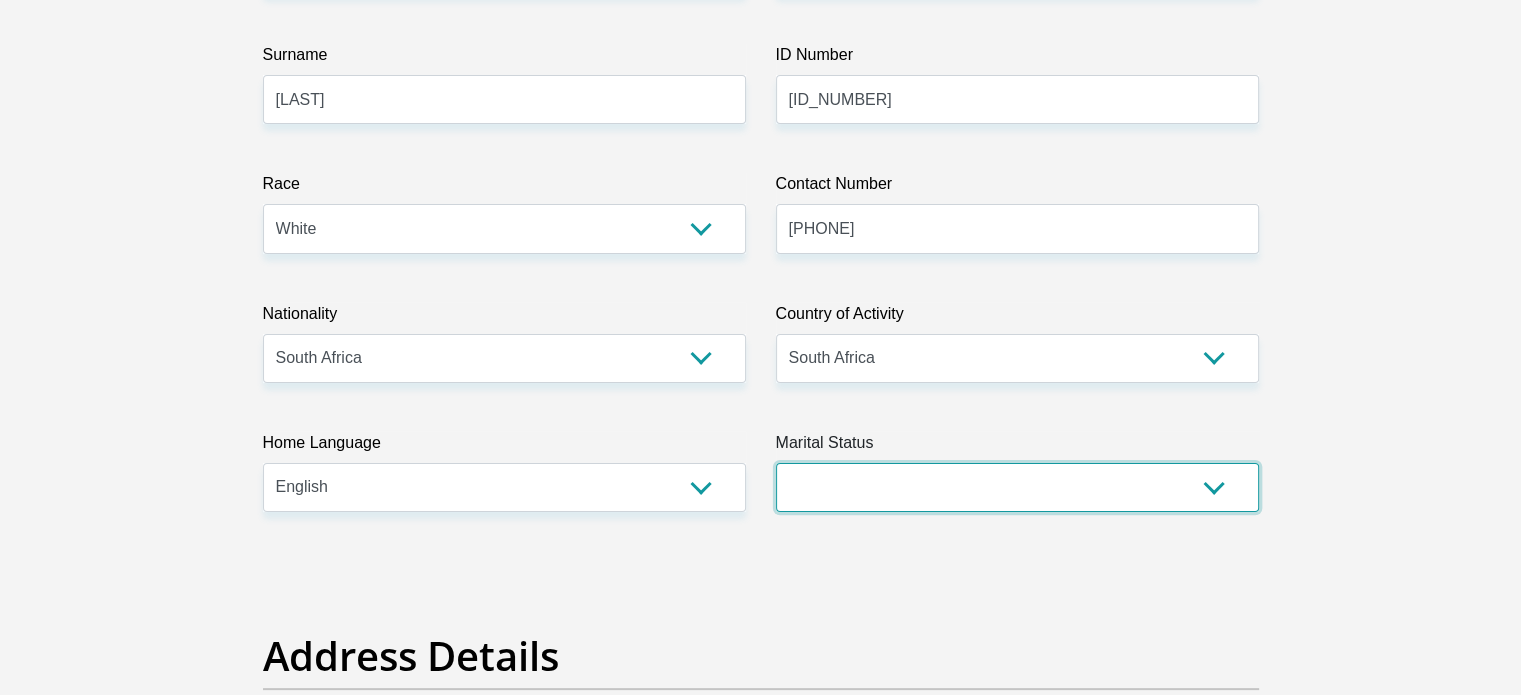 click on "Married ANC
Single
Divorced
Widowed
Married COP or Customary Law" at bounding box center [1017, 487] 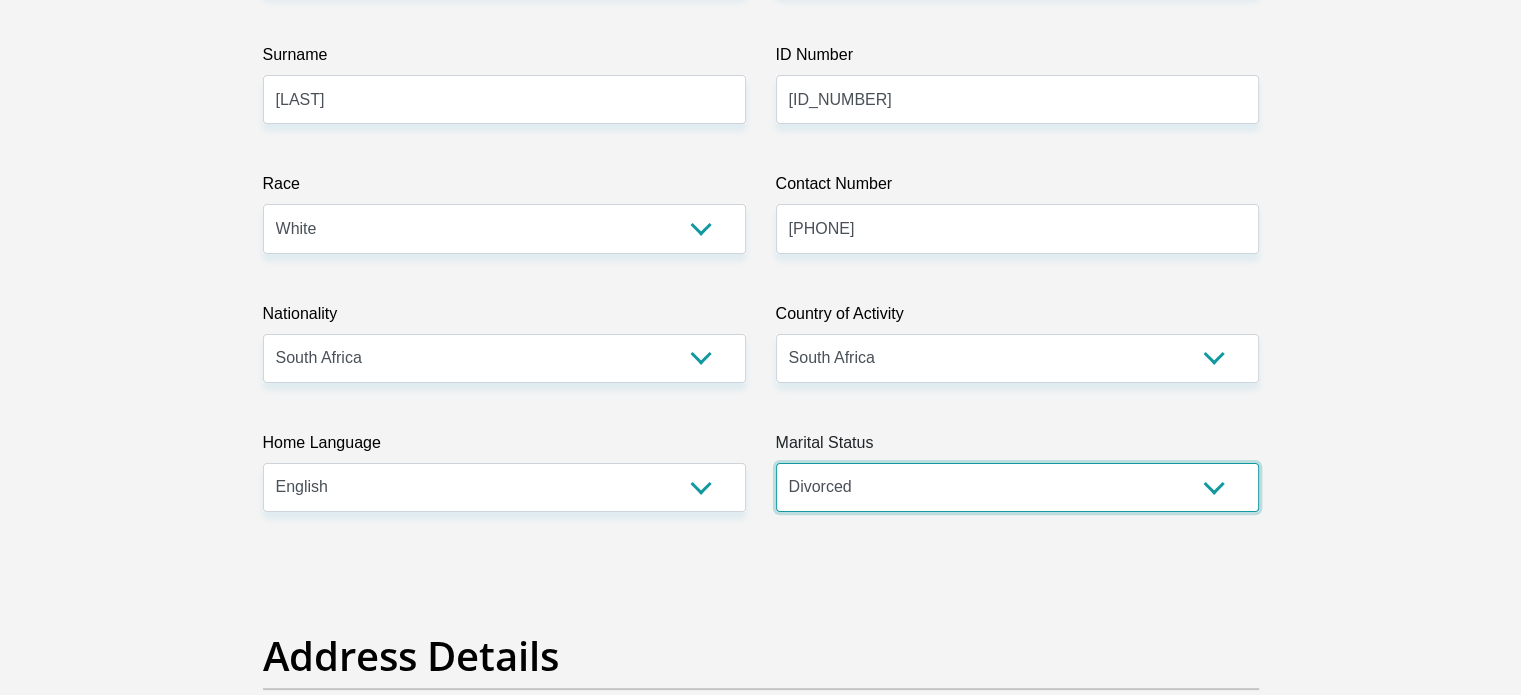click on "Married ANC
Single
Divorced
Widowed
Married COP or Customary Law" at bounding box center (1017, 487) 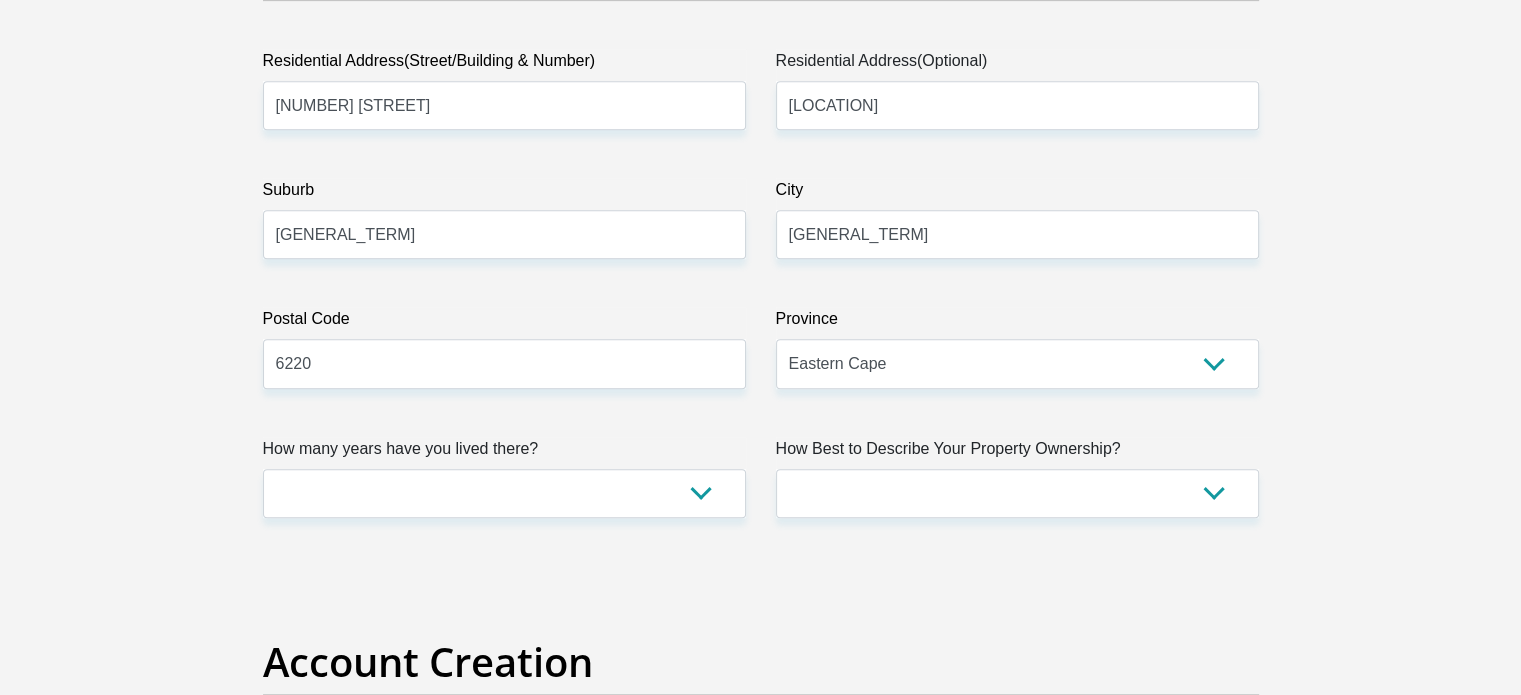 scroll, scrollTop: 1300, scrollLeft: 0, axis: vertical 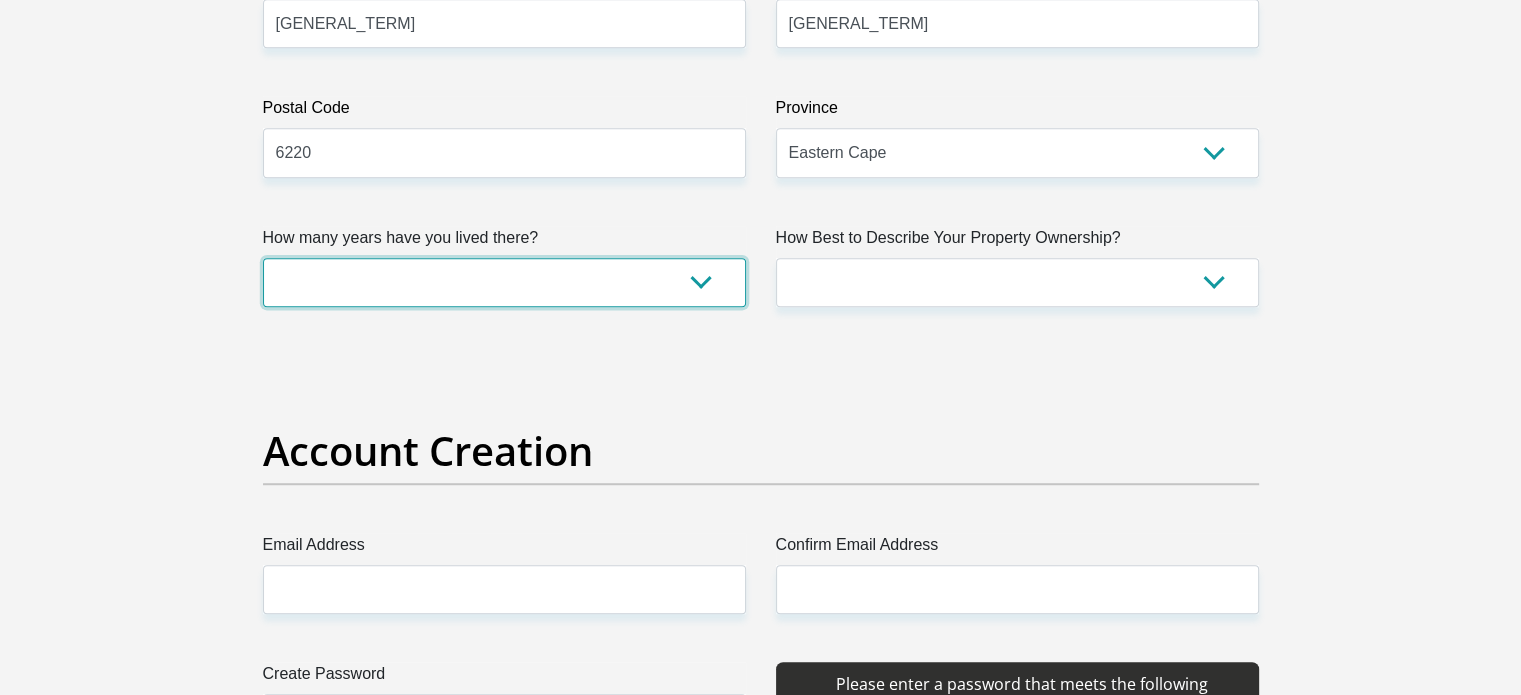 click on "less than 1 year
1-3 years
3-5 years
5+ years" at bounding box center (504, 282) 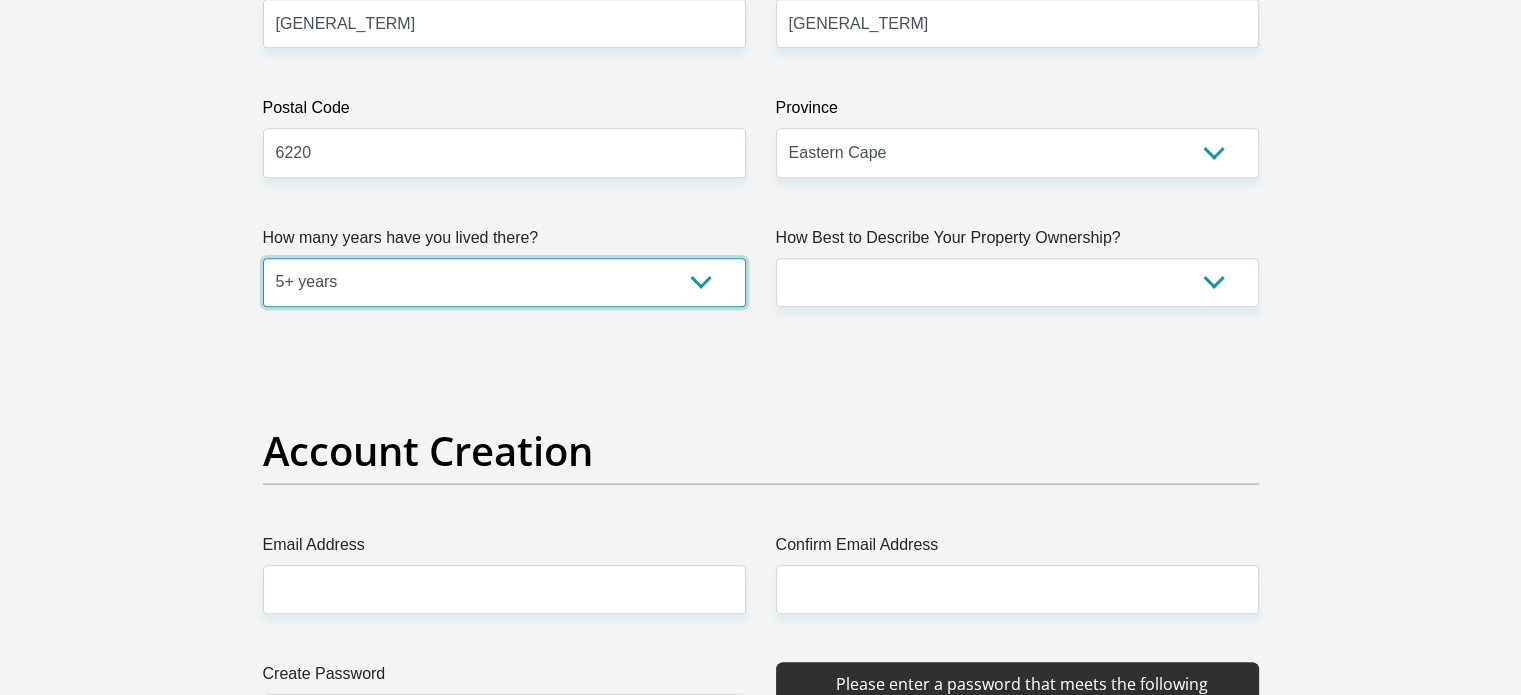 click on "less than 1 year
1-3 years
3-5 years
5+ years" at bounding box center (504, 282) 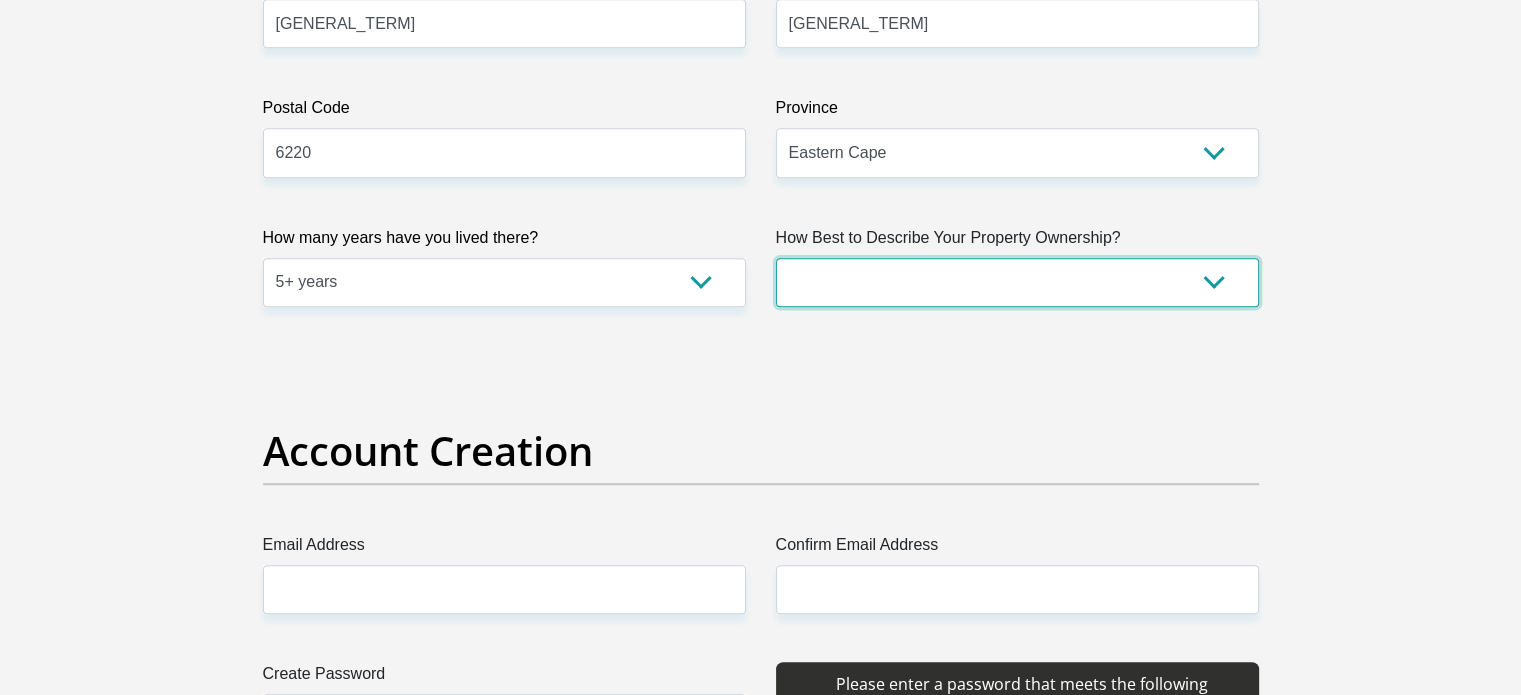 click on "Owned
Rented
Family Owned
Company Dwelling" at bounding box center (1017, 282) 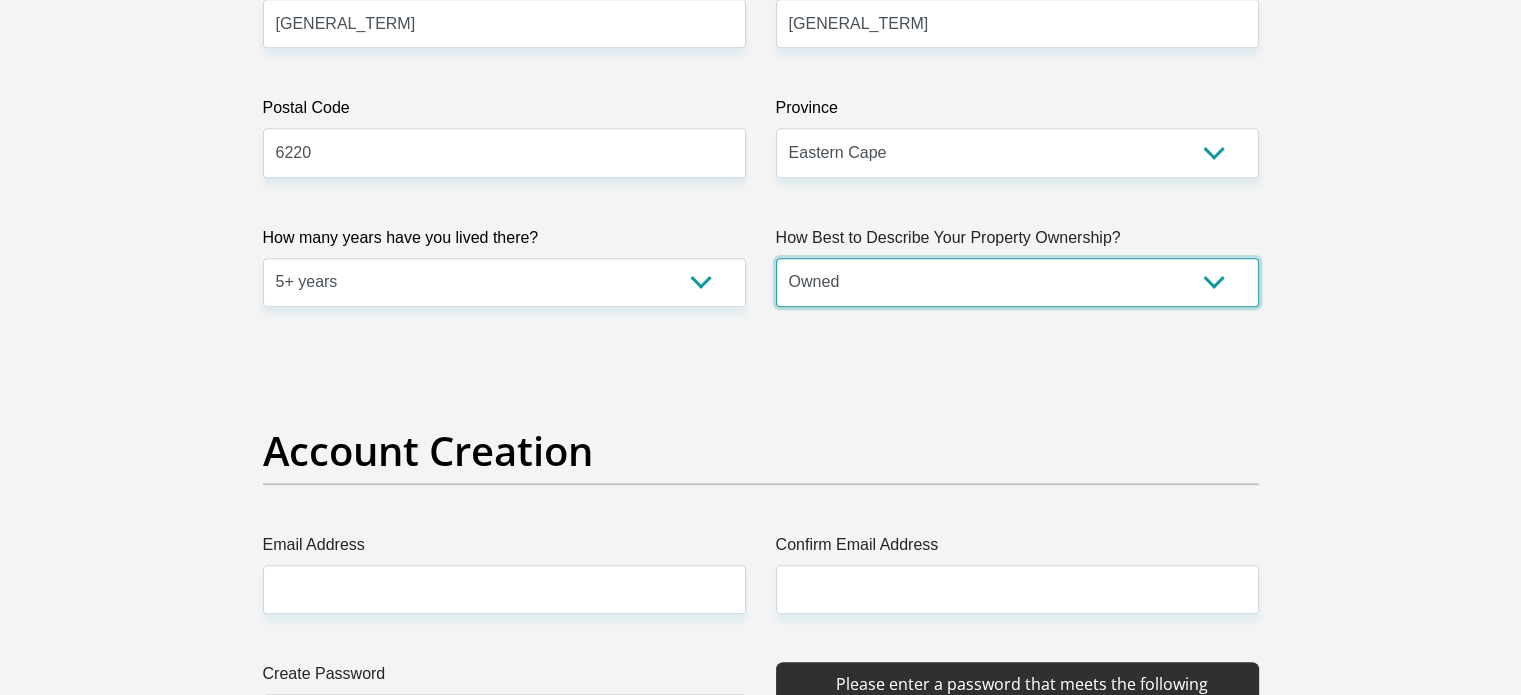 click on "Owned
Rented
Family Owned
Company Dwelling" at bounding box center (1017, 282) 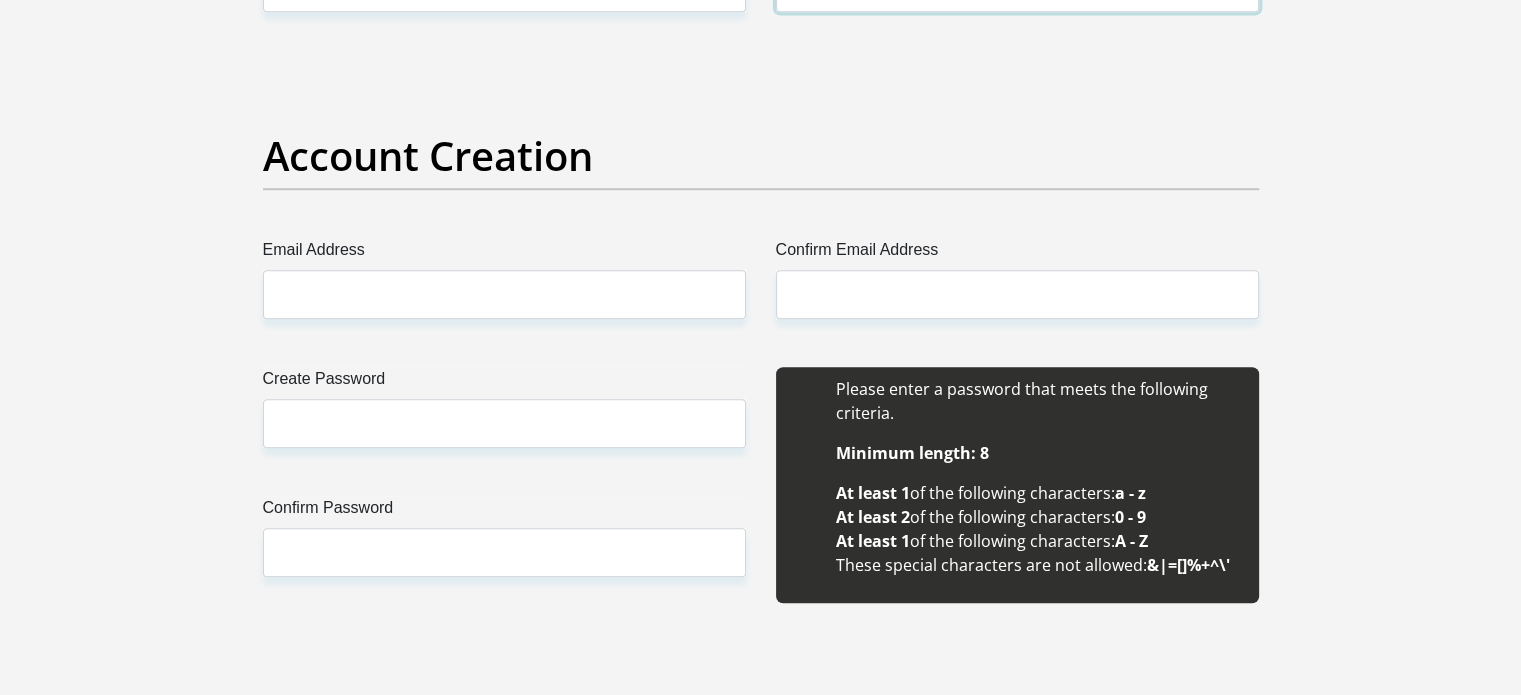 scroll, scrollTop: 1600, scrollLeft: 0, axis: vertical 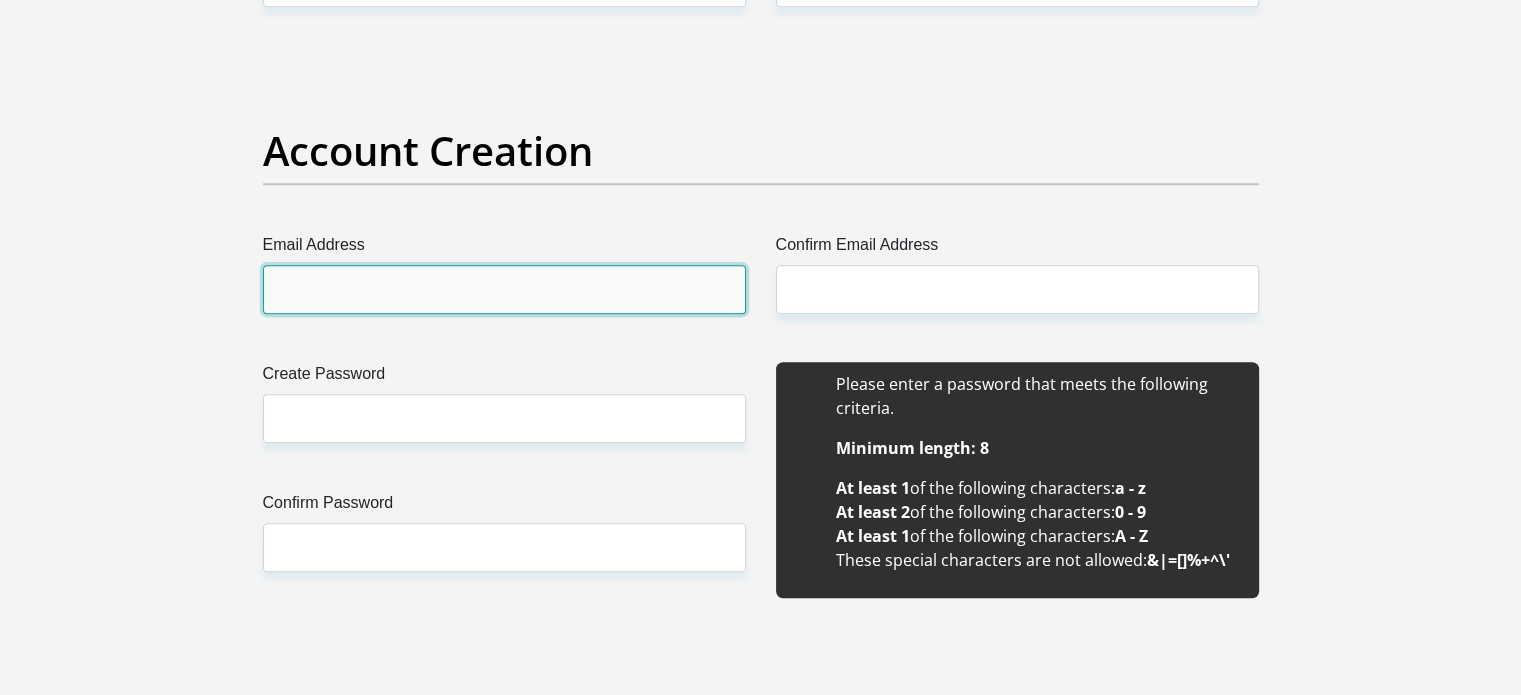 click on "Email Address" at bounding box center (504, 289) 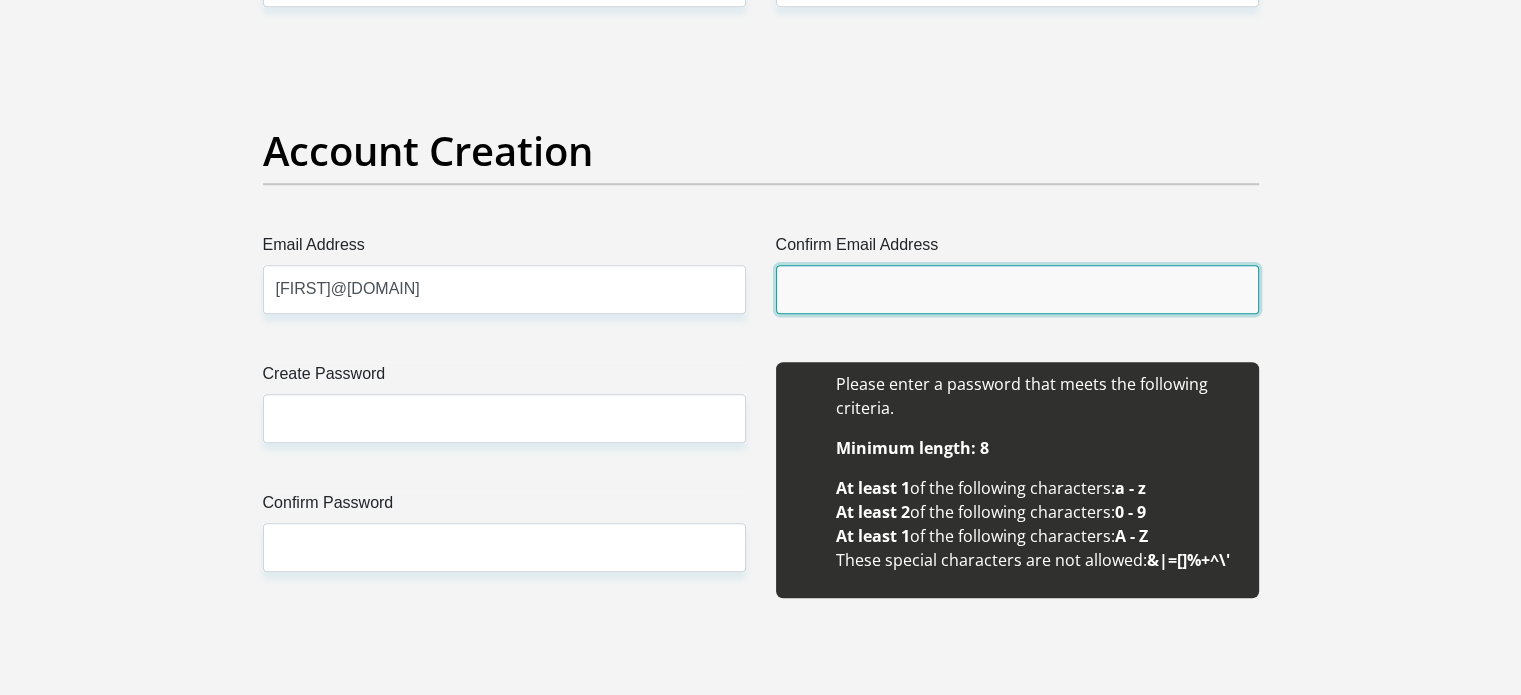 type on "suegnet.landman@gmail.com" 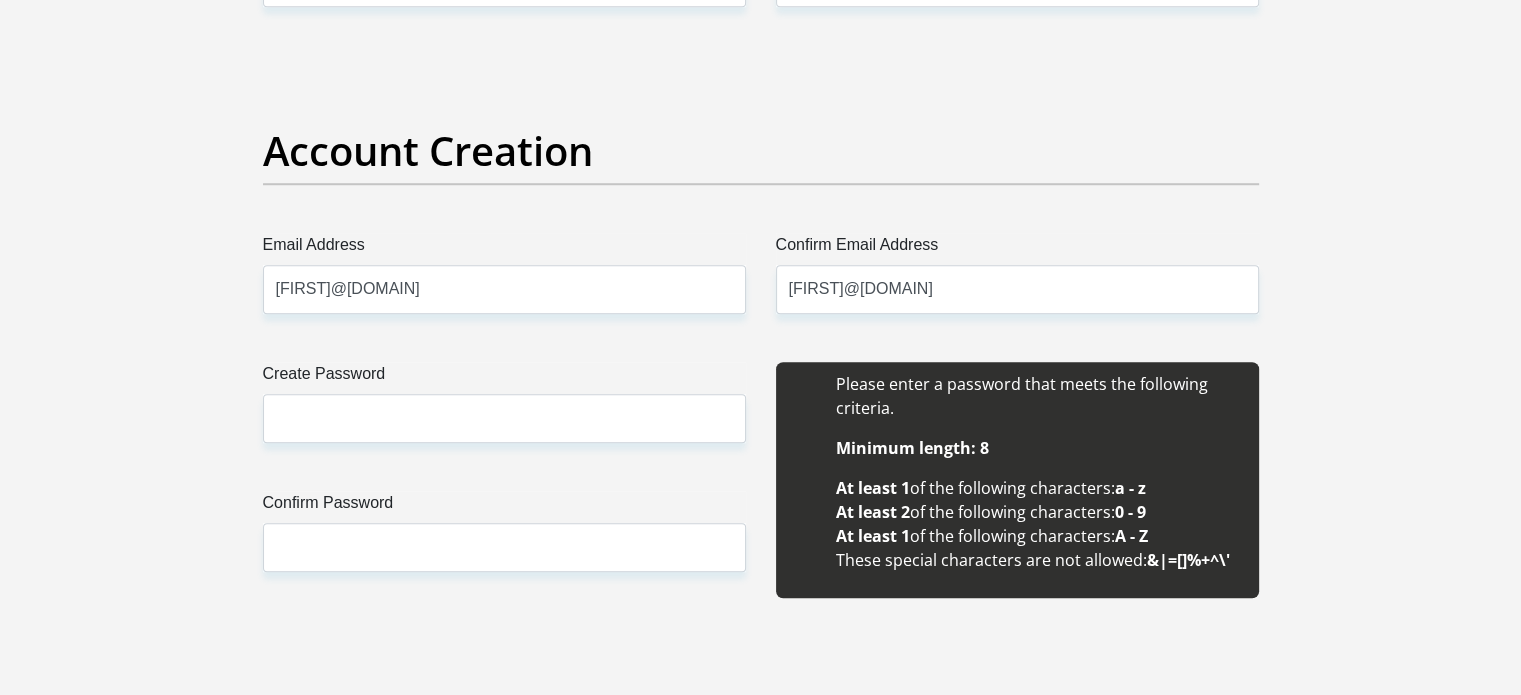 type 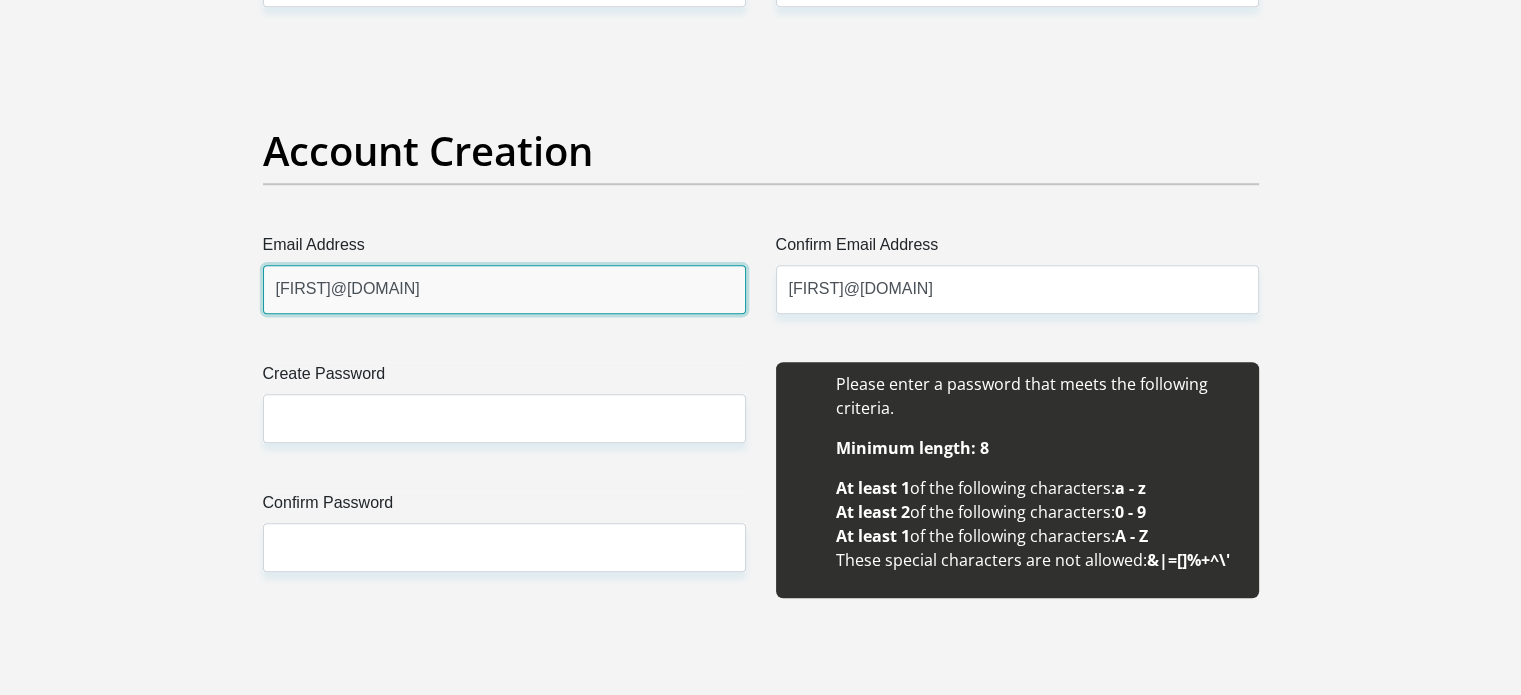 type 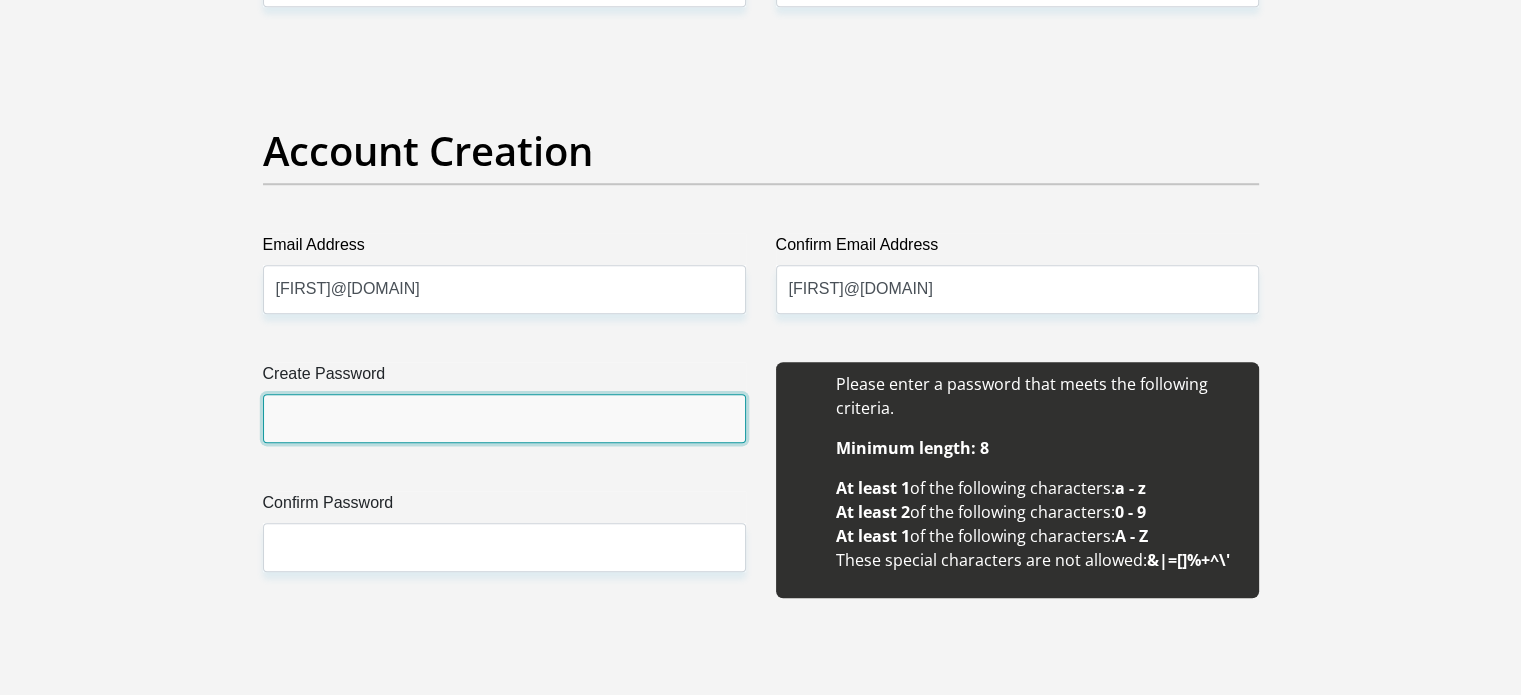click on "Create Password" at bounding box center [504, 418] 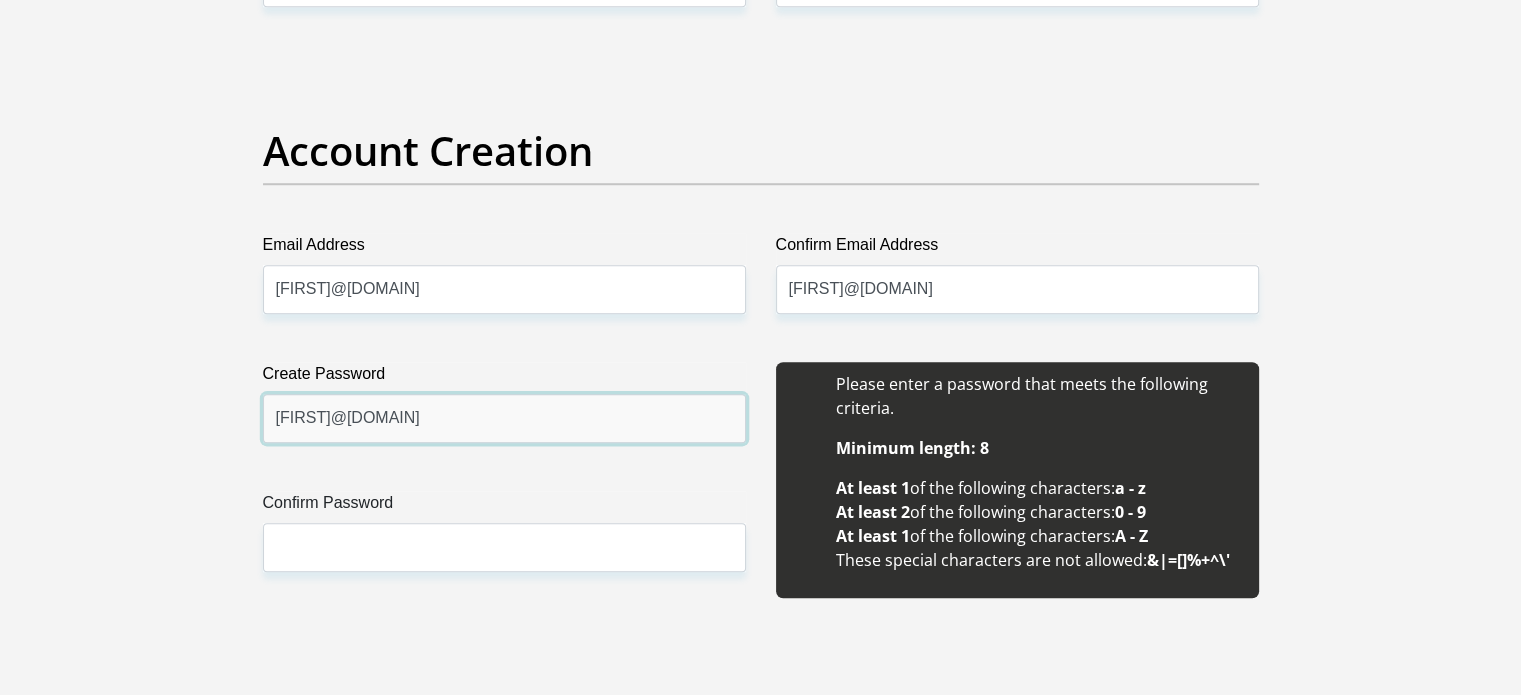 type on "Suegnet@01" 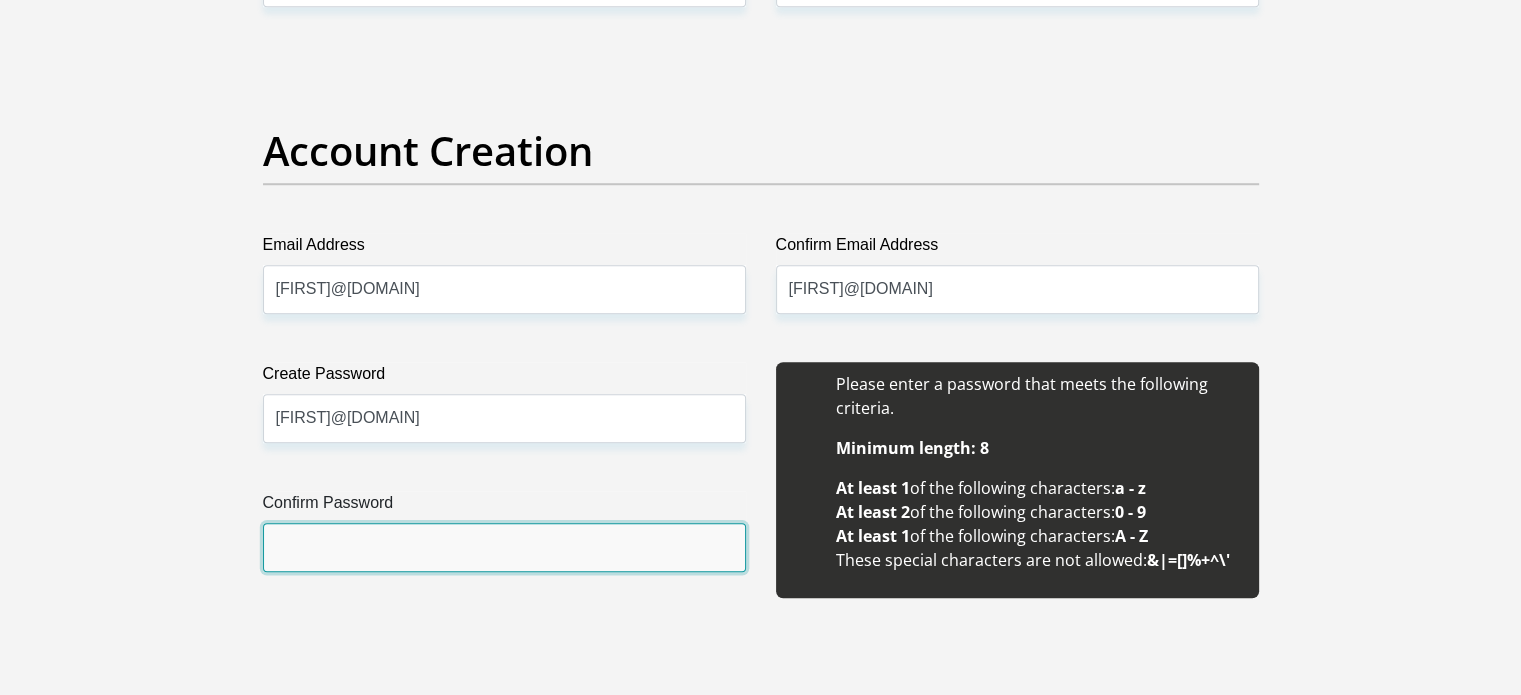 click on "Confirm Password" at bounding box center (504, 547) 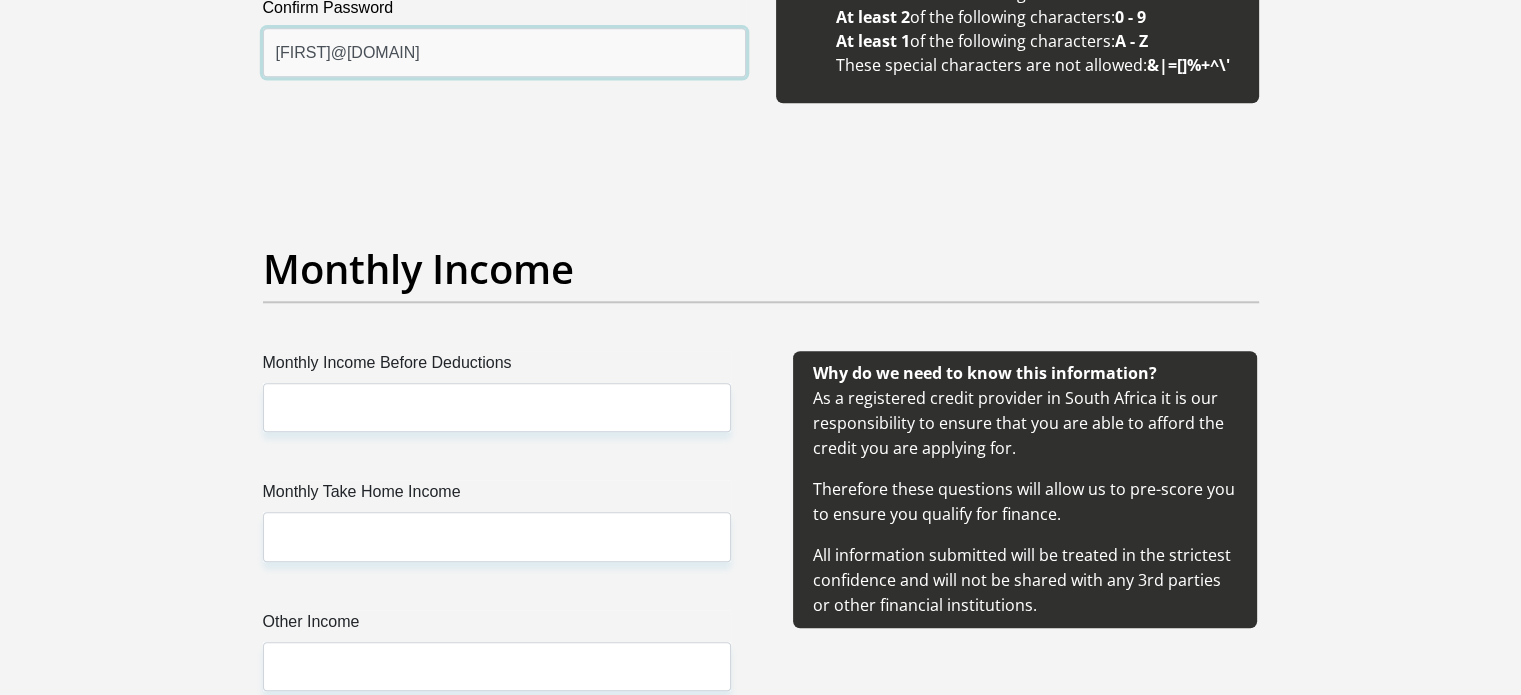 scroll, scrollTop: 2200, scrollLeft: 0, axis: vertical 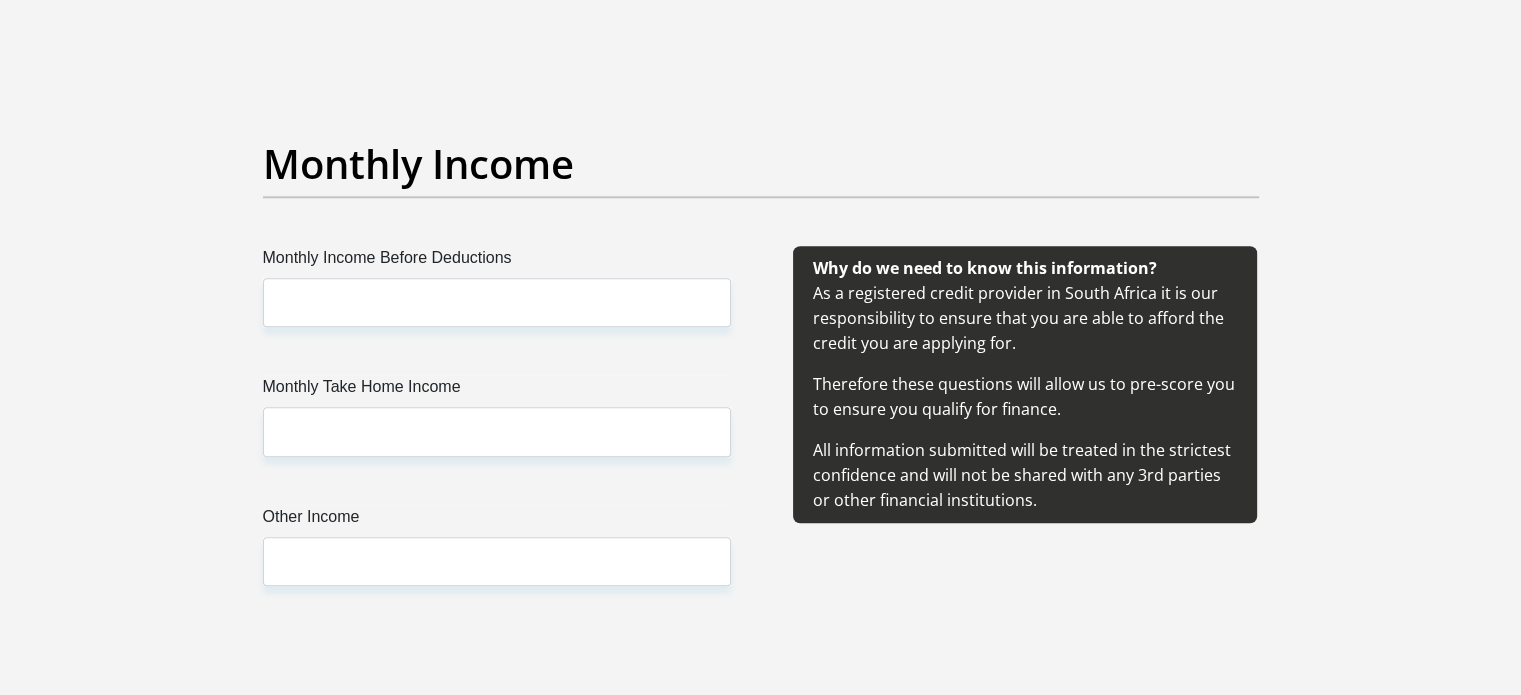 type on "Suegnet@01" 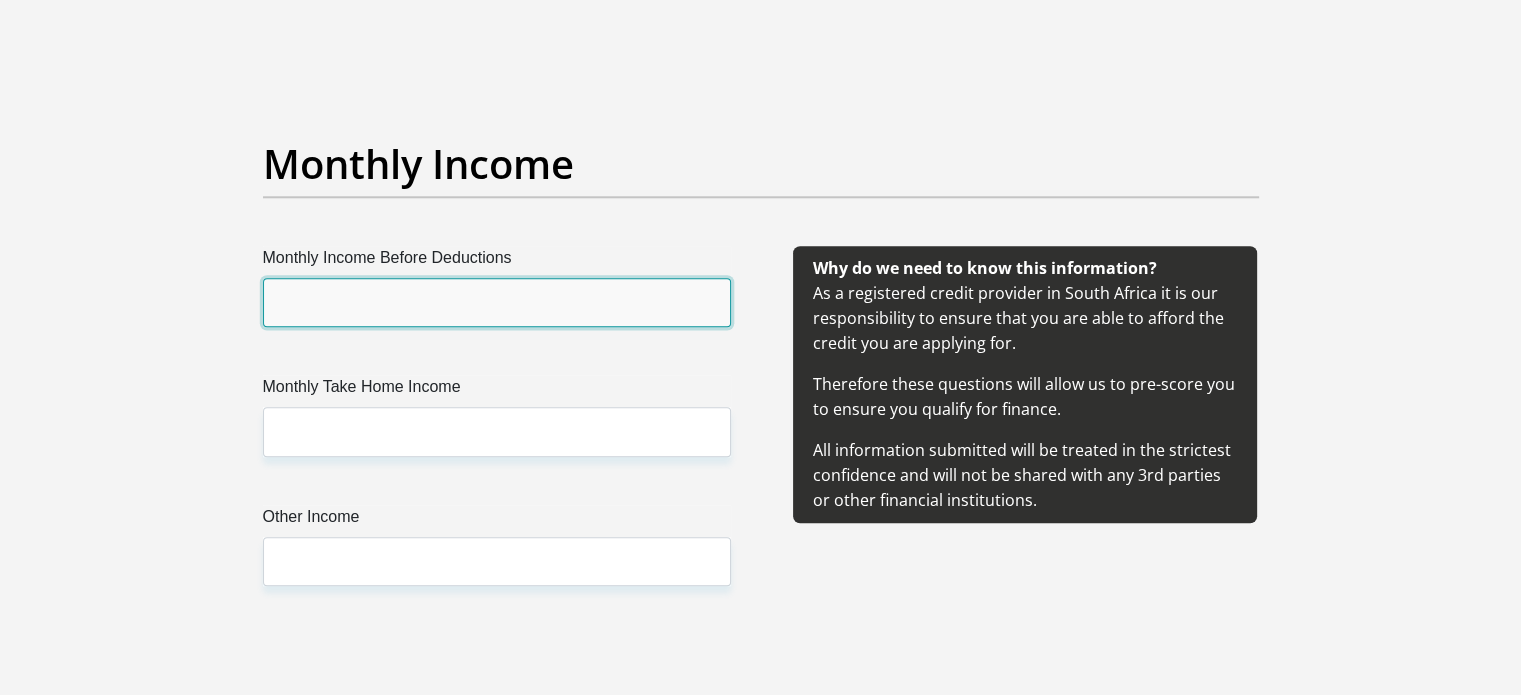 click on "Monthly Income Before Deductions" at bounding box center [497, 302] 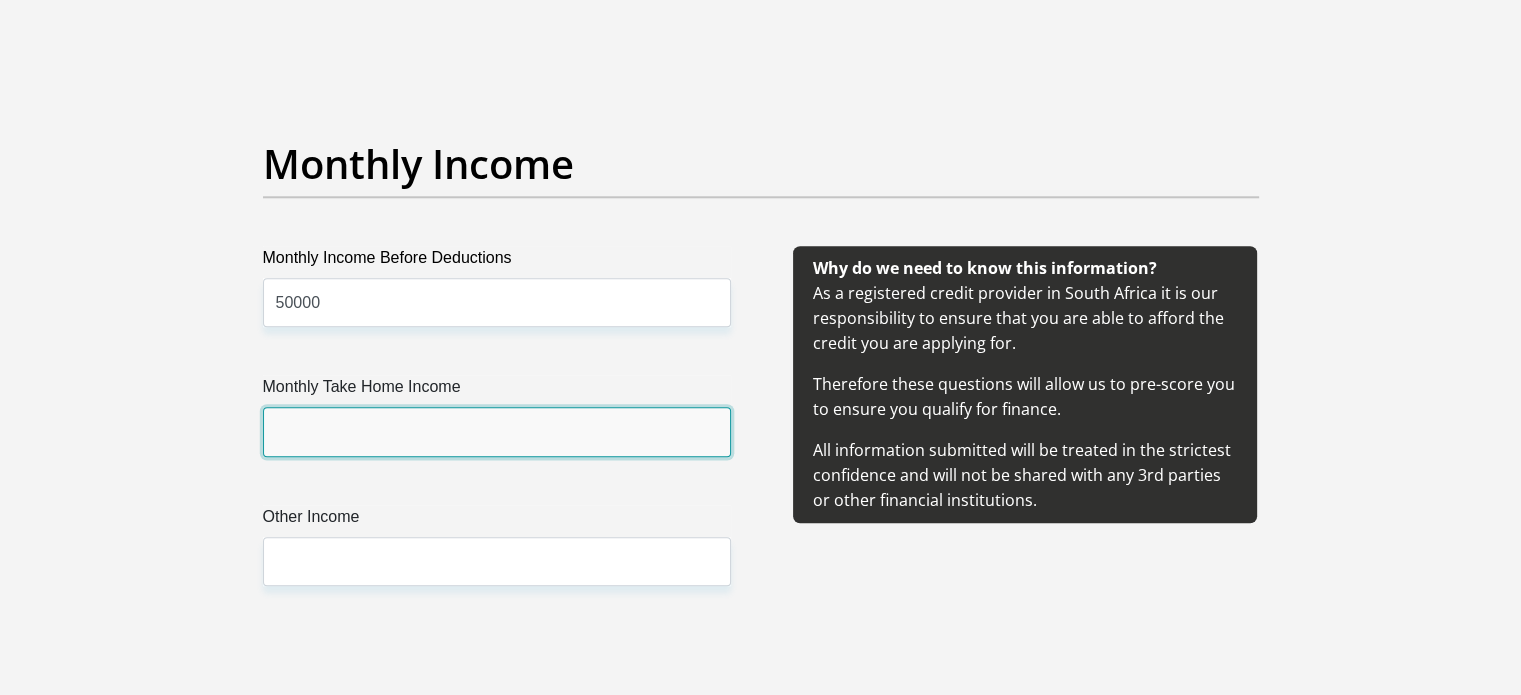 click on "Monthly Take Home Income" at bounding box center (497, 431) 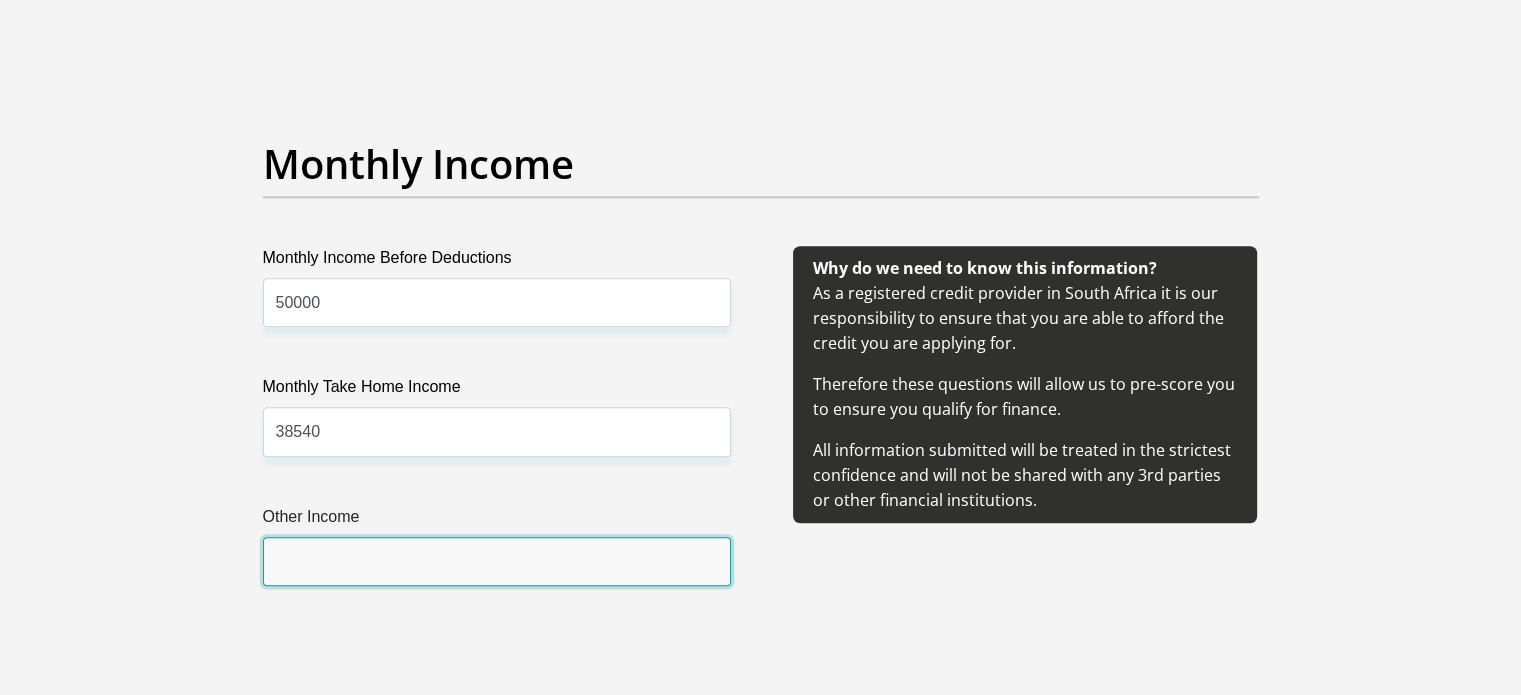 click on "Other Income" at bounding box center [497, 561] 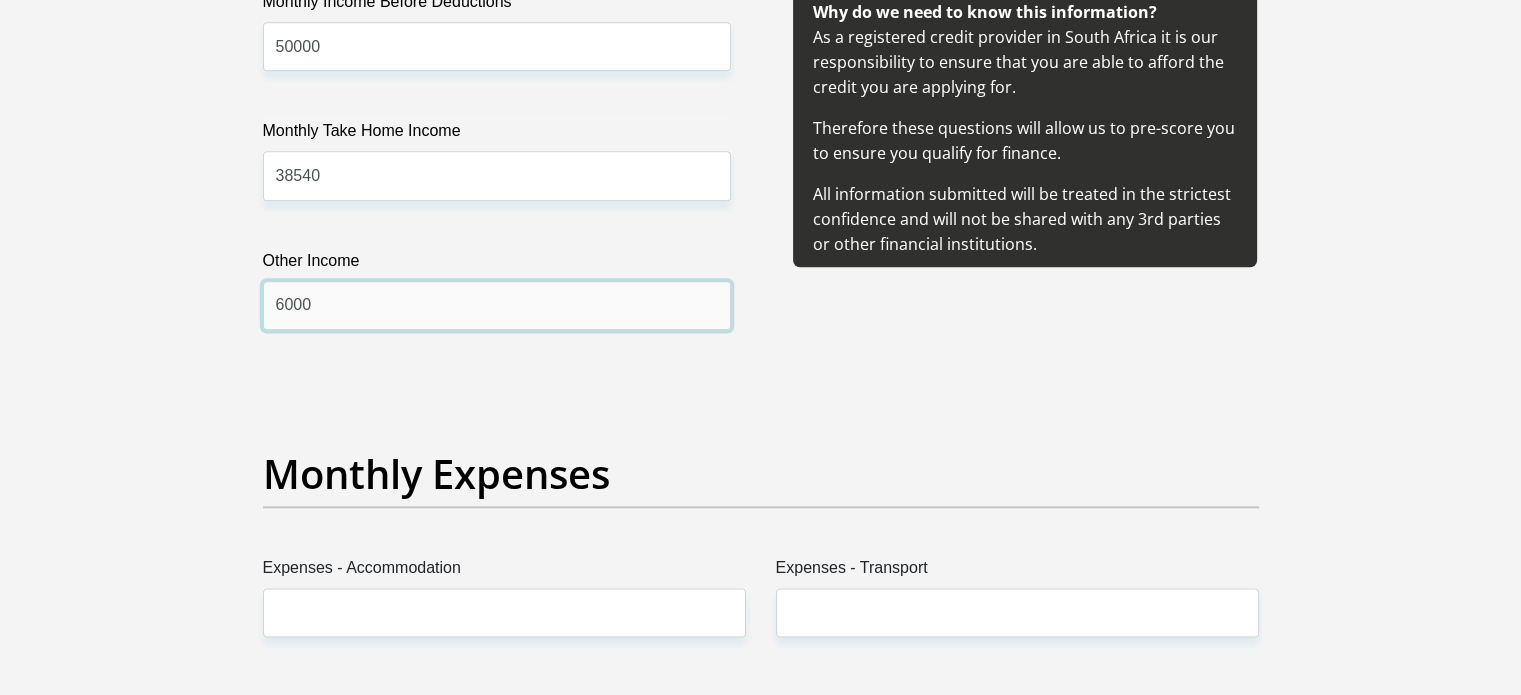 scroll, scrollTop: 2800, scrollLeft: 0, axis: vertical 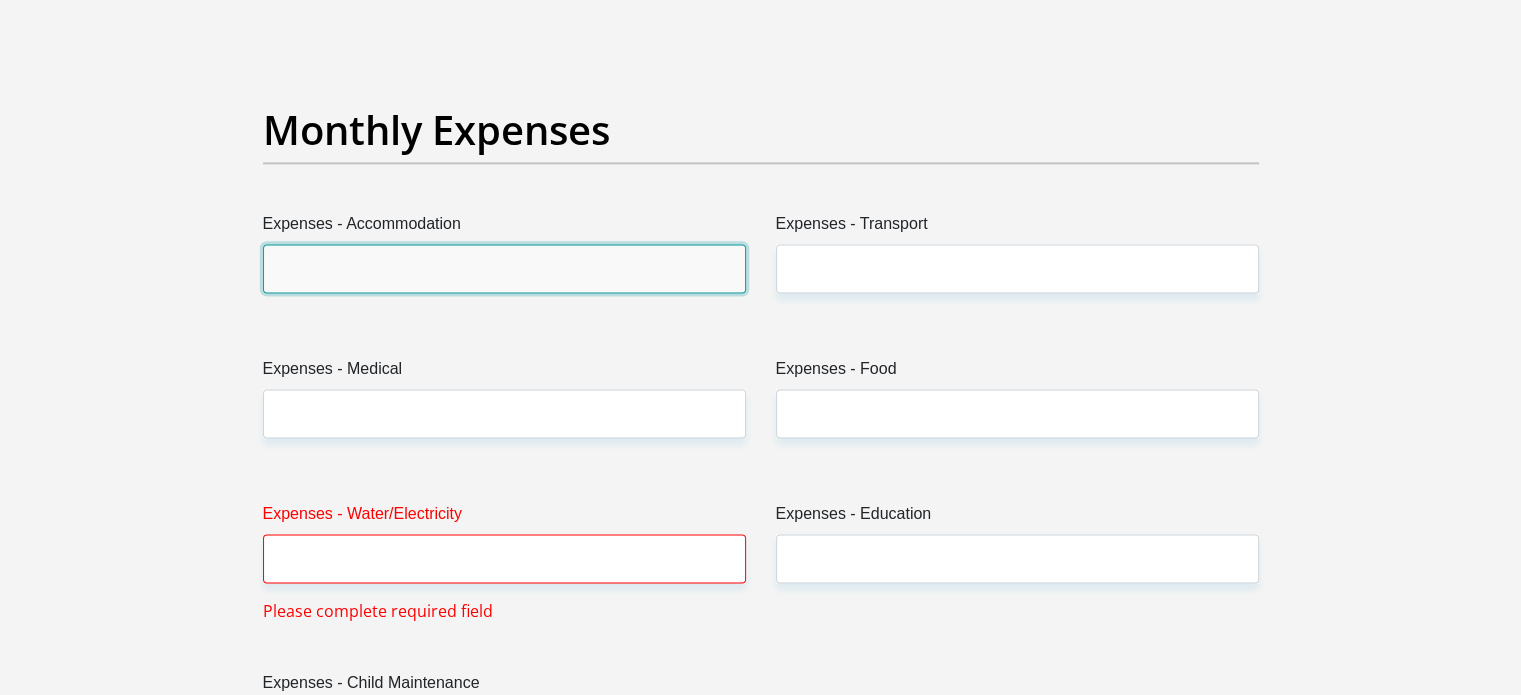 click on "Expenses - Accommodation" at bounding box center (504, 268) 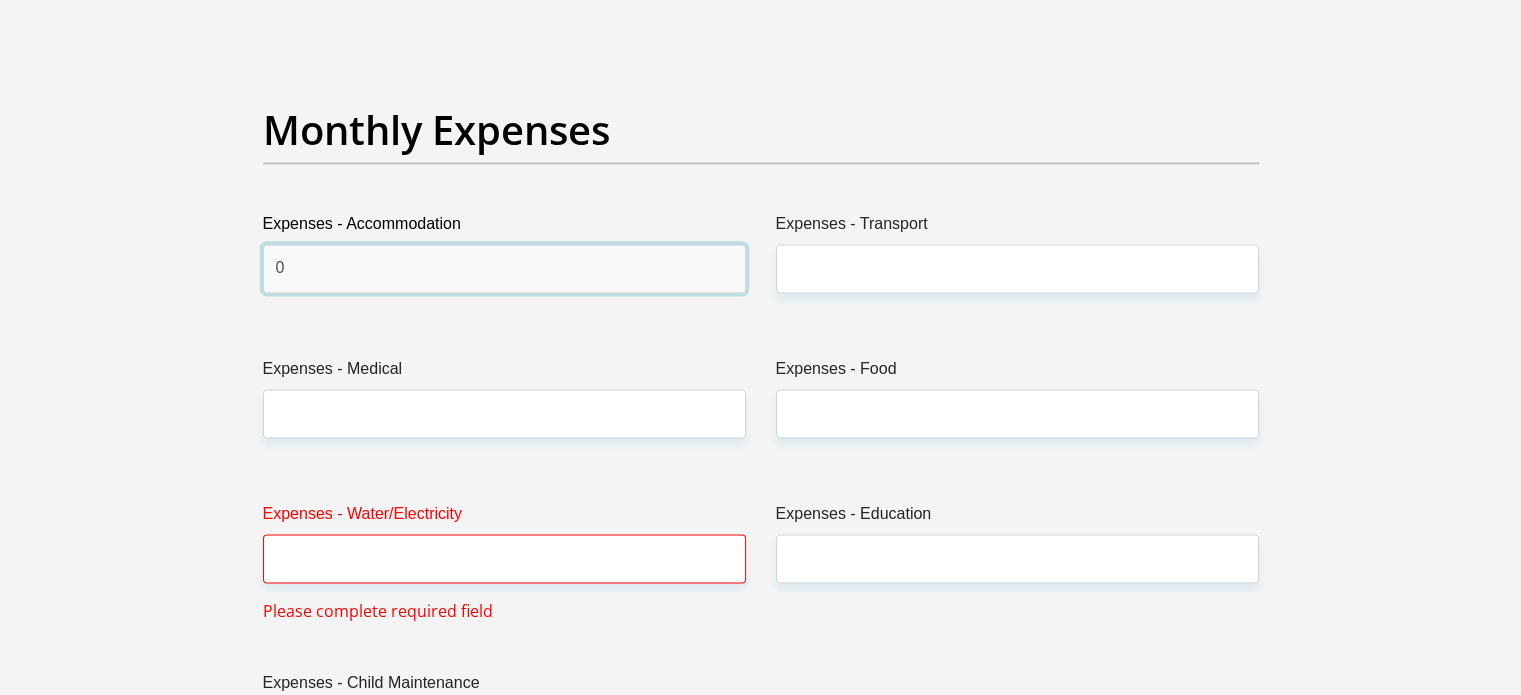 type on "0" 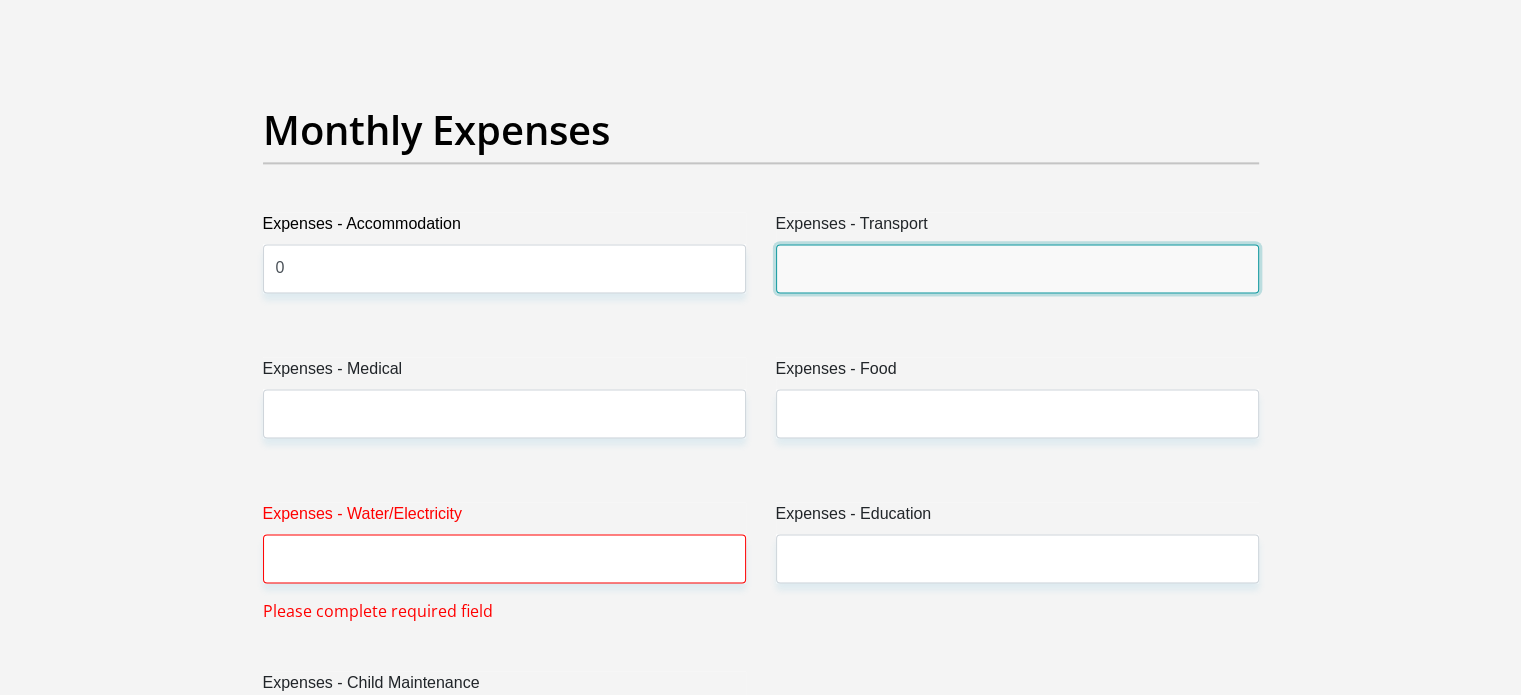 click on "Expenses - Transport" at bounding box center (1017, 268) 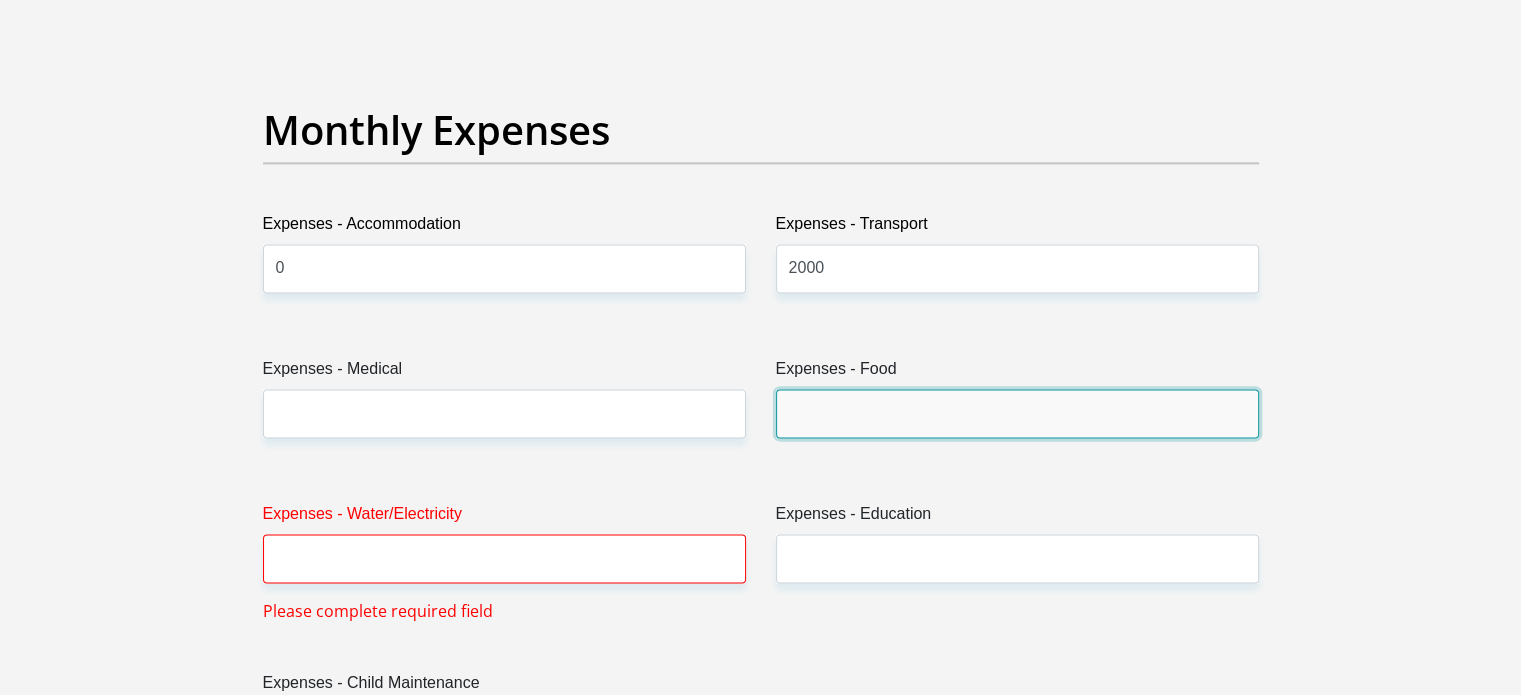 click on "Expenses - Food" at bounding box center (1017, 413) 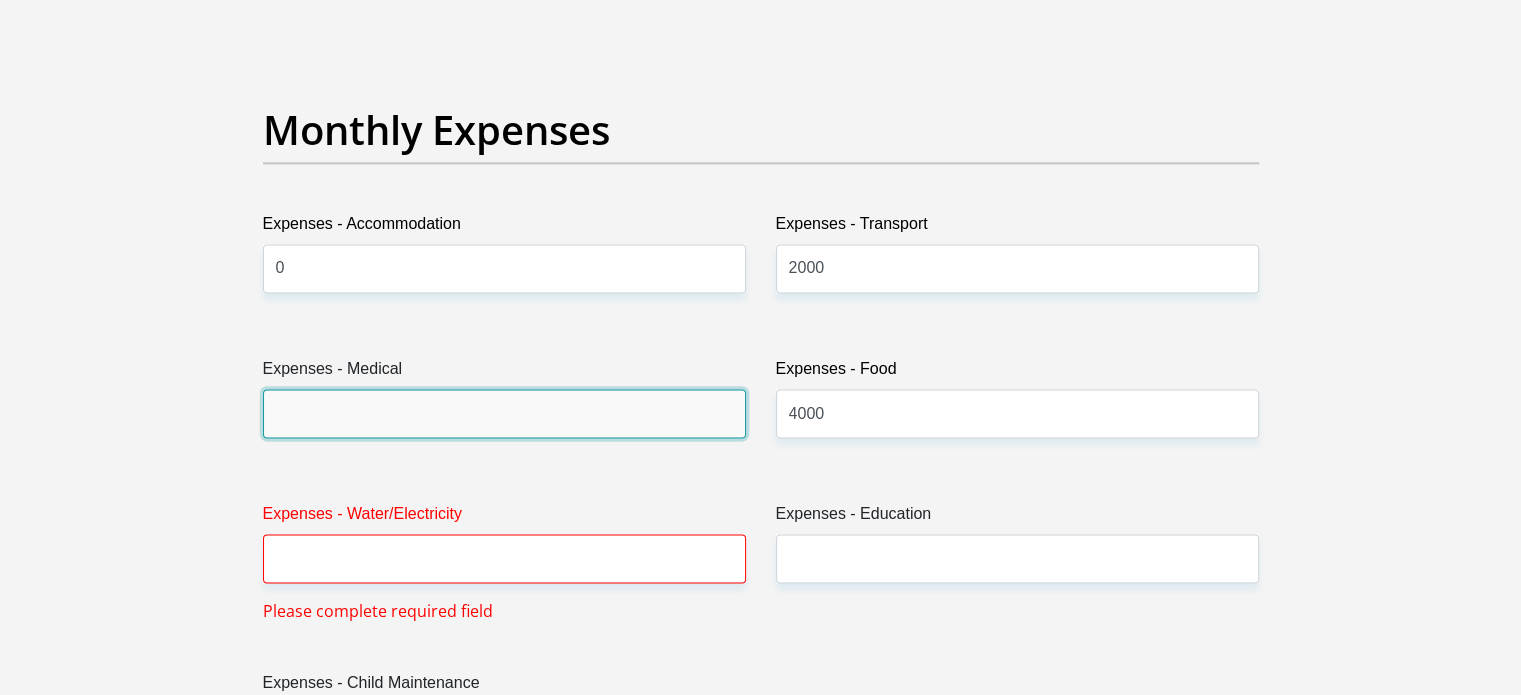 click on "Expenses - Medical" at bounding box center [504, 413] 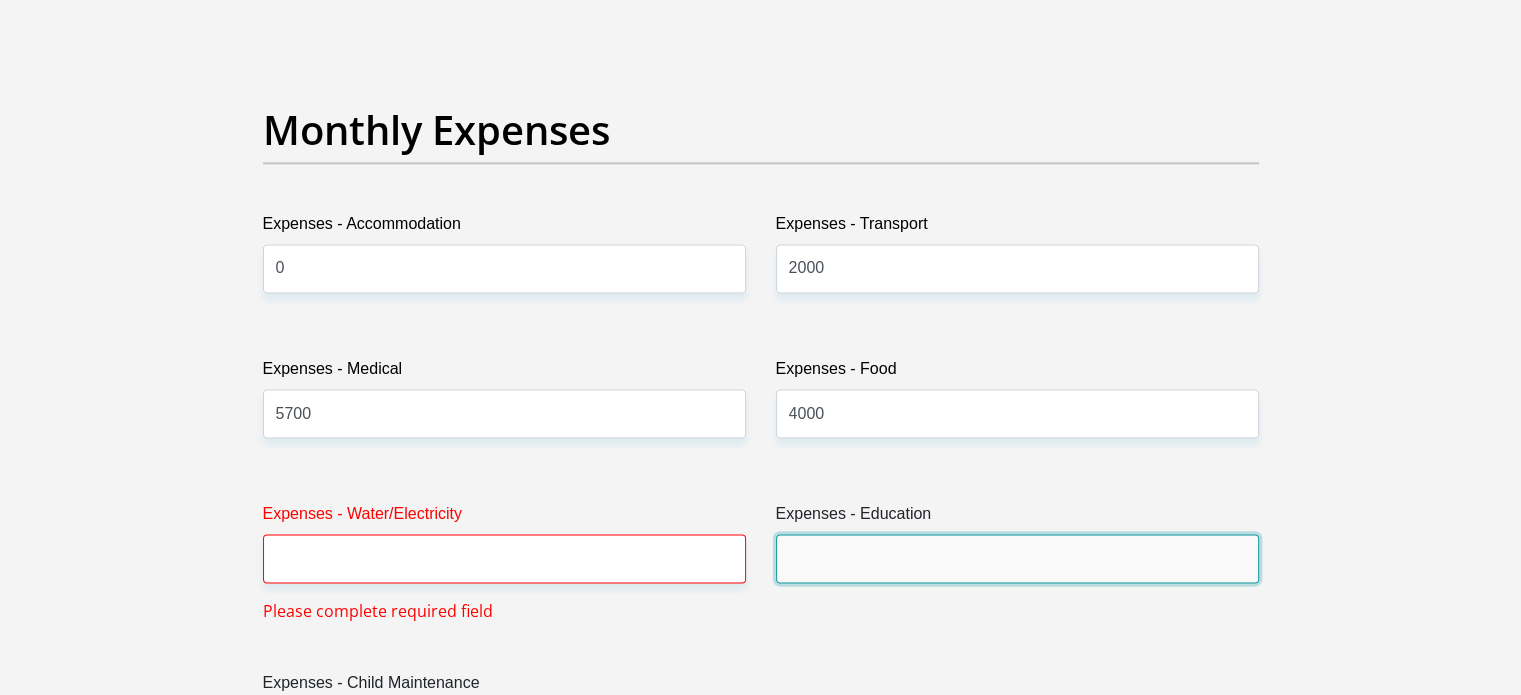 click on "Expenses - Education" at bounding box center (1017, 558) 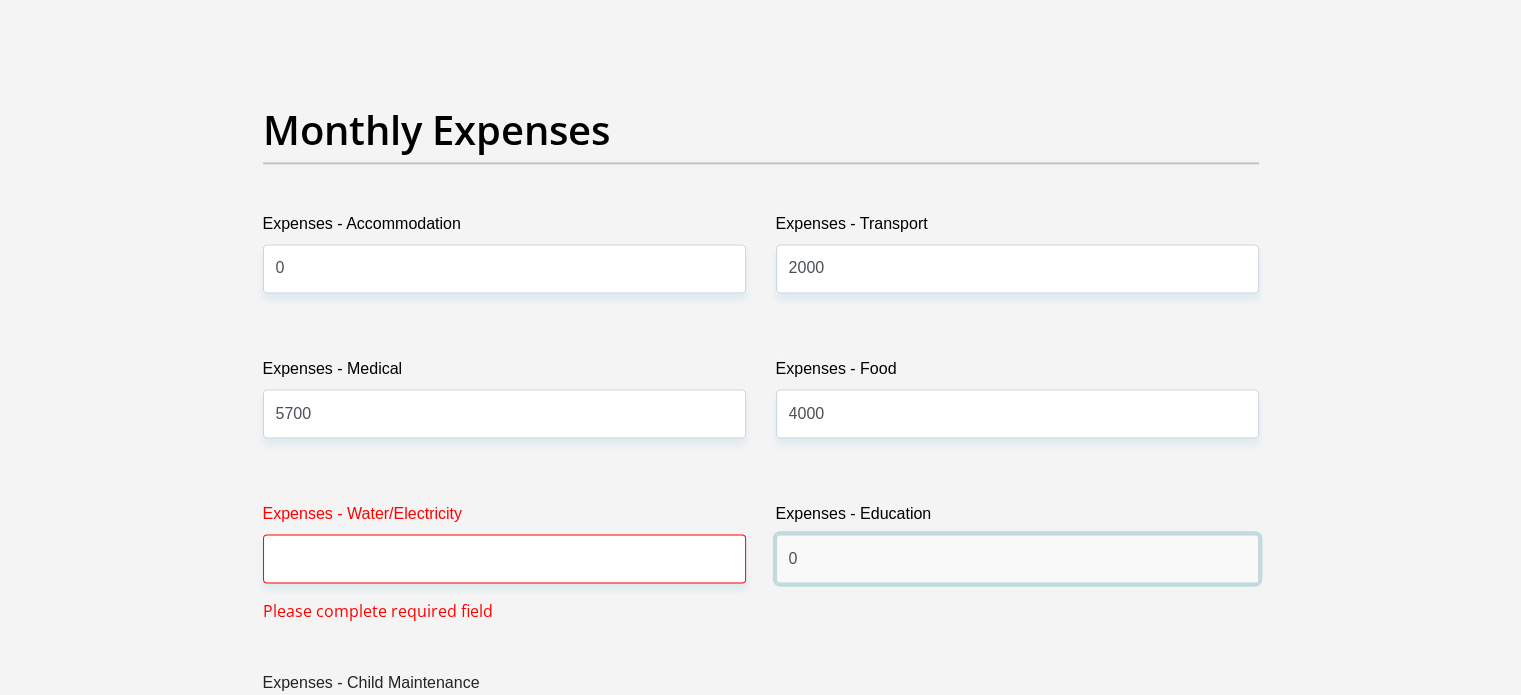 type on "0" 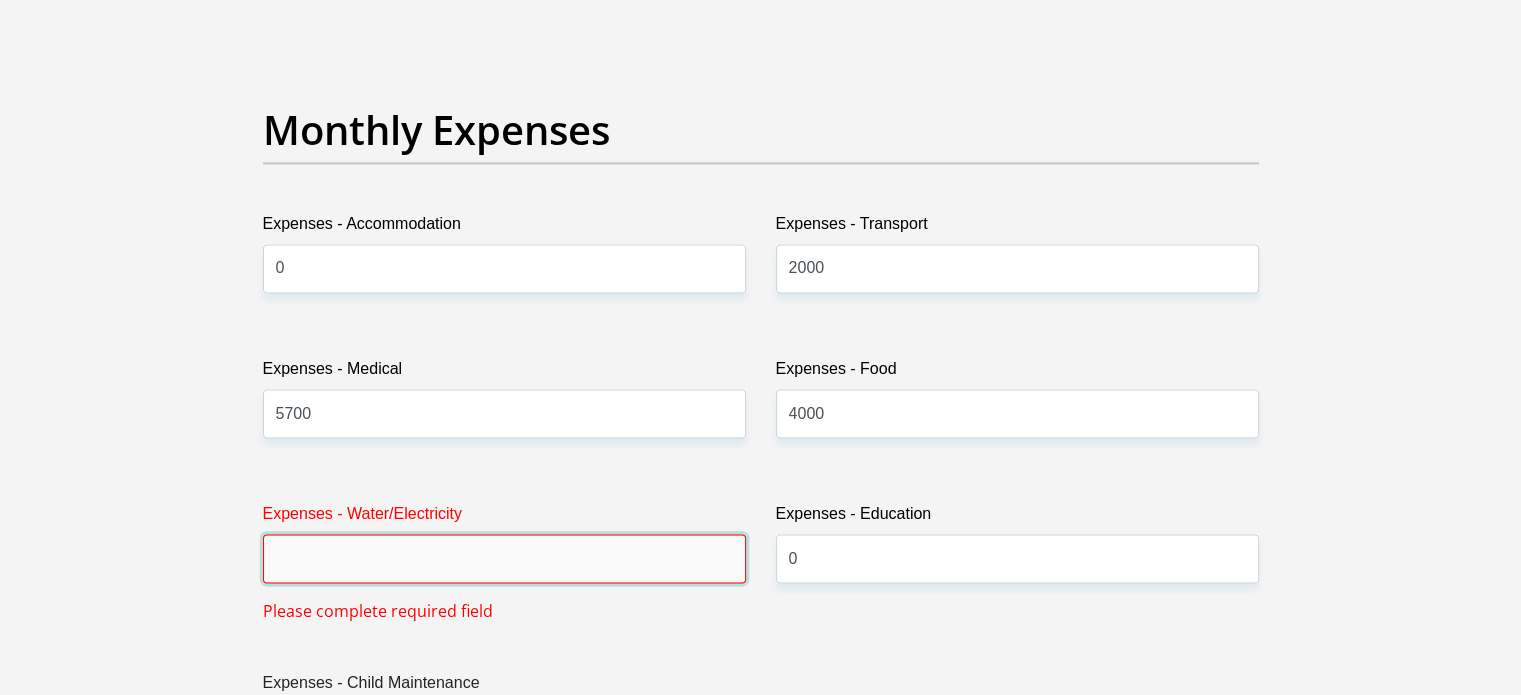 click on "Expenses - Water/Electricity" at bounding box center (504, 558) 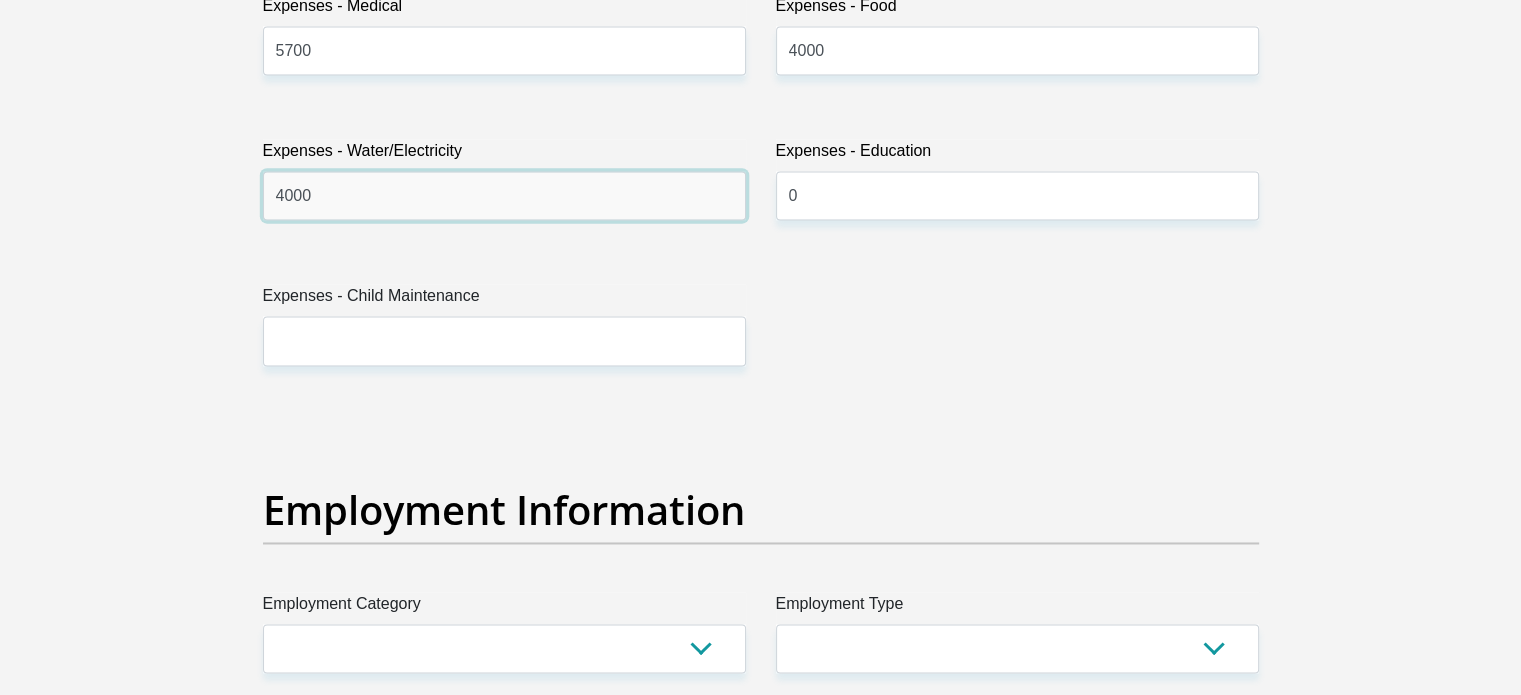 scroll, scrollTop: 3200, scrollLeft: 0, axis: vertical 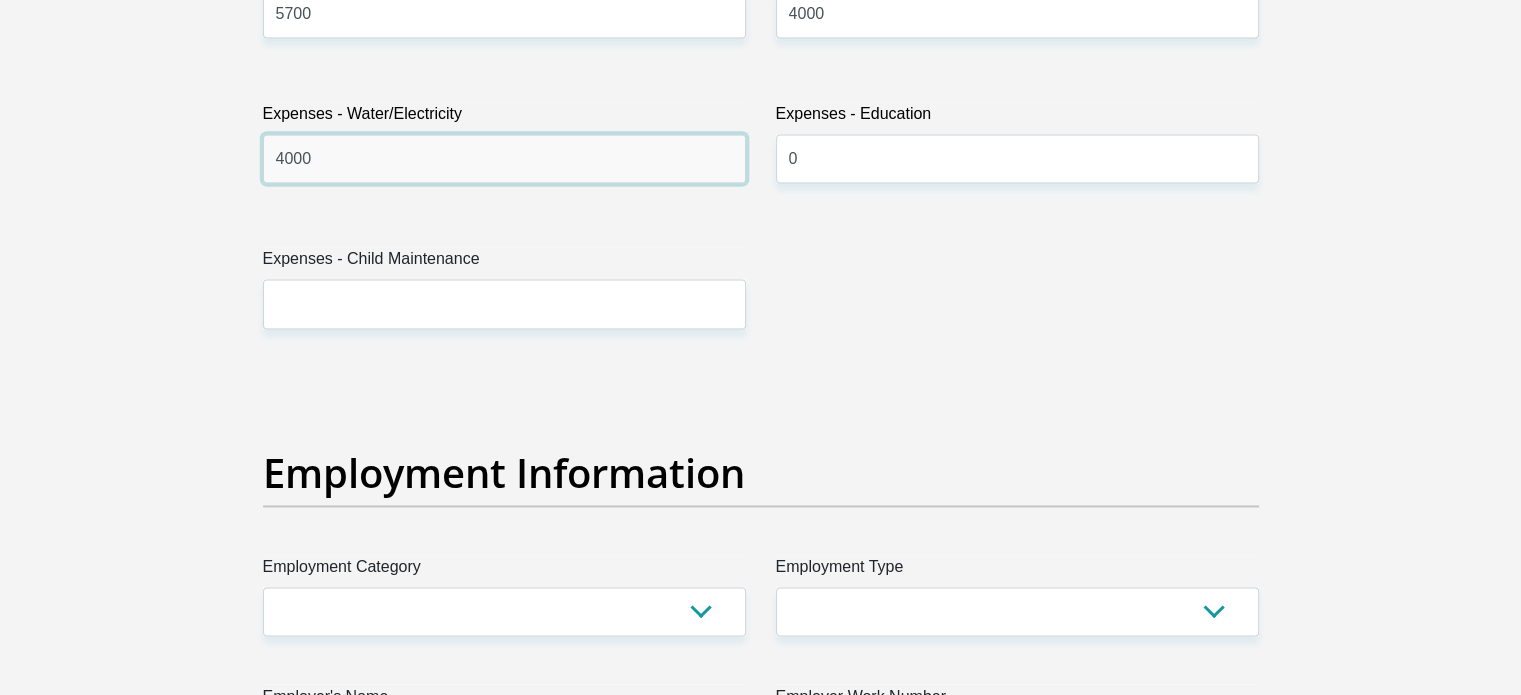 type on "4000" 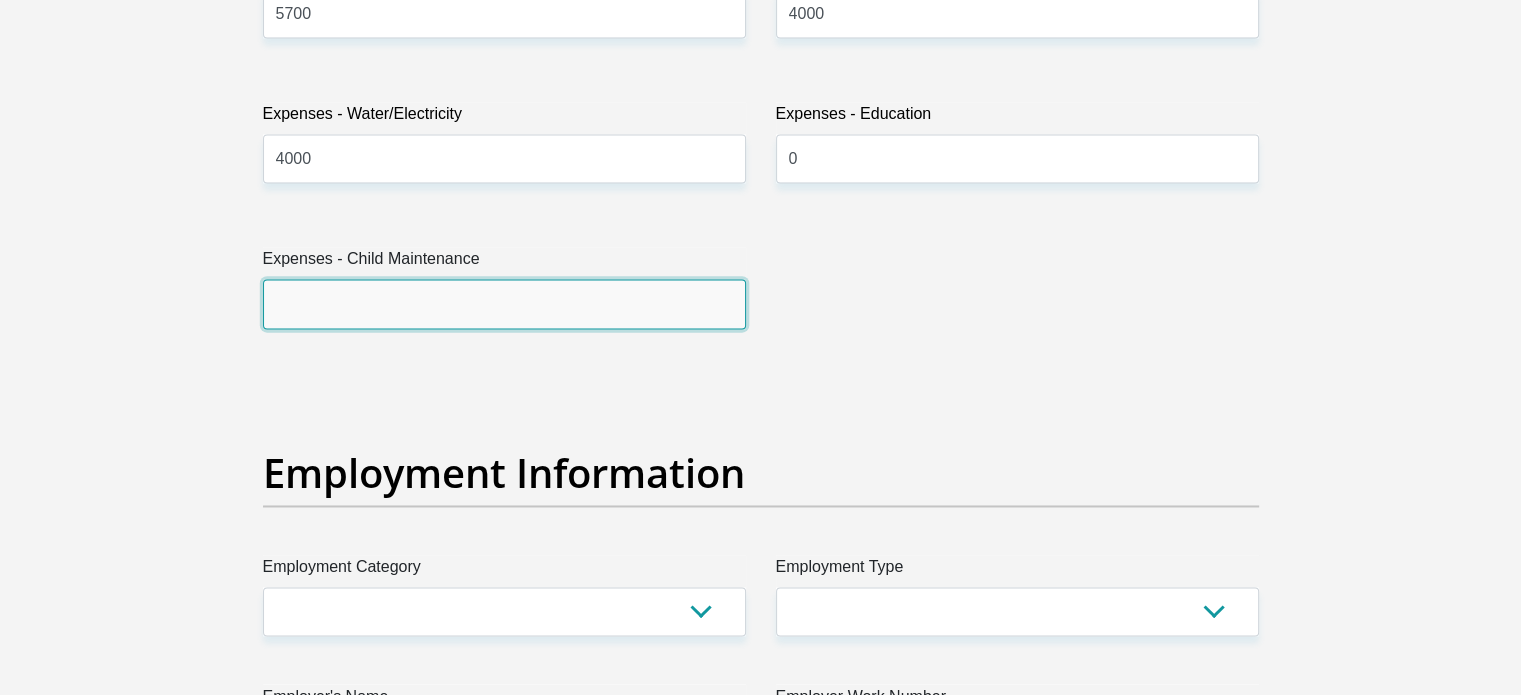 click on "Expenses - Child Maintenance" at bounding box center (504, 303) 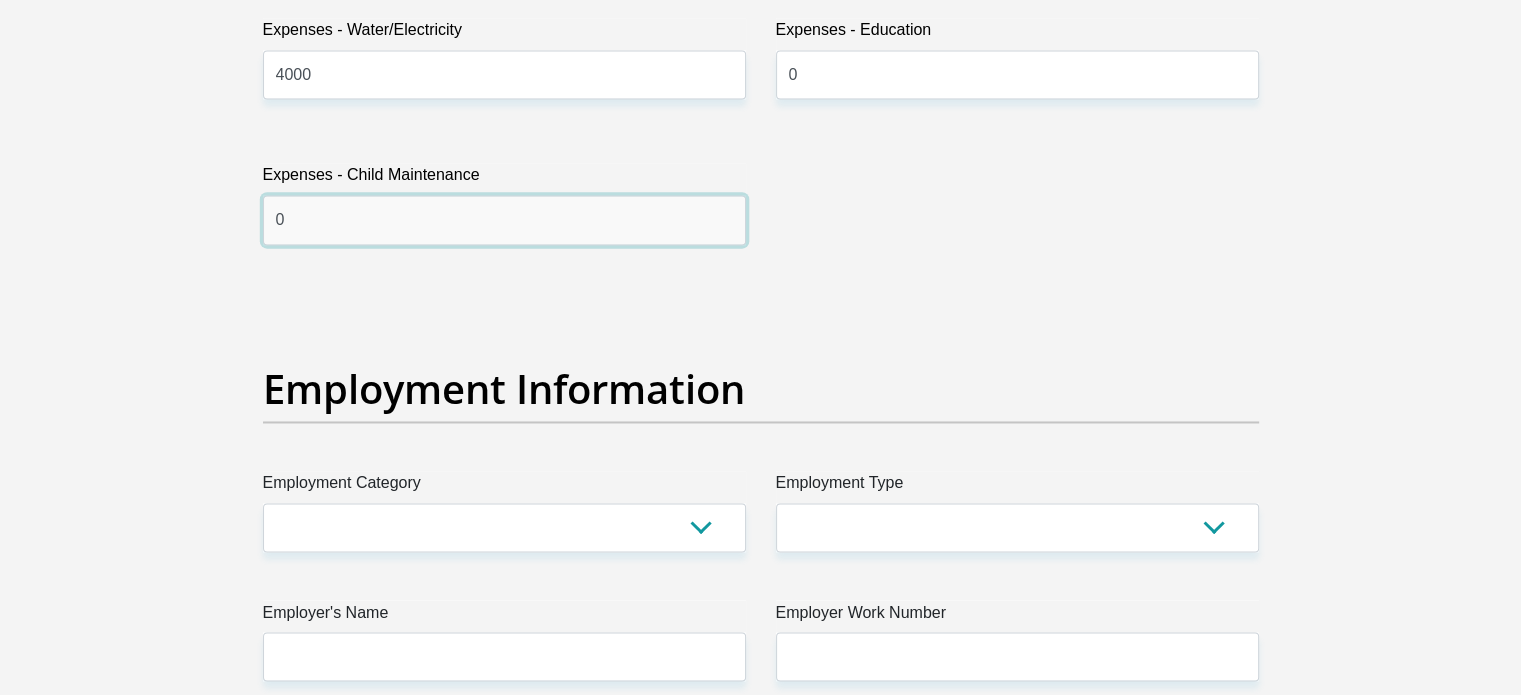 scroll, scrollTop: 3400, scrollLeft: 0, axis: vertical 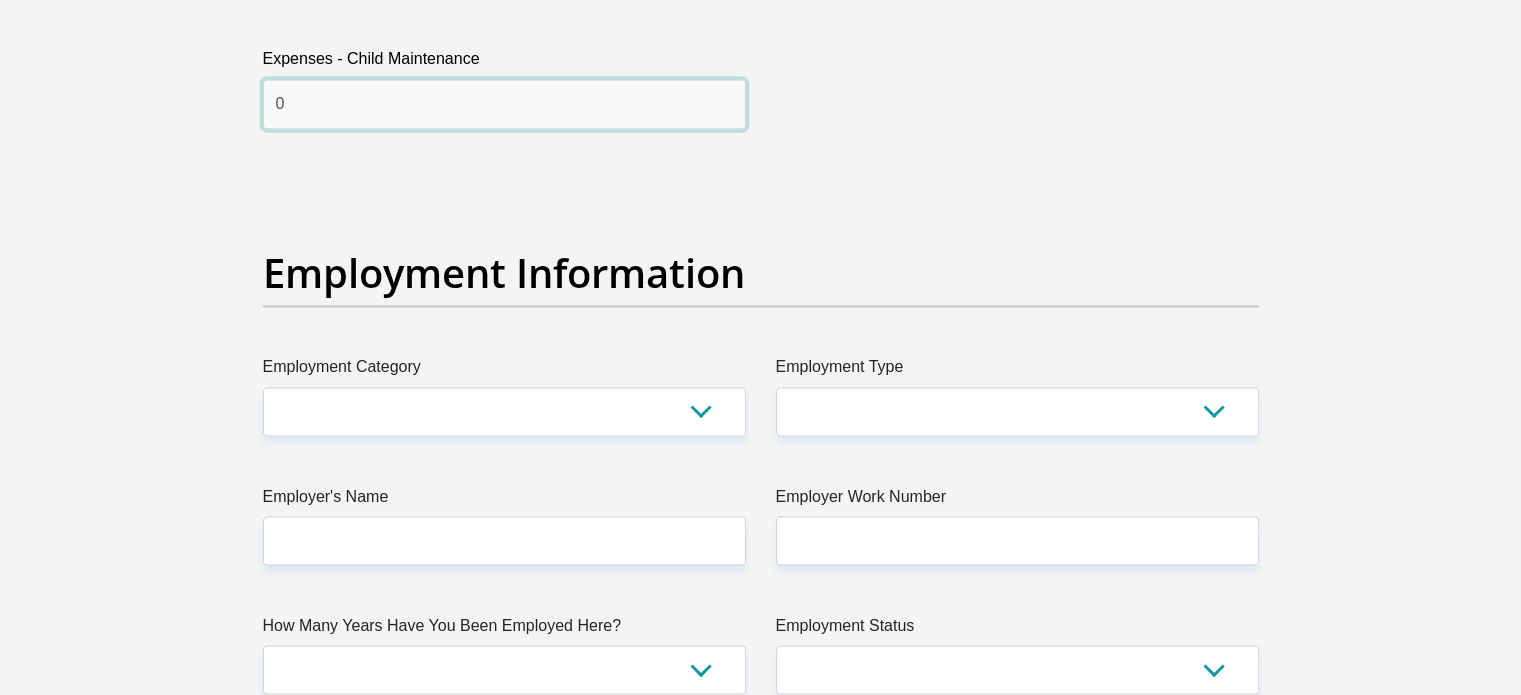 type on "0" 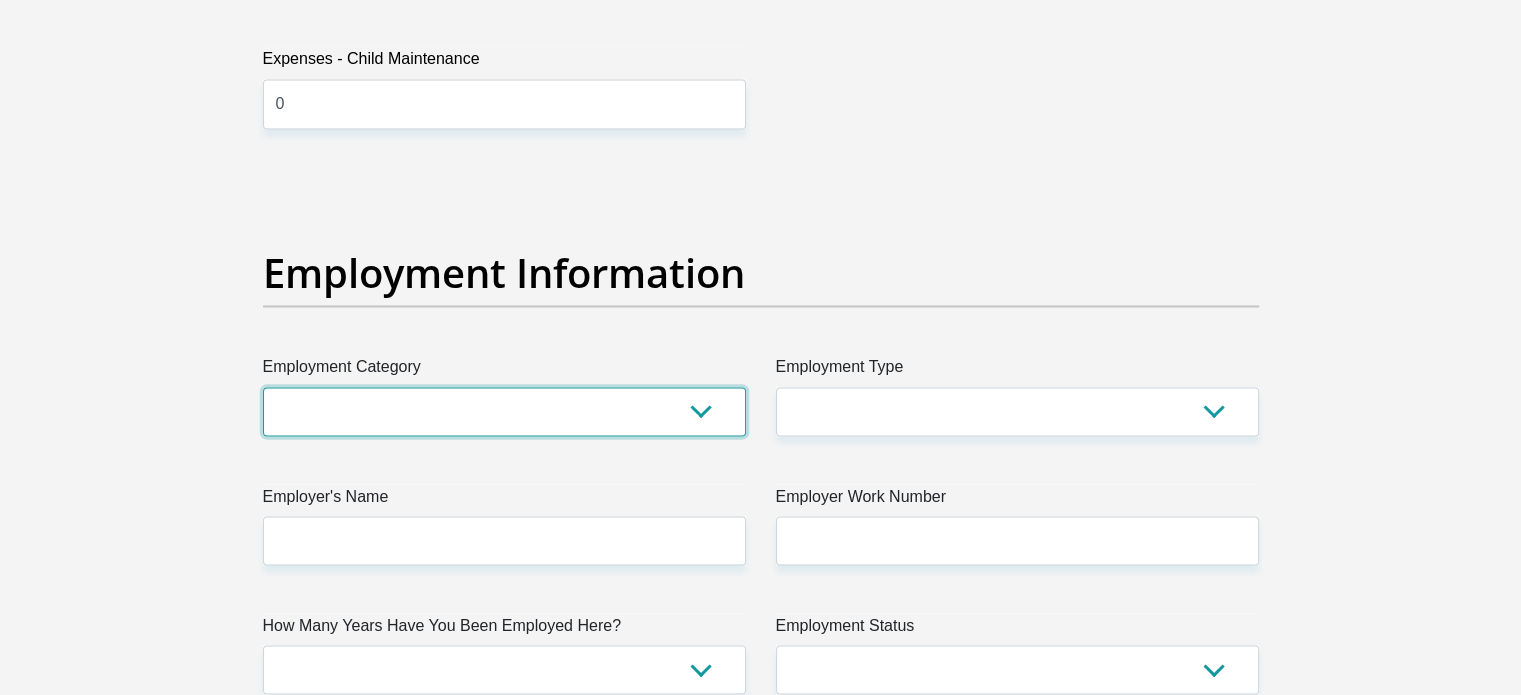 click on "AGRICULTURE
ALCOHOL & TOBACCO
CONSTRUCTION MATERIALS
METALLURGY
EQUIPMENT FOR RENEWABLE ENERGY
SPECIALIZED CONTRACTORS
CAR
GAMING (INCL. INTERNET
OTHER WHOLESALE
UNLICENSED PHARMACEUTICALS
CURRENCY EXCHANGE HOUSES
OTHER FINANCIAL INSTITUTIONS & INSURANCE
REAL ESTATE AGENTS
OIL & GAS
OTHER MATERIALS (E.G. IRON ORE)
PRECIOUS STONES & PRECIOUS METALS
POLITICAL ORGANIZATIONS
RELIGIOUS ORGANIZATIONS(NOT SECTS)
ACTI. HAVING BUSINESS DEAL WITH PUBLIC ADMINISTRATION
LAUNDROMATS" at bounding box center [504, 411] 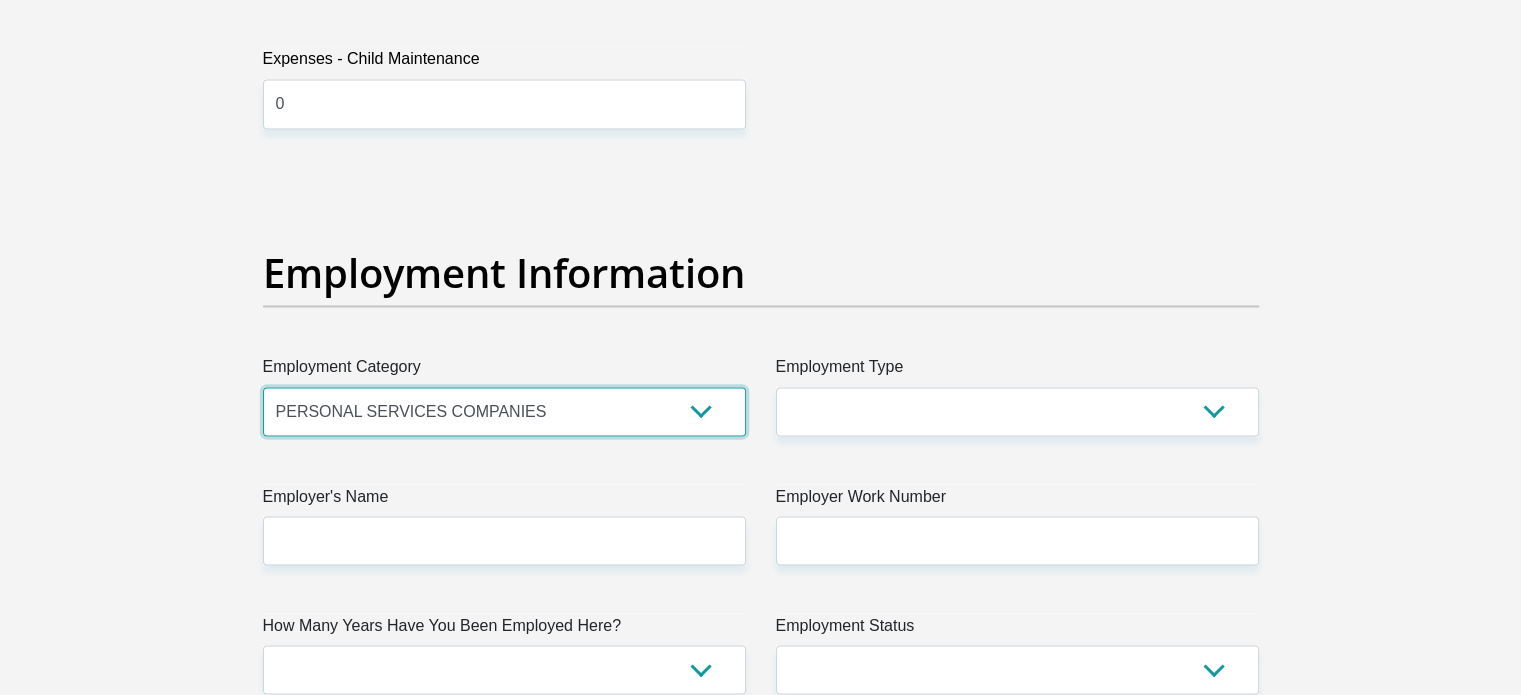 click on "AGRICULTURE
ALCOHOL & TOBACCO
CONSTRUCTION MATERIALS
METALLURGY
EQUIPMENT FOR RENEWABLE ENERGY
SPECIALIZED CONTRACTORS
CAR
GAMING (INCL. INTERNET
OTHER WHOLESALE
UNLICENSED PHARMACEUTICALS
CURRENCY EXCHANGE HOUSES
OTHER FINANCIAL INSTITUTIONS & INSURANCE
REAL ESTATE AGENTS
OIL & GAS
OTHER MATERIALS (E.G. IRON ORE)
PRECIOUS STONES & PRECIOUS METALS
POLITICAL ORGANIZATIONS
RELIGIOUS ORGANIZATIONS(NOT SECTS)
ACTI. HAVING BUSINESS DEAL WITH PUBLIC ADMINISTRATION
LAUNDROMATS" at bounding box center [504, 411] 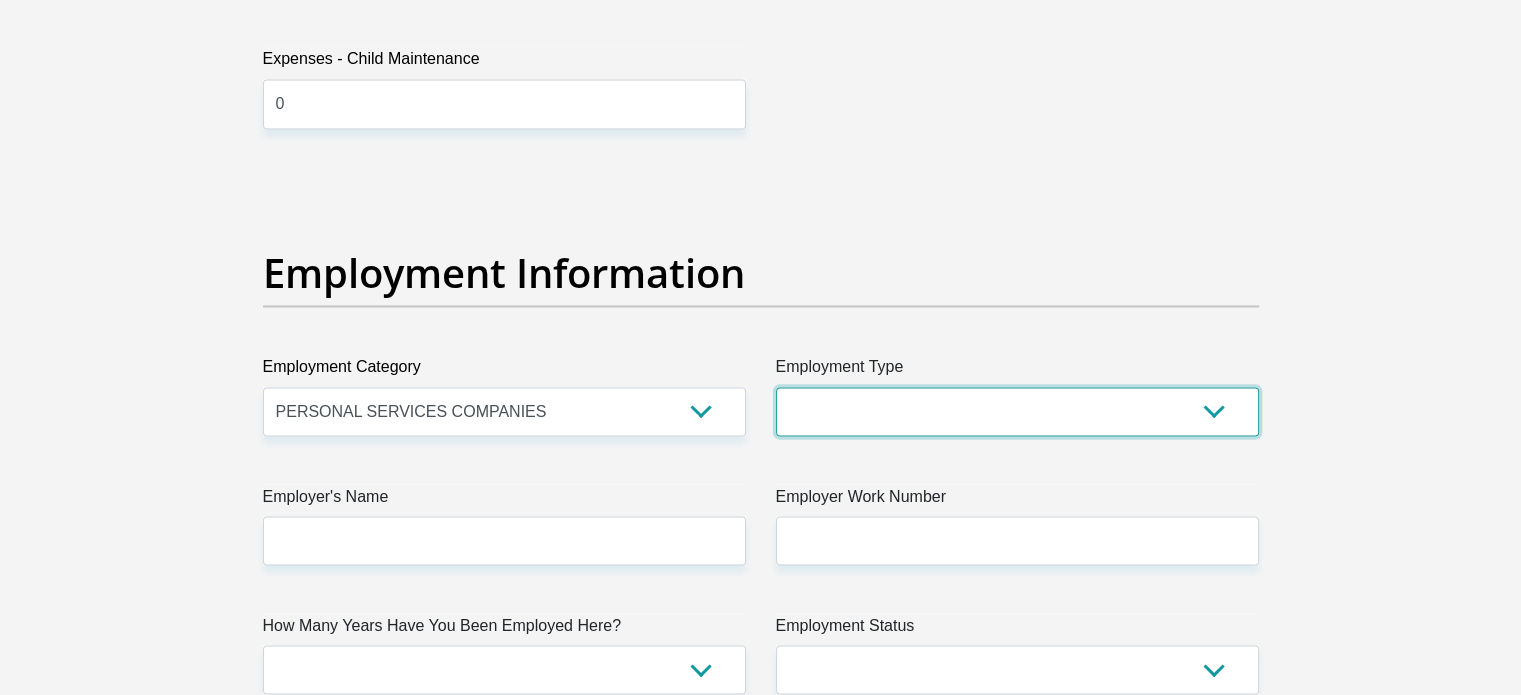 click on "College/Lecturer
Craft Seller
Creative
Driver
Executive
Farmer
Forces - Non Commissioned
Forces - Officer
Hawker
Housewife
Labourer
Licenced Professional
Manager
Miner
Non Licenced Professional
Office Staff/Clerk
Outside Worker
Pensioner
Permanent Teacher
Production/Manufacturing
Sales
Self-Employed
Semi-Professional Worker
Service Industry  Social Worker  Student" at bounding box center (1017, 411) 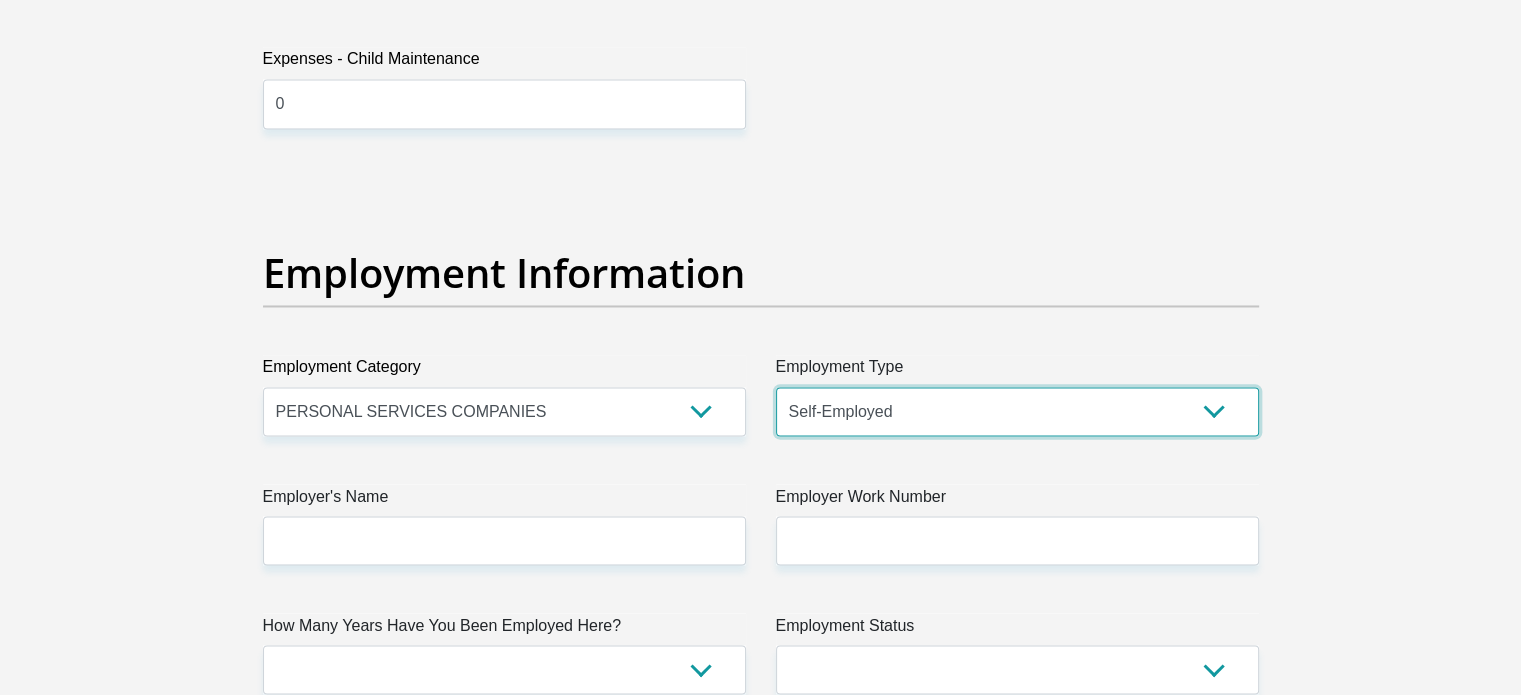 click on "College/Lecturer
Craft Seller
Creative
Driver
Executive
Farmer
Forces - Non Commissioned
Forces - Officer
Hawker
Housewife
Labourer
Licenced Professional
Manager
Miner
Non Licenced Professional
Office Staff/Clerk
Outside Worker
Pensioner
Permanent Teacher
Production/Manufacturing
Sales
Self-Employed
Semi-Professional Worker
Service Industry  Social Worker  Student" at bounding box center [1017, 411] 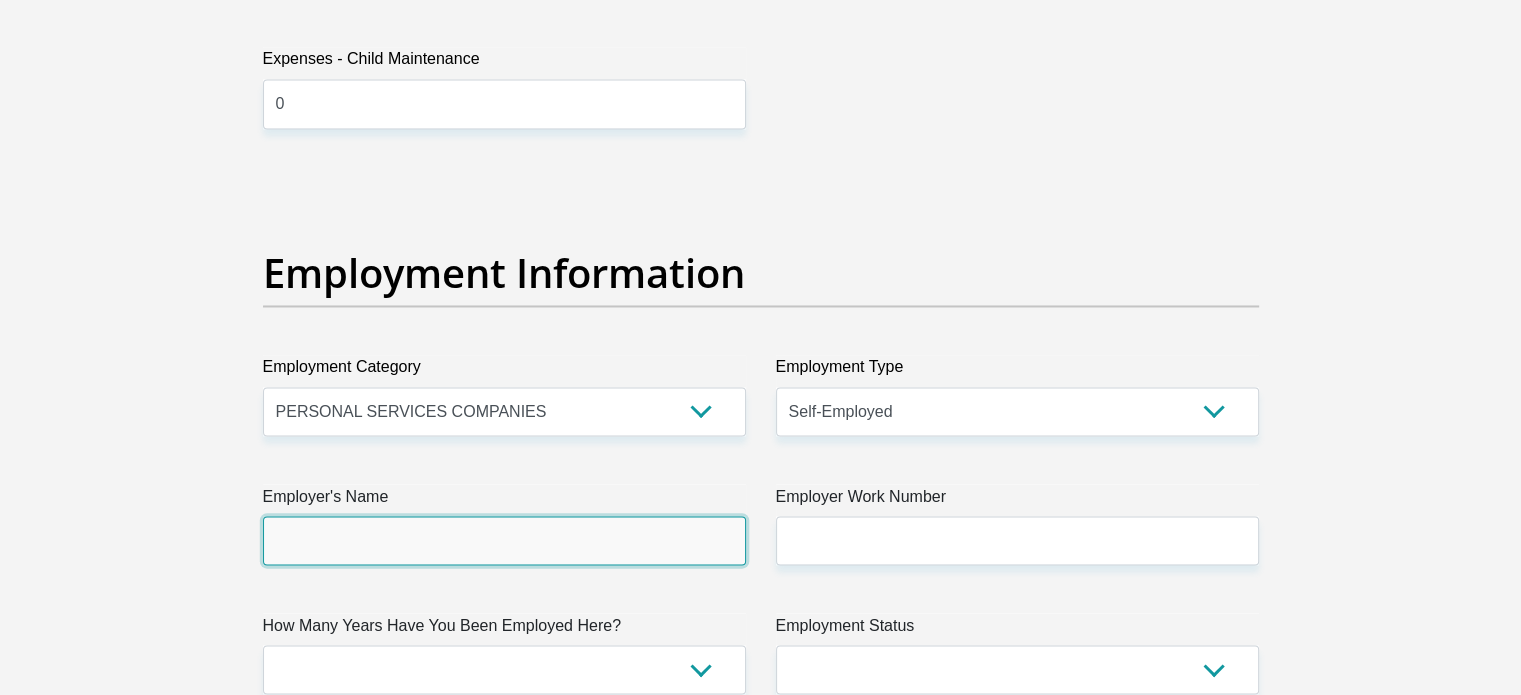 click on "Employer's Name" at bounding box center [504, 540] 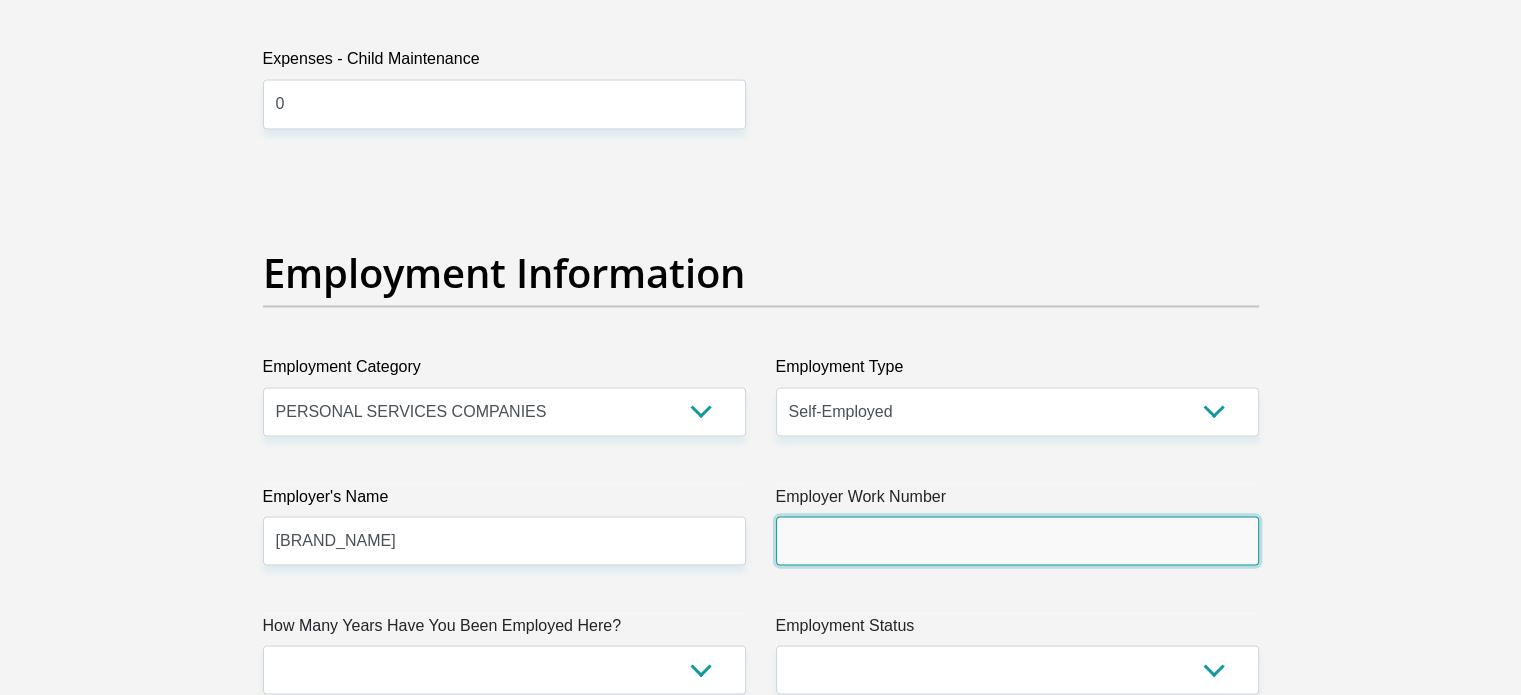 click on "Employer Work Number" at bounding box center [1017, 540] 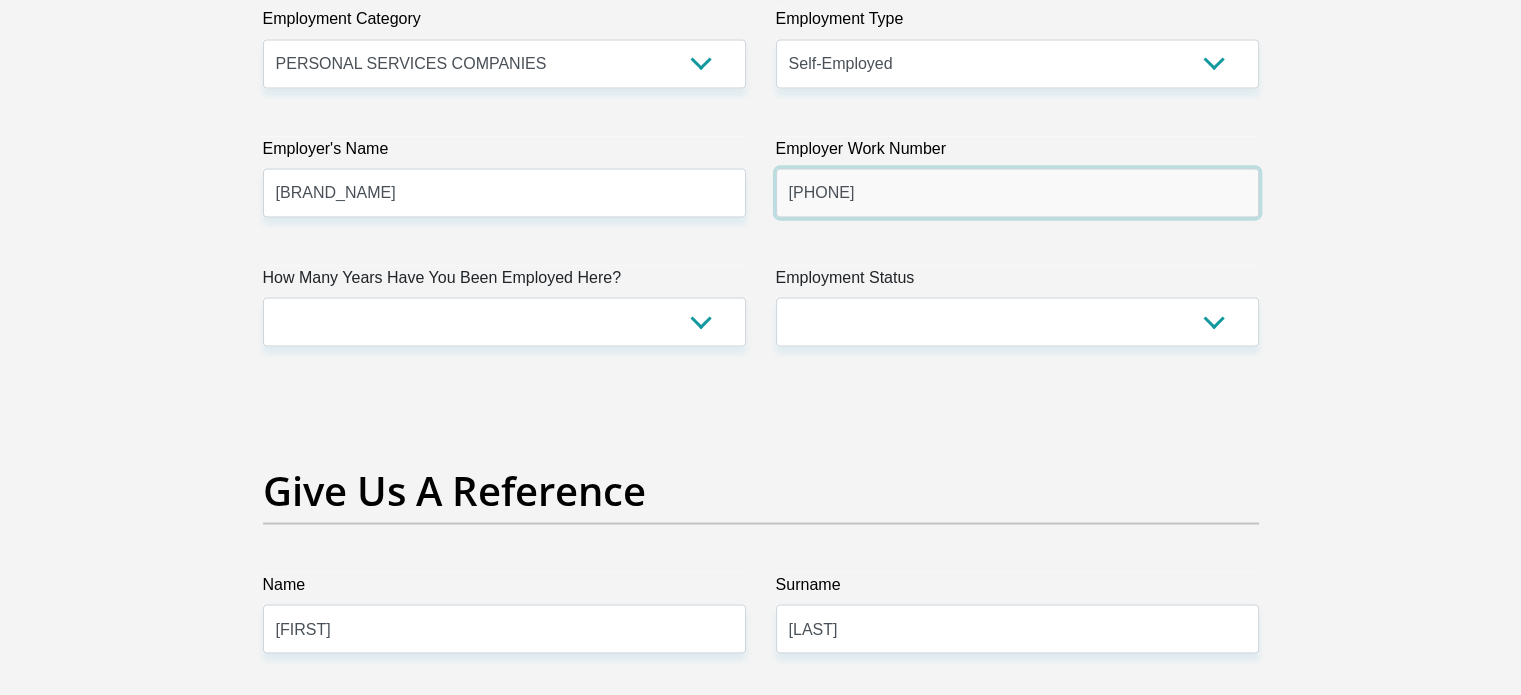 scroll, scrollTop: 3800, scrollLeft: 0, axis: vertical 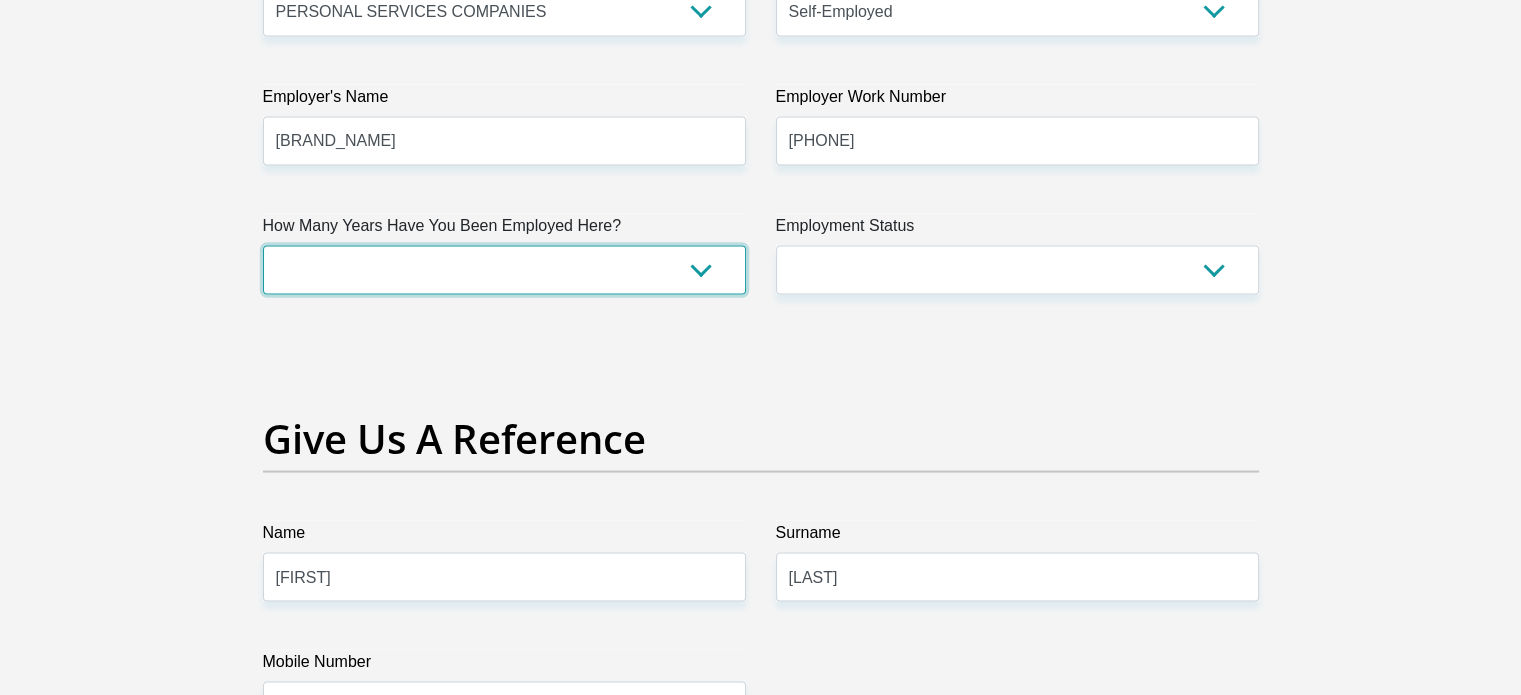 click on "less than 1 year
1-3 years
3-5 years
5+ years" at bounding box center [504, 269] 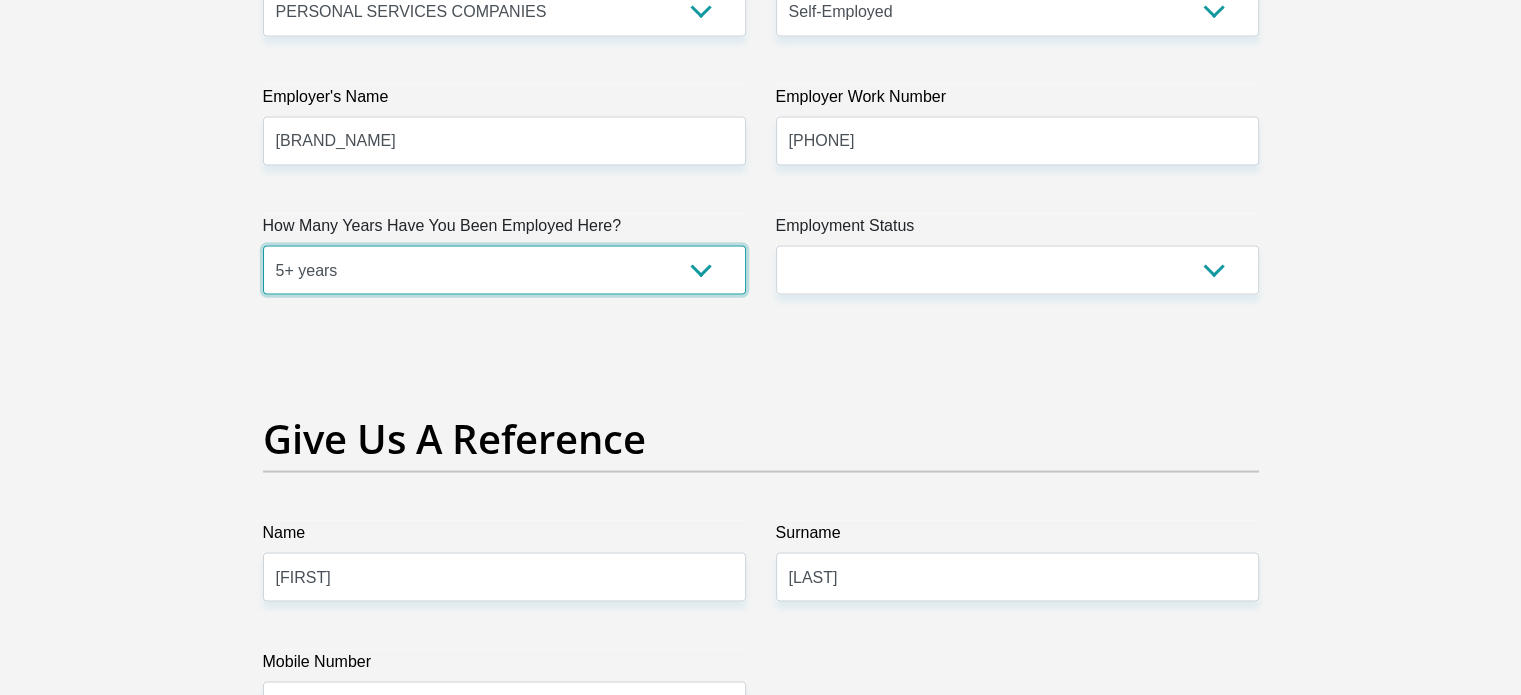 click on "less than 1 year
1-3 years
3-5 years
5+ years" at bounding box center (504, 269) 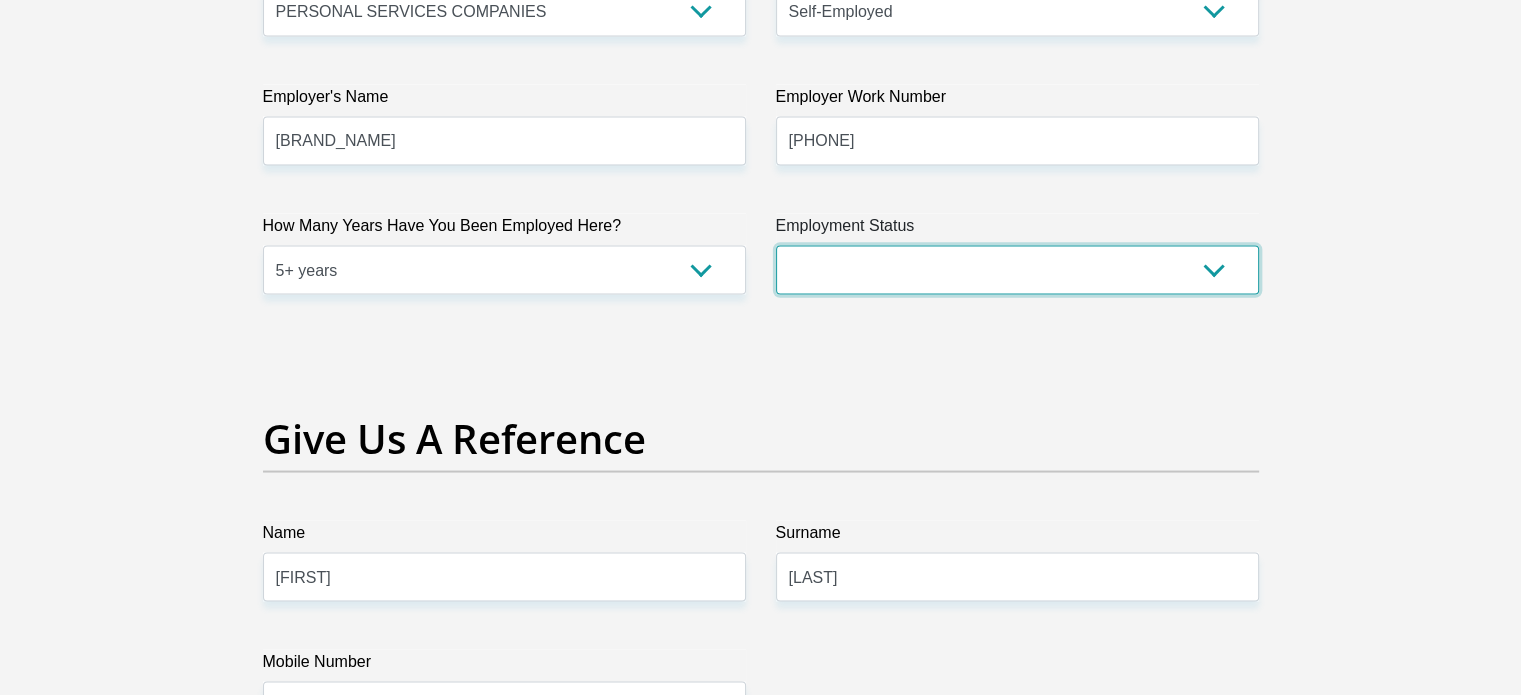 click on "Permanent/Full-time
Part-time/Casual
Contract Worker
Self-Employed
Housewife
Retired
Student
Medically Boarded
Disability
Unemployed" at bounding box center [1017, 269] 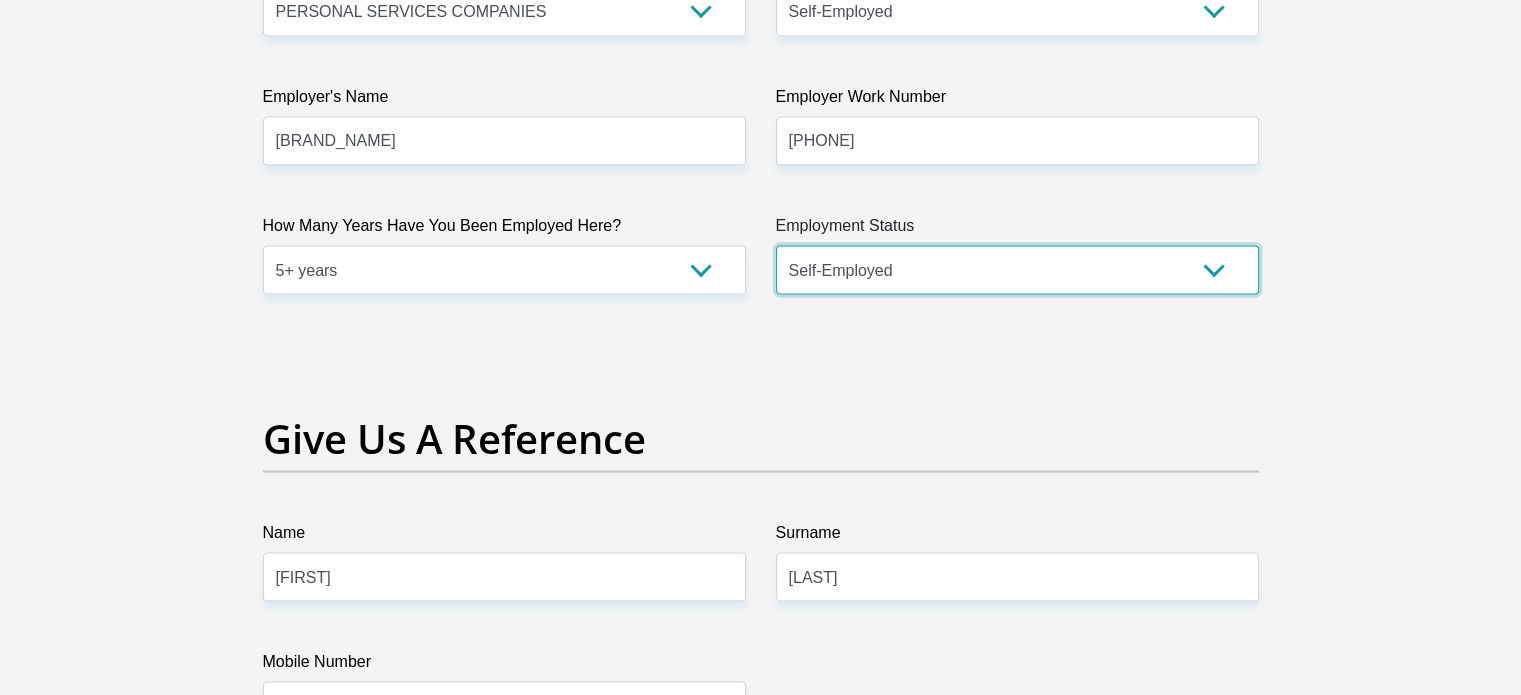 click on "Permanent/Full-time
Part-time/Casual
Contract Worker
Self-Employed
Housewife
Retired
Student
Medically Boarded
Disability
Unemployed" at bounding box center (1017, 269) 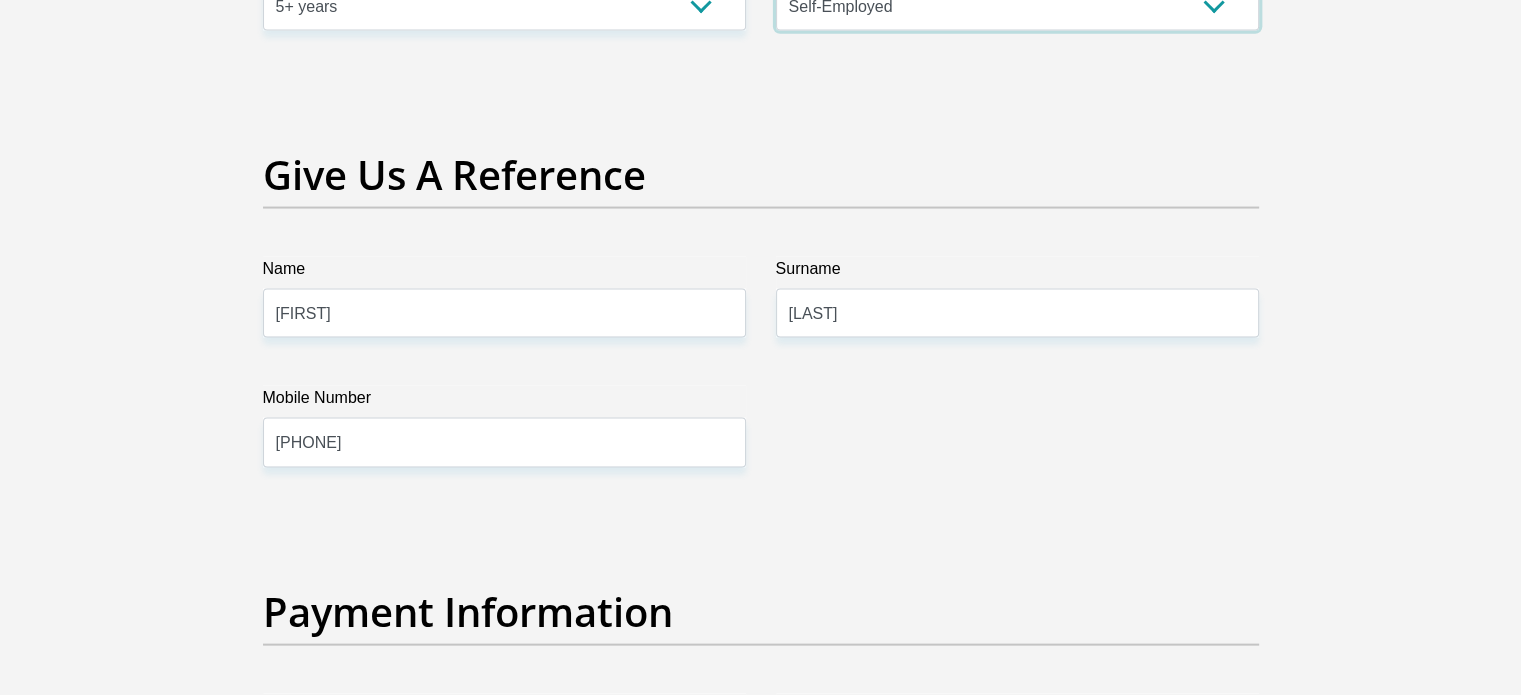 scroll, scrollTop: 4100, scrollLeft: 0, axis: vertical 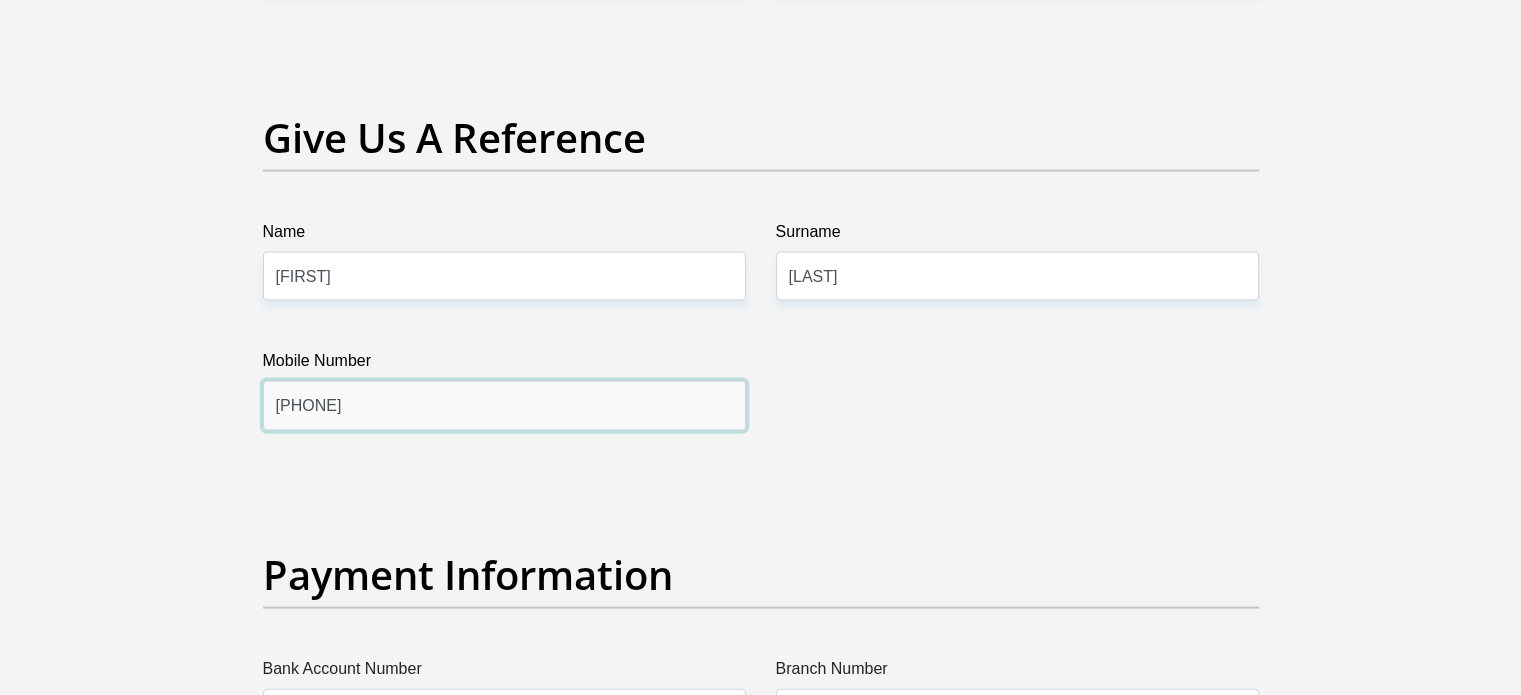 drag, startPoint x: 448, startPoint y: 395, endPoint x: 188, endPoint y: 396, distance: 260.00192 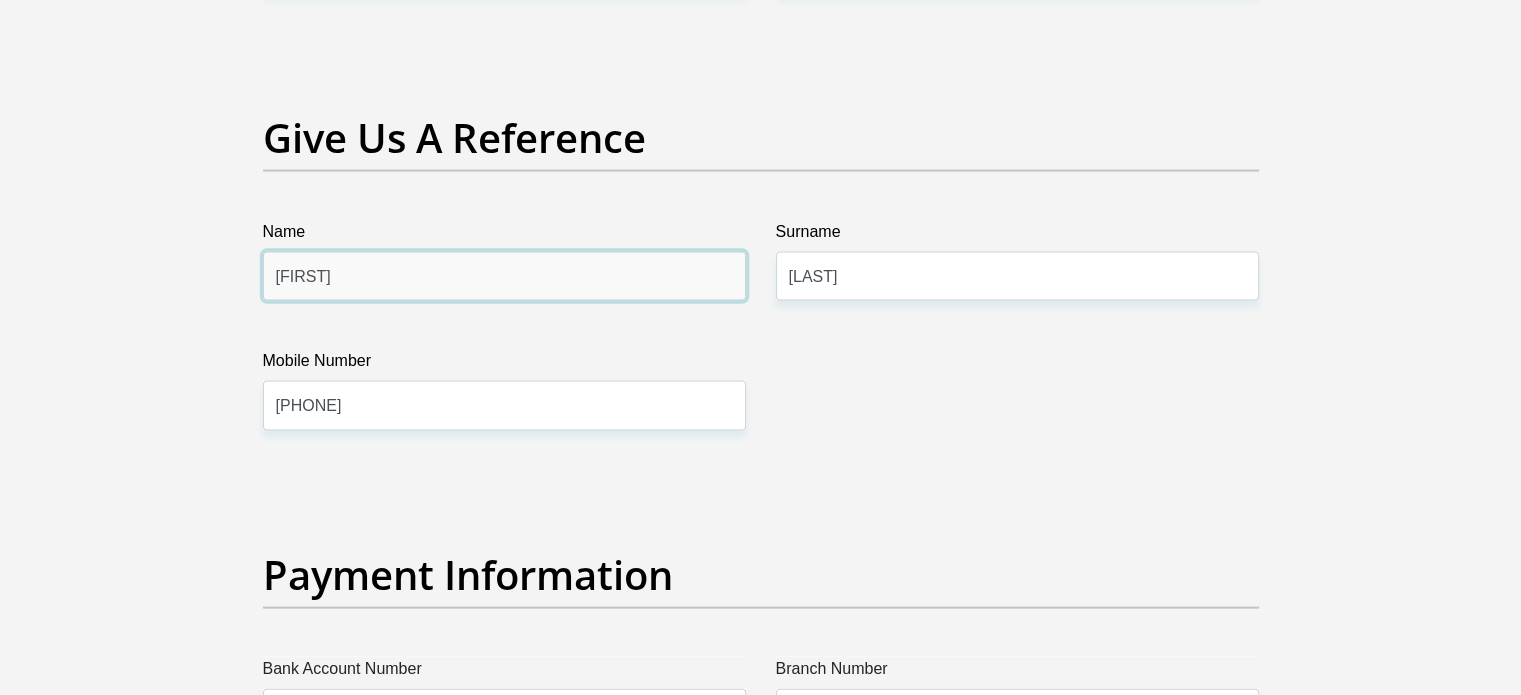 drag, startPoint x: 339, startPoint y: 272, endPoint x: 124, endPoint y: 276, distance: 215.0372 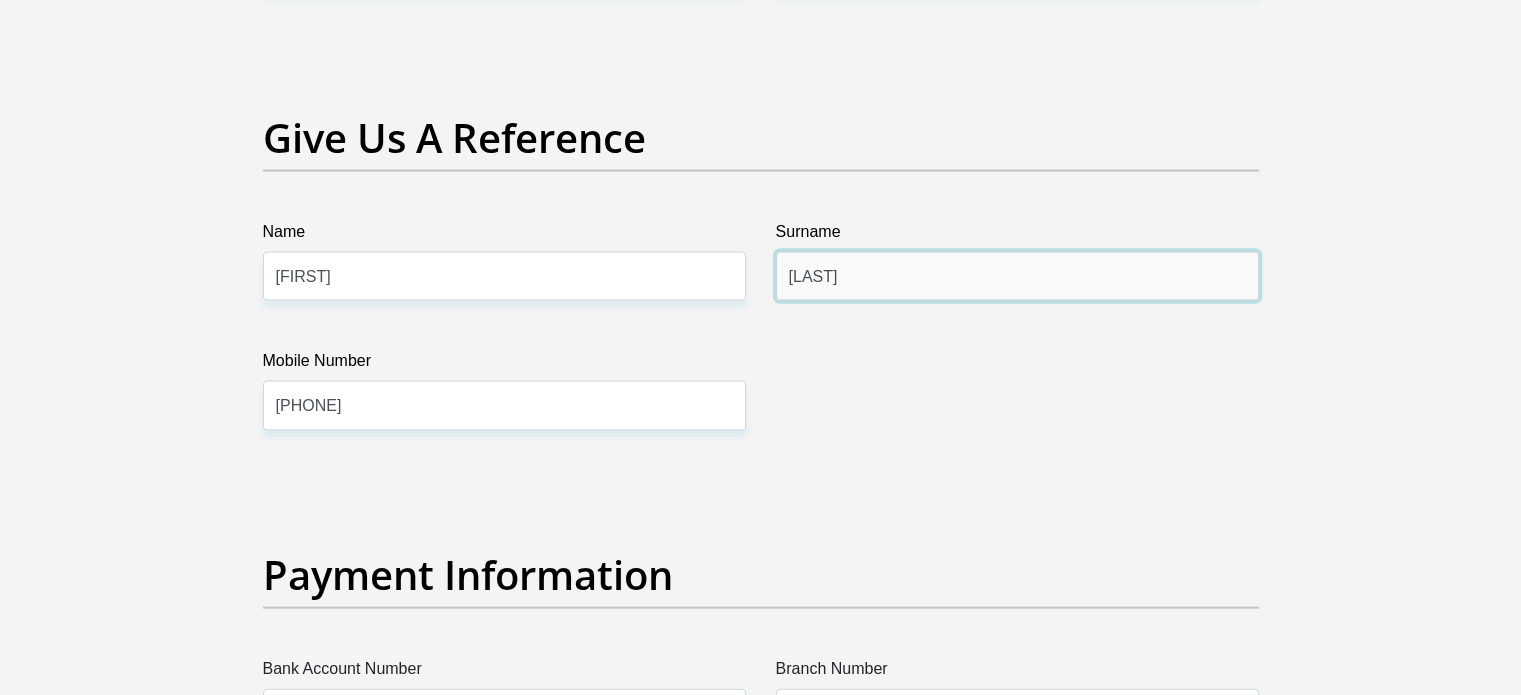 drag, startPoint x: 682, startPoint y: 279, endPoint x: 581, endPoint y: 271, distance: 101.31634 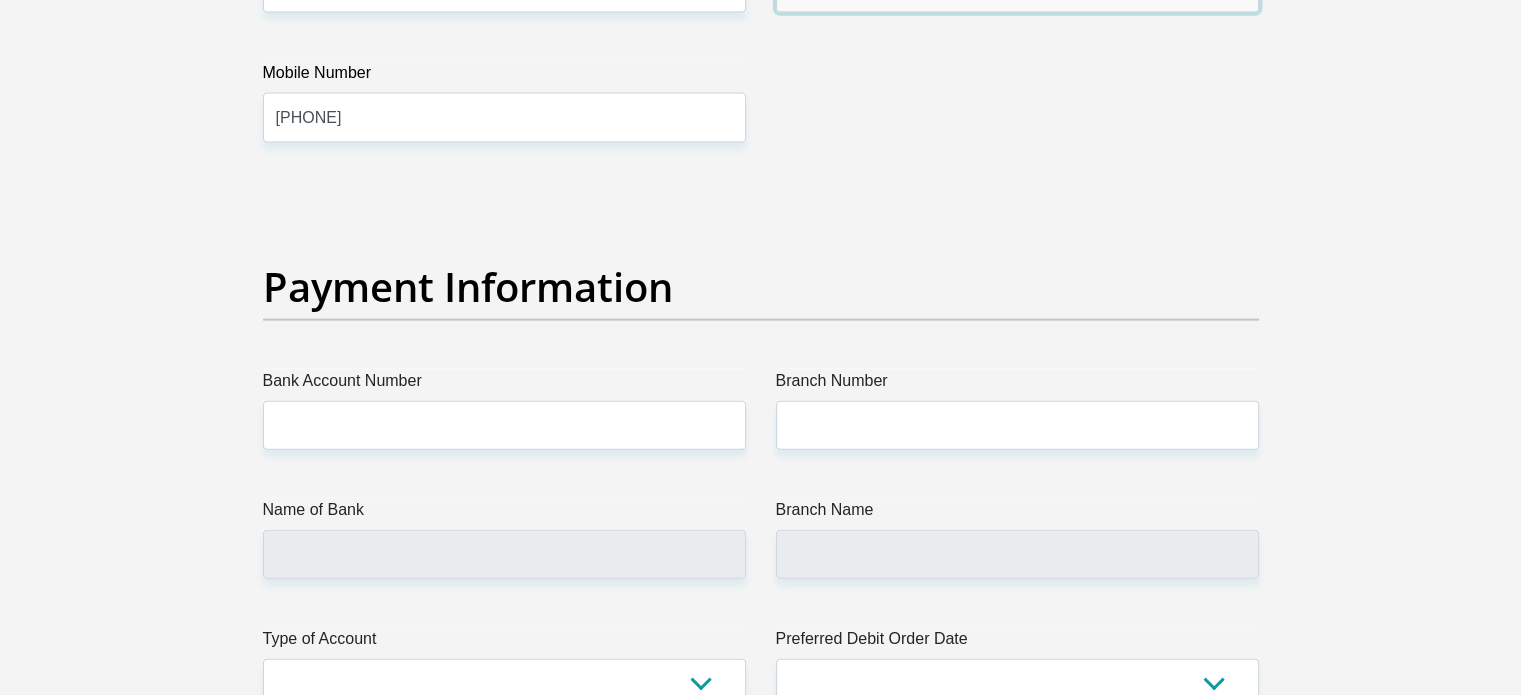 scroll, scrollTop: 4500, scrollLeft: 0, axis: vertical 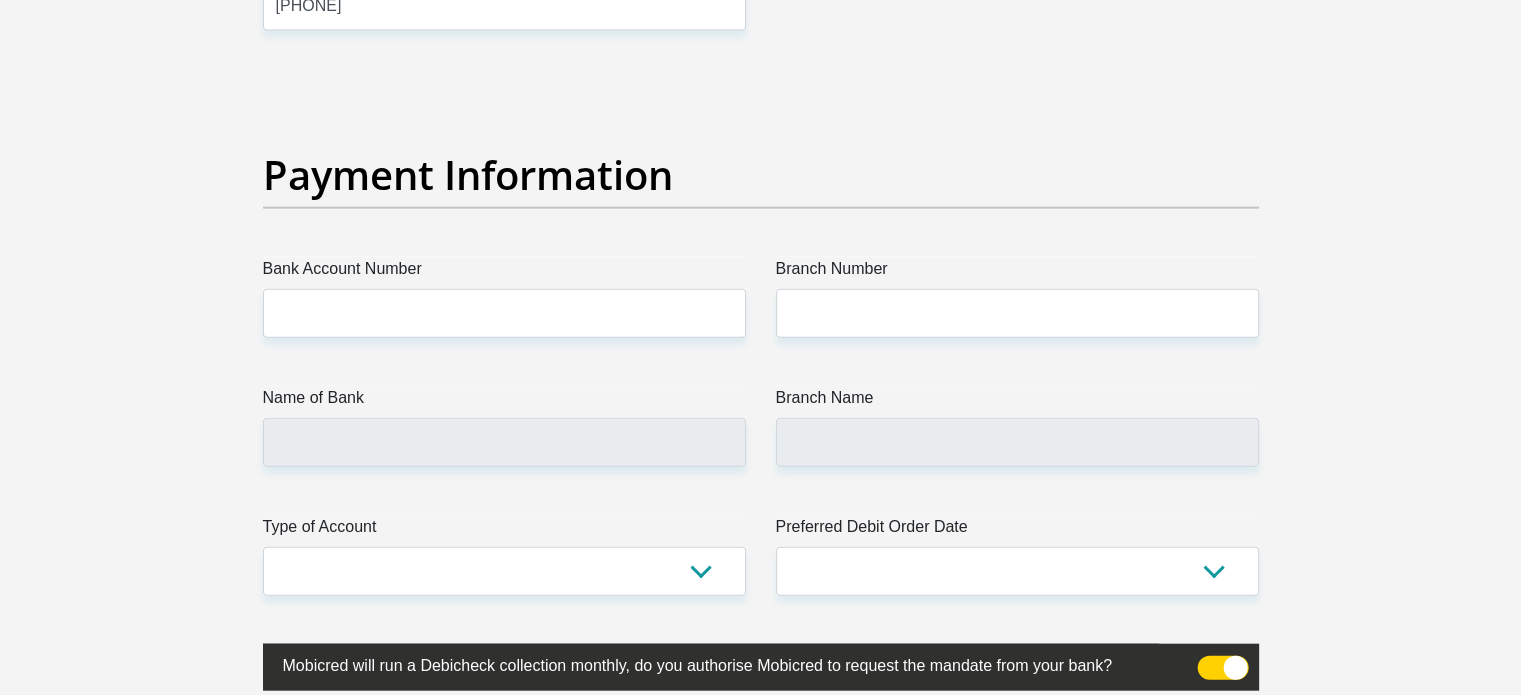 type on "Thomson" 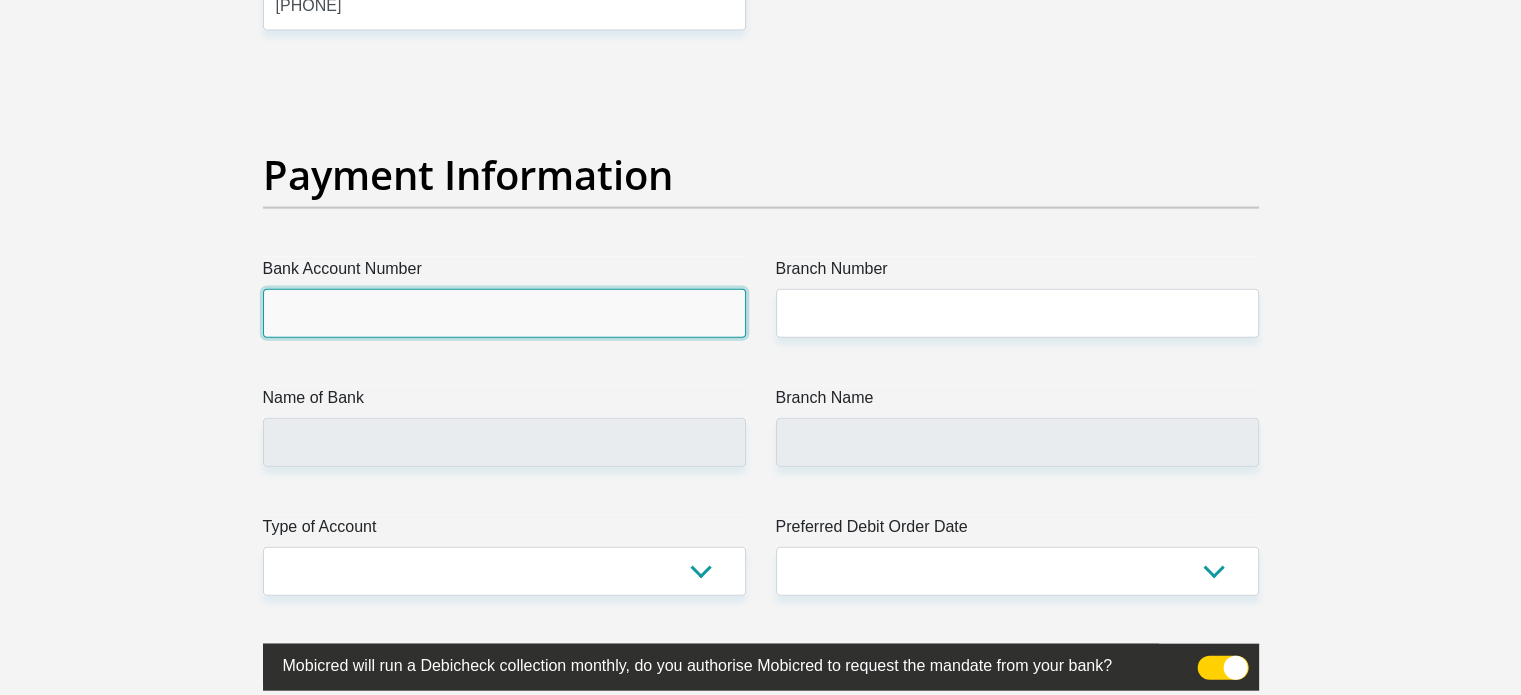 click on "Bank Account Number" at bounding box center [504, 313] 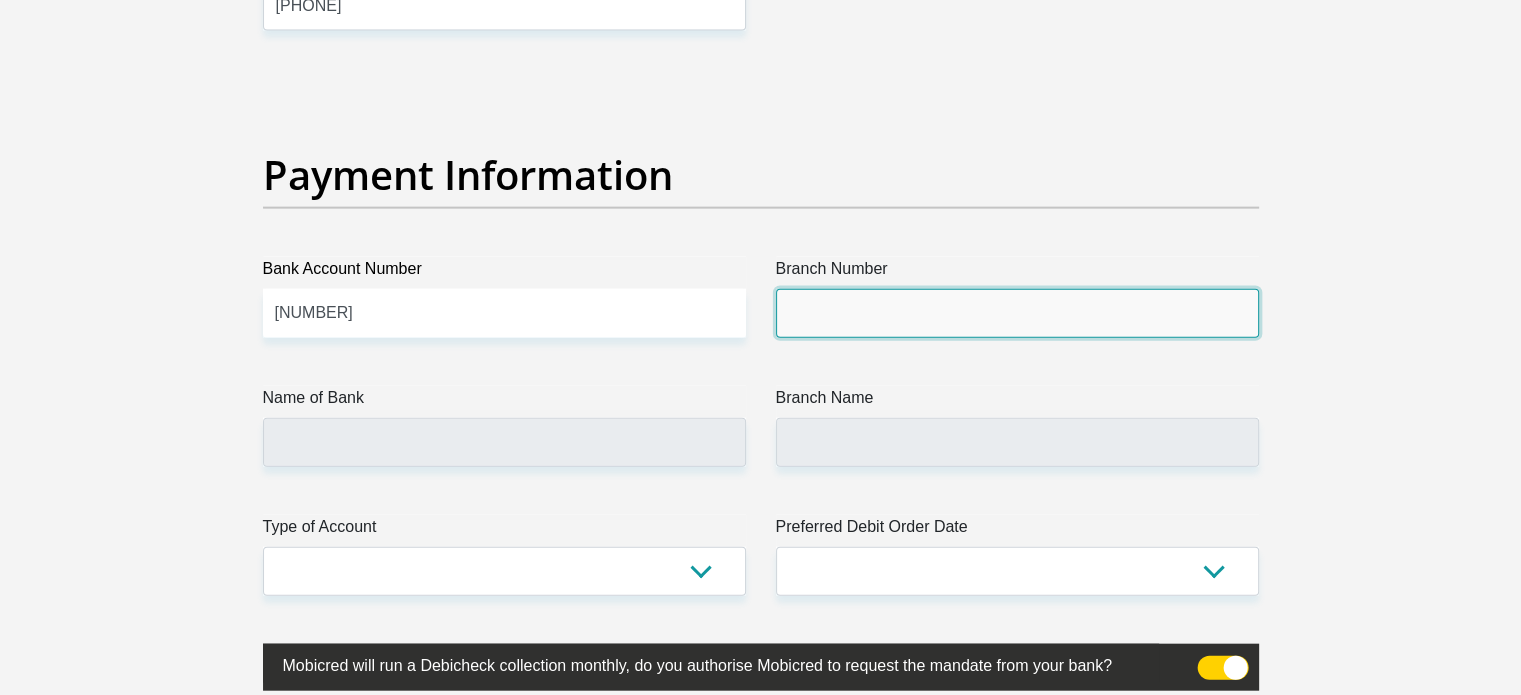 click on "Branch Number" at bounding box center [1017, 313] 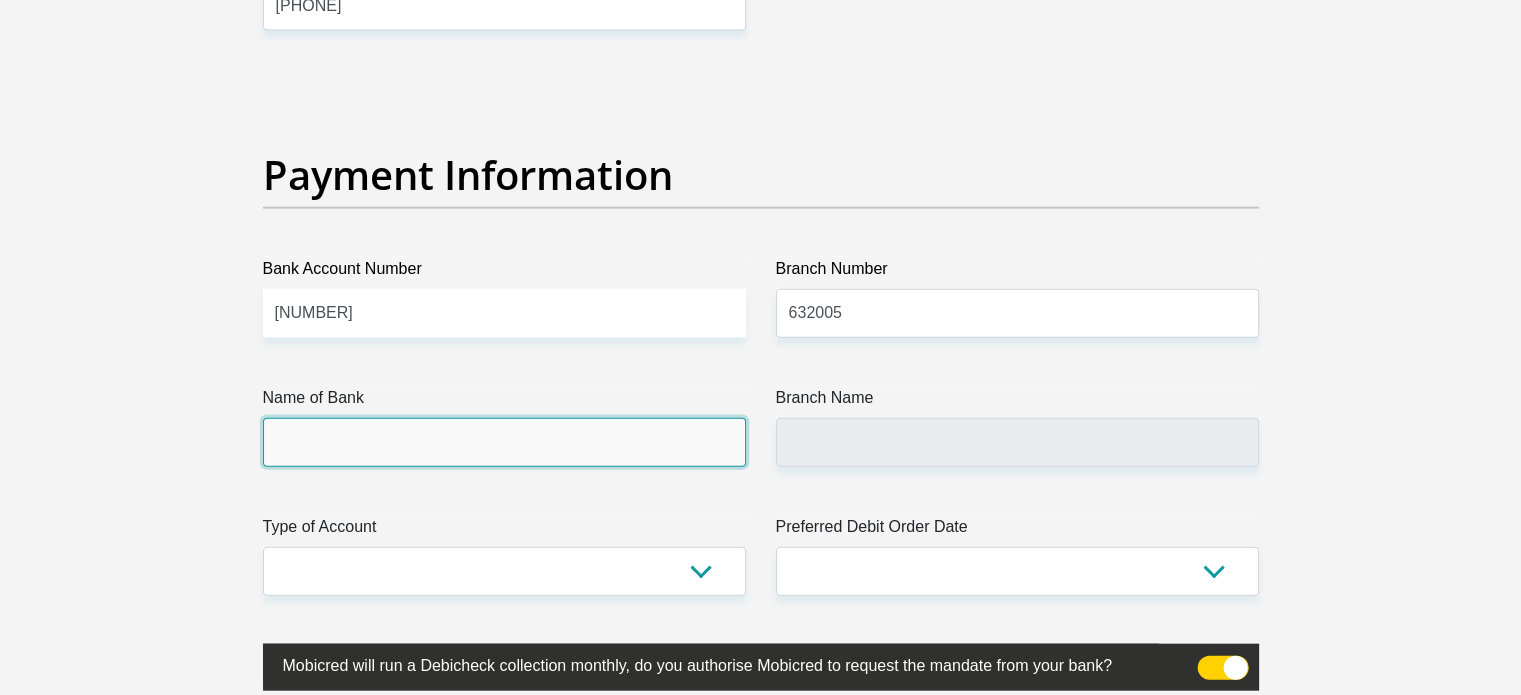 click on "Name of Bank" at bounding box center (504, 442) 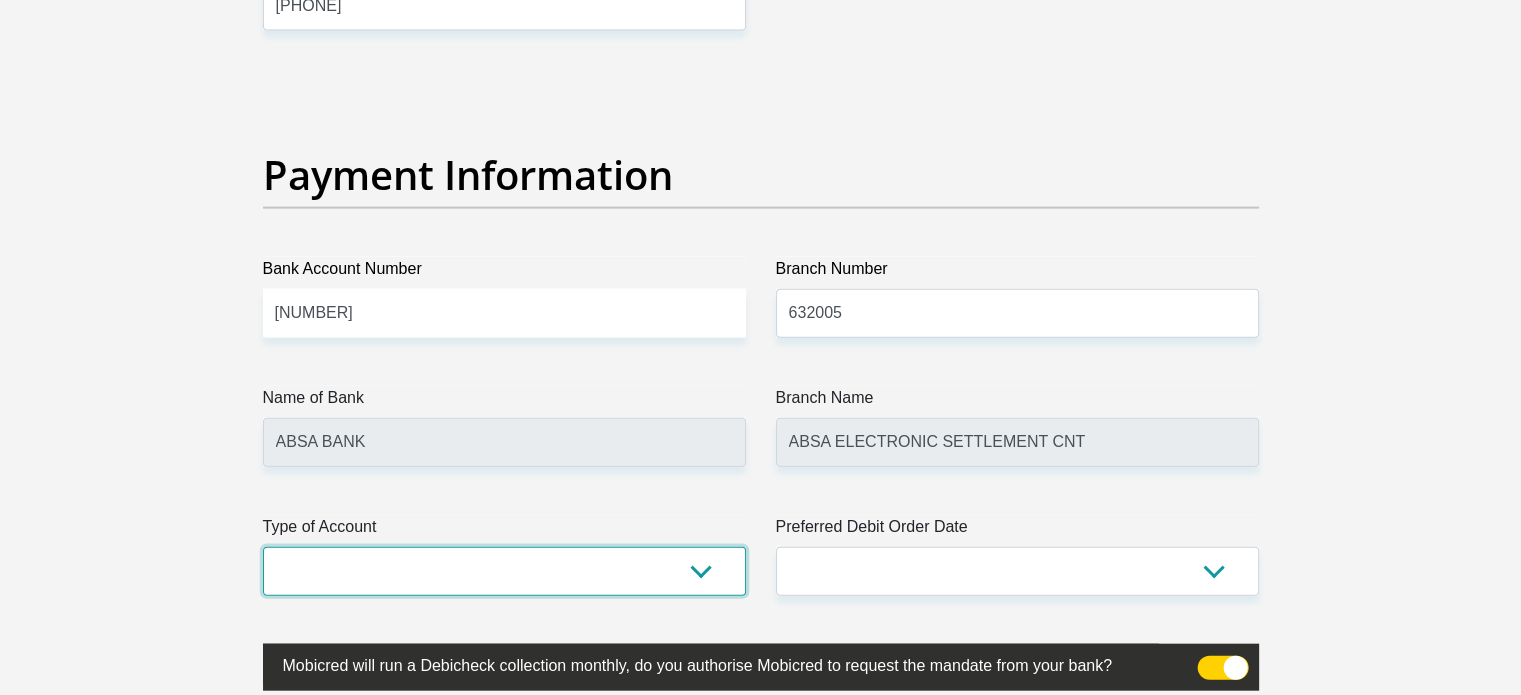 click on "Cheque
Savings" at bounding box center (504, 571) 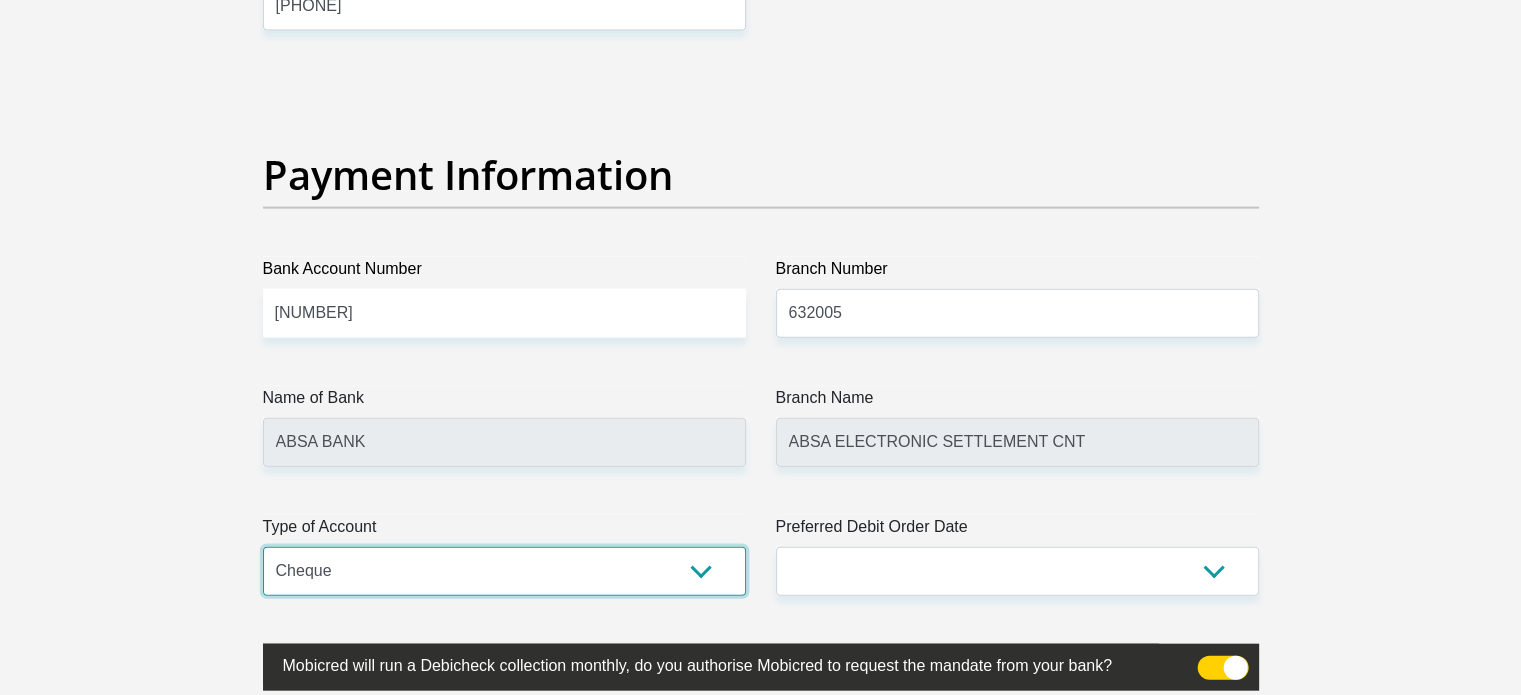 click on "Cheque
Savings" at bounding box center [504, 571] 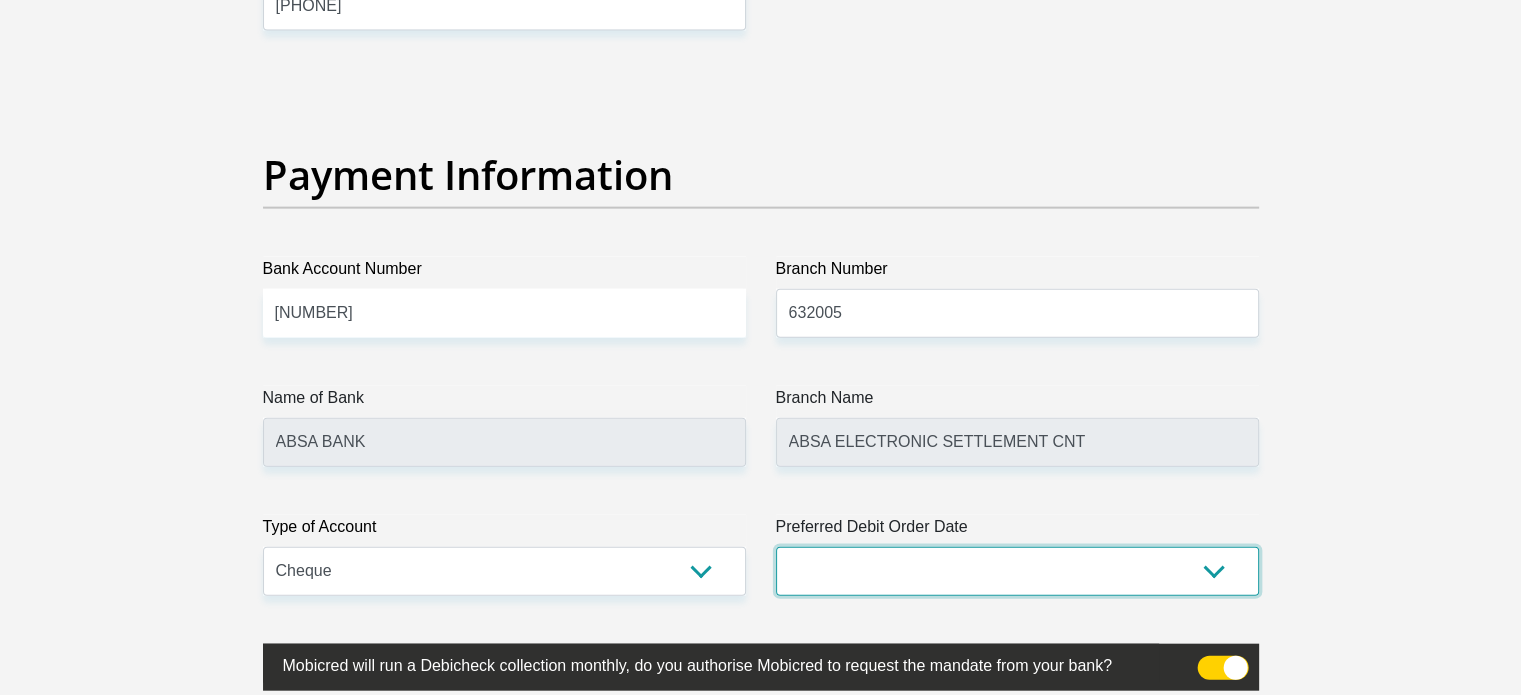 click on "1st
2nd
3rd
4th
5th
7th
18th
19th
20th
21st
22nd
23rd
24th
25th
26th
27th
28th
29th
30th" at bounding box center (1017, 571) 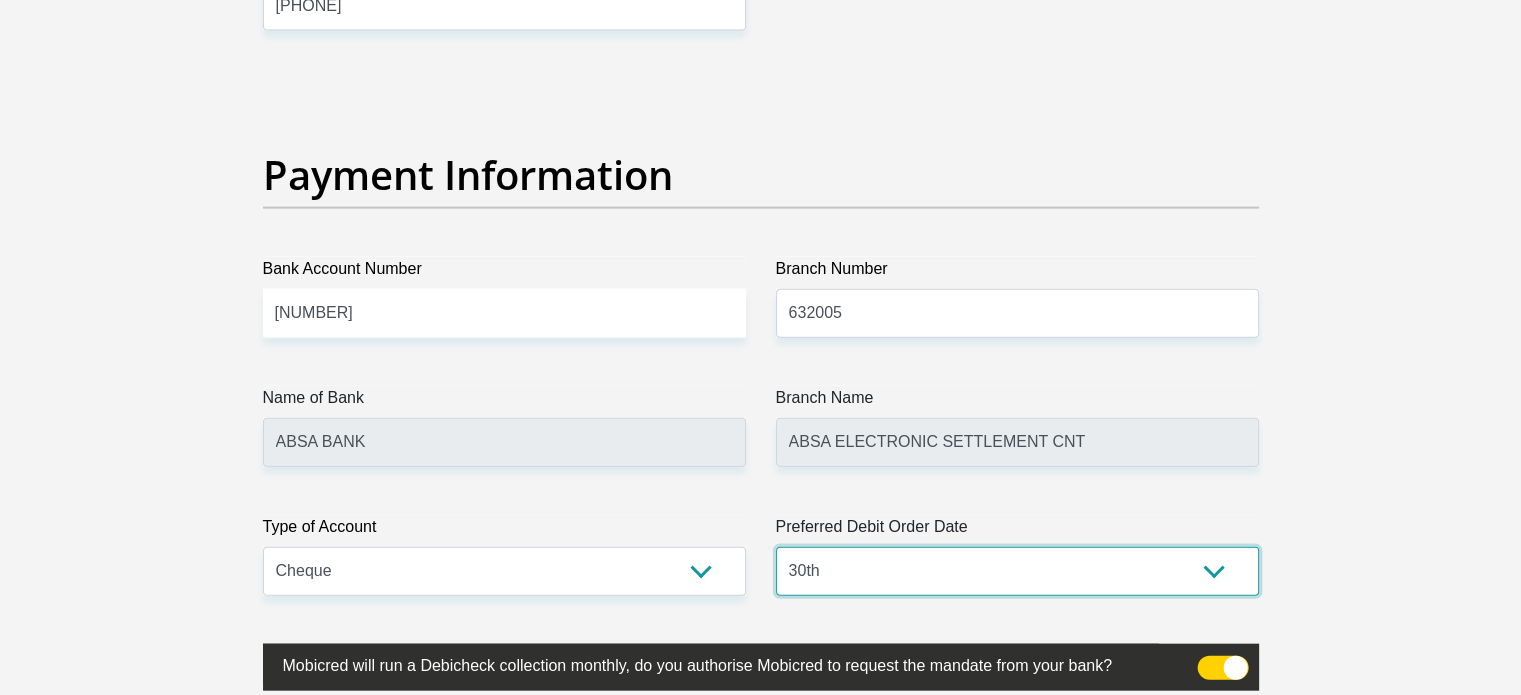 click on "1st
2nd
3rd
4th
5th
7th
18th
19th
20th
21st
22nd
23rd
24th
25th
26th
27th
28th
29th
30th" at bounding box center [1017, 571] 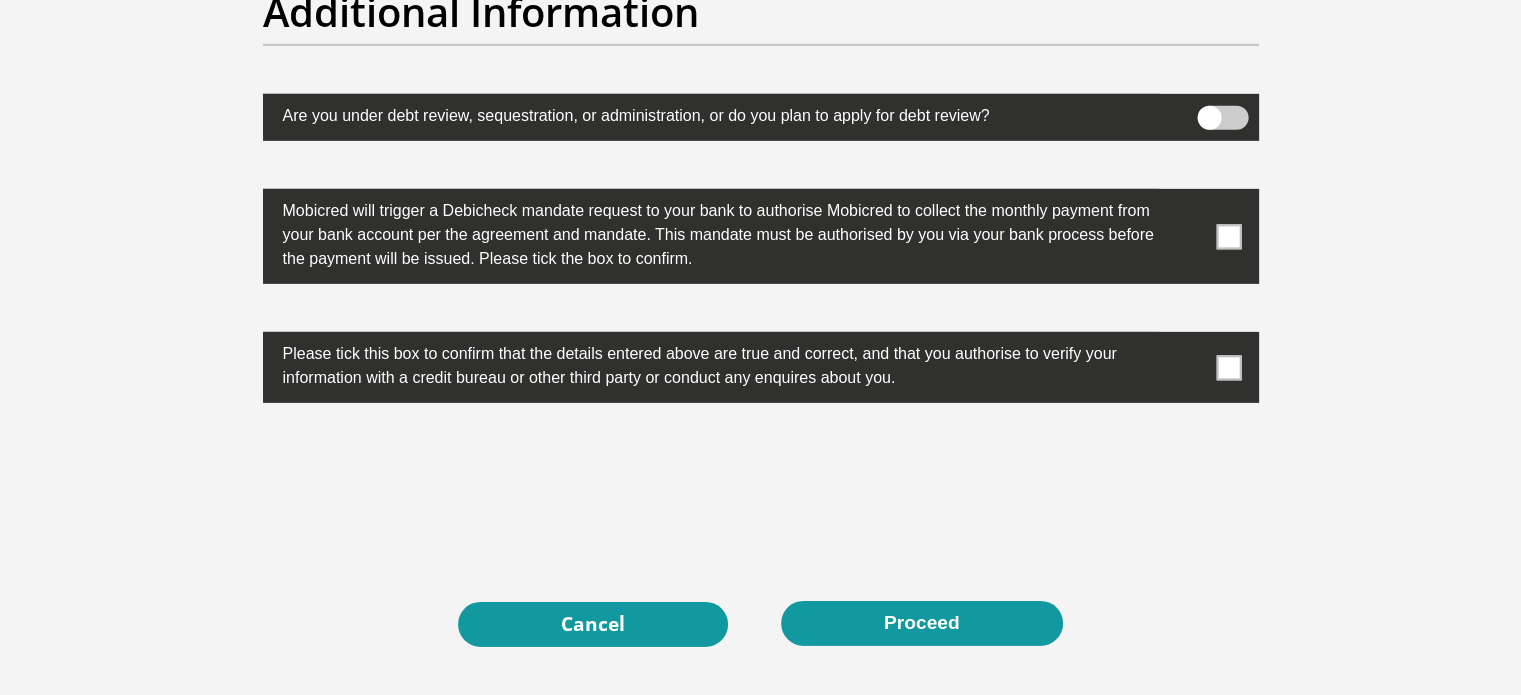 scroll, scrollTop: 6400, scrollLeft: 0, axis: vertical 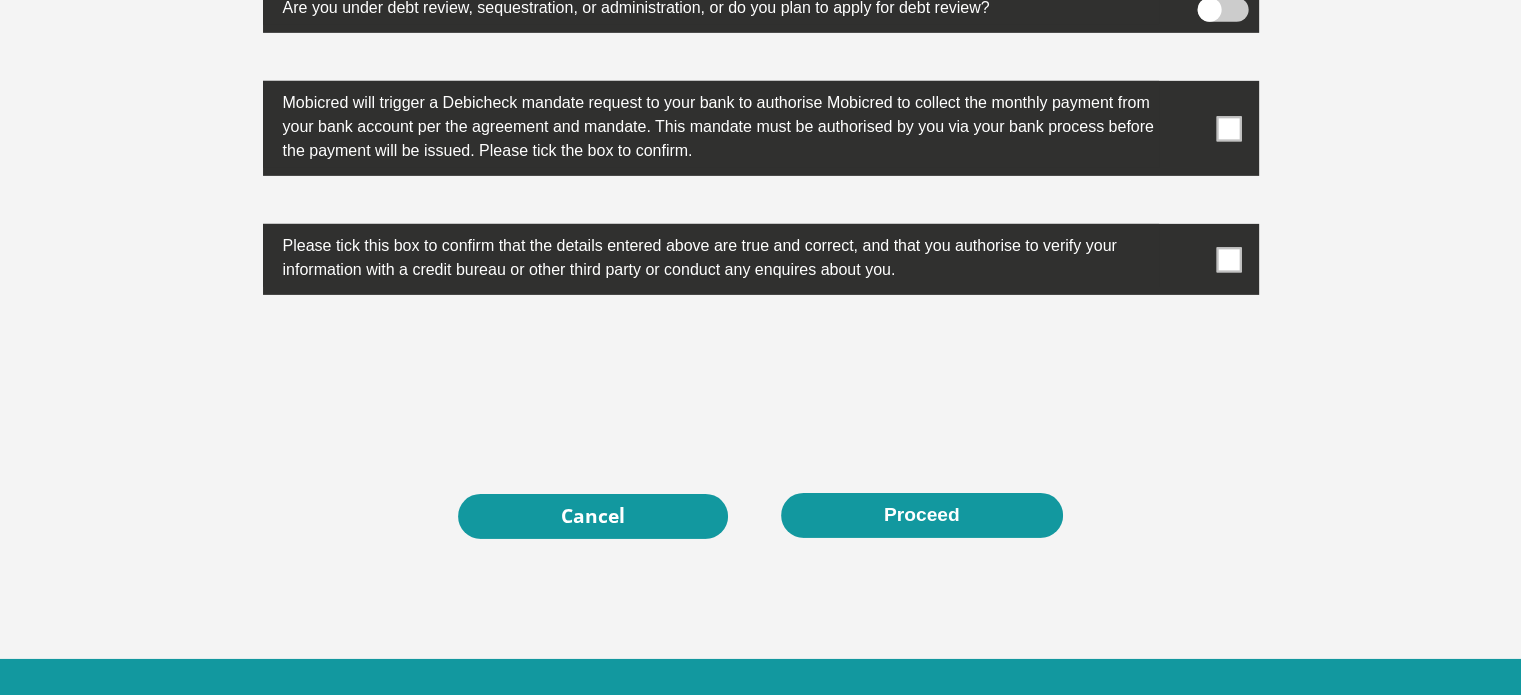 click at bounding box center [1228, 128] 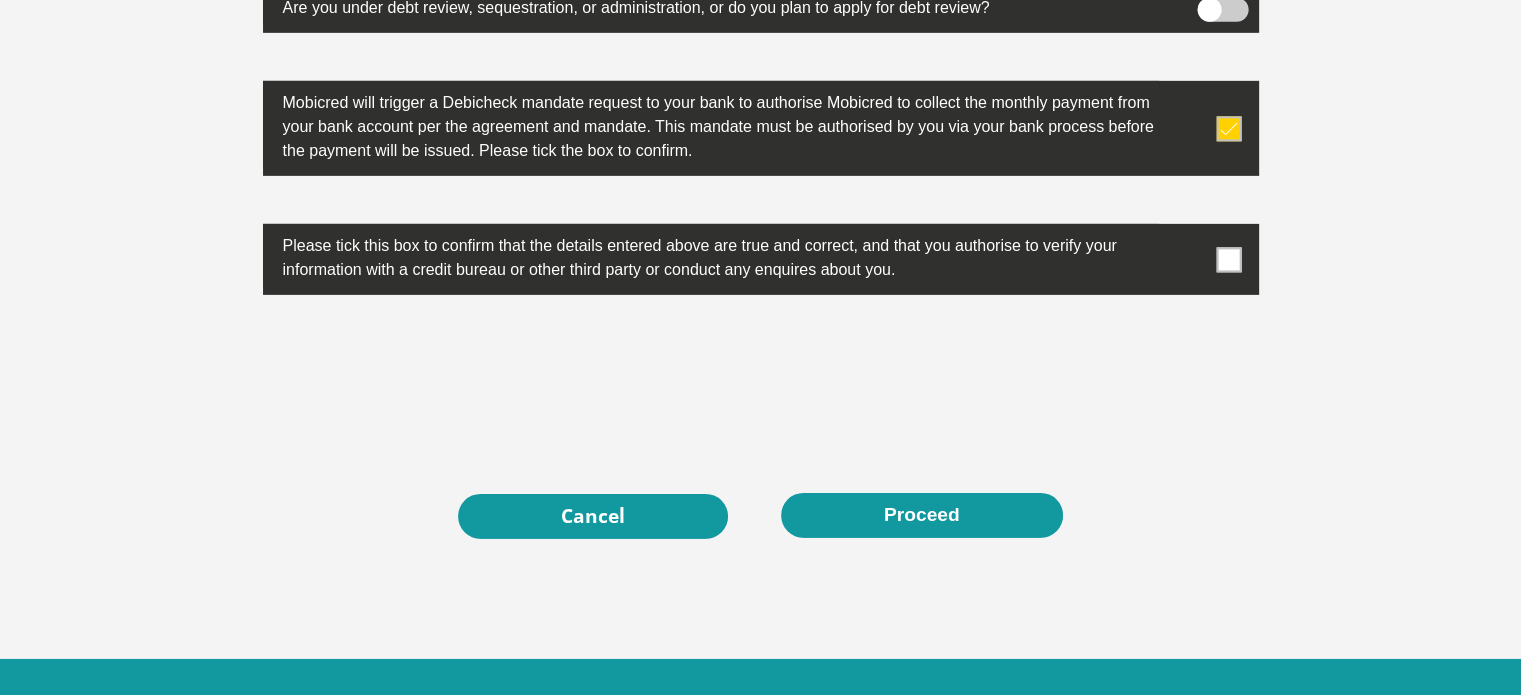 click at bounding box center (1228, 259) 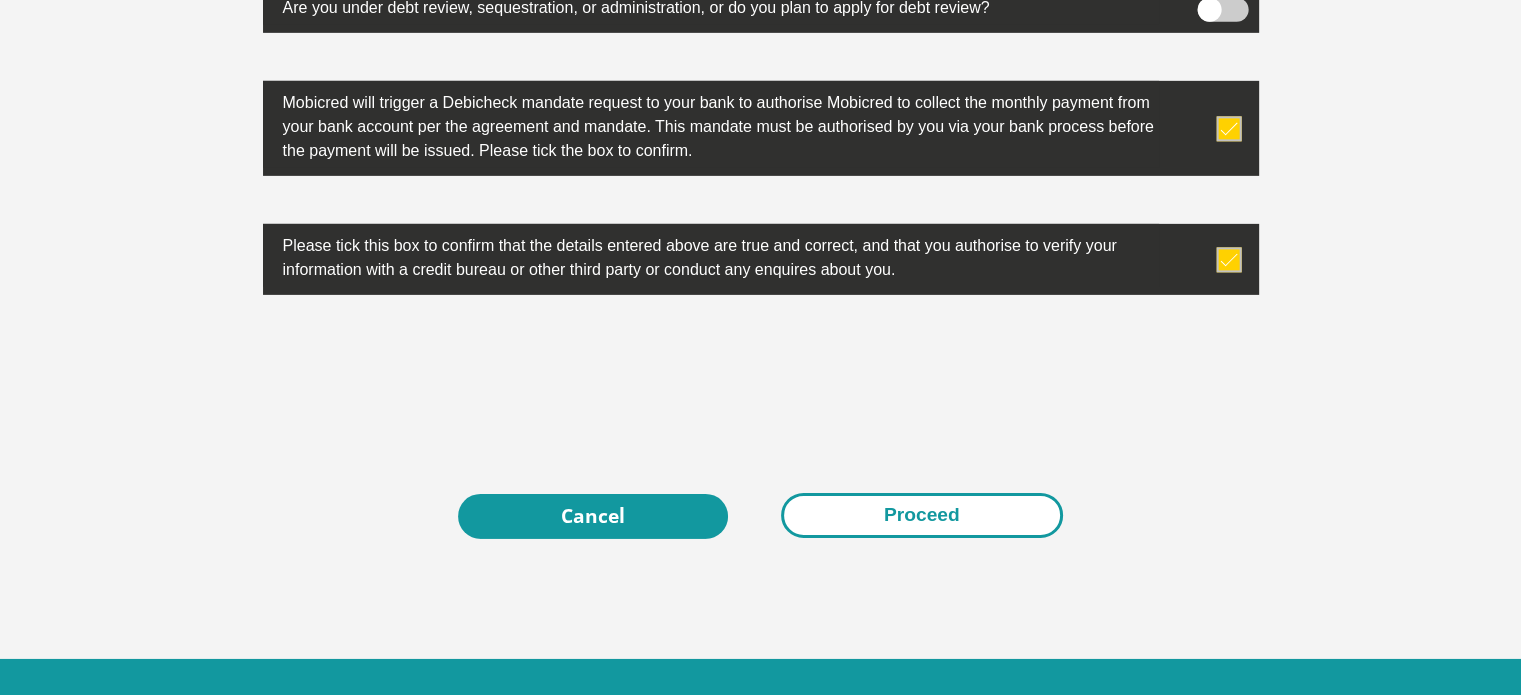 click on "Proceed" at bounding box center [922, 515] 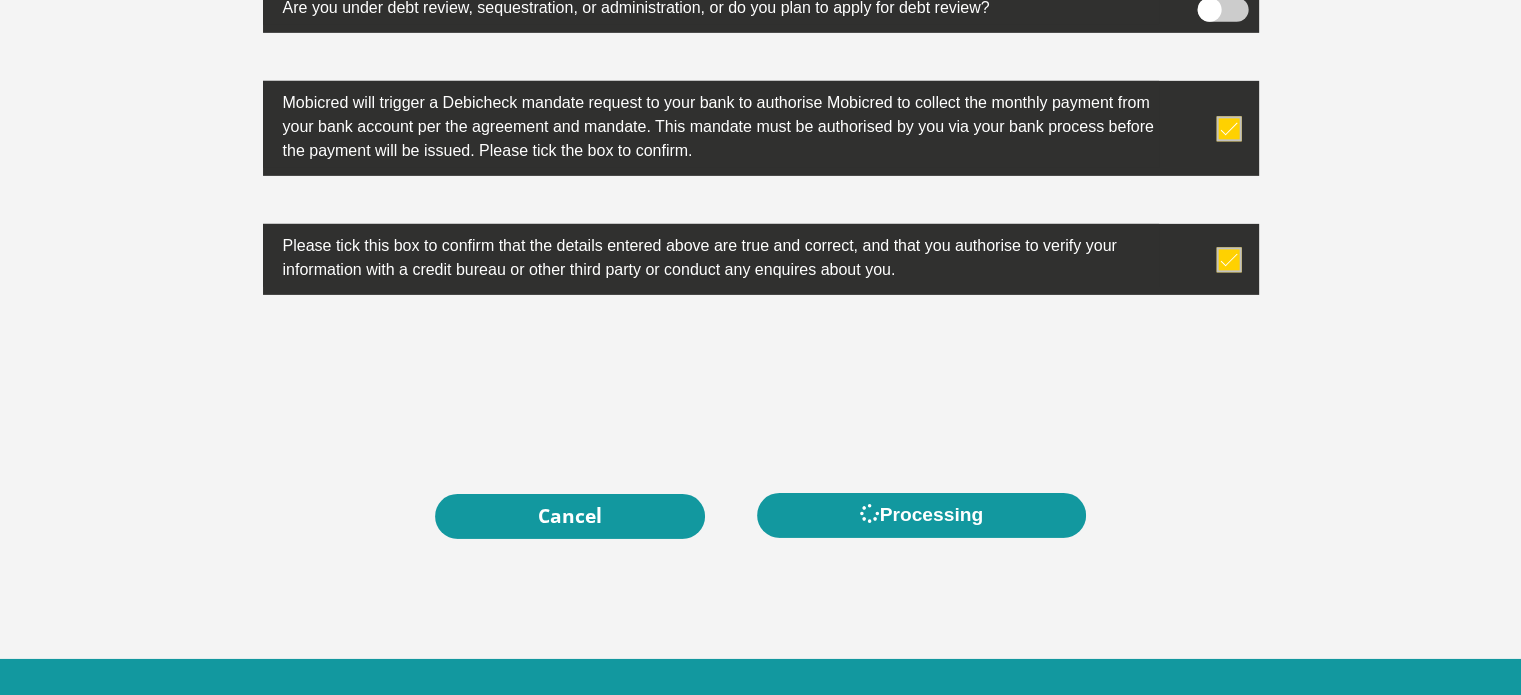 scroll, scrollTop: 0, scrollLeft: 0, axis: both 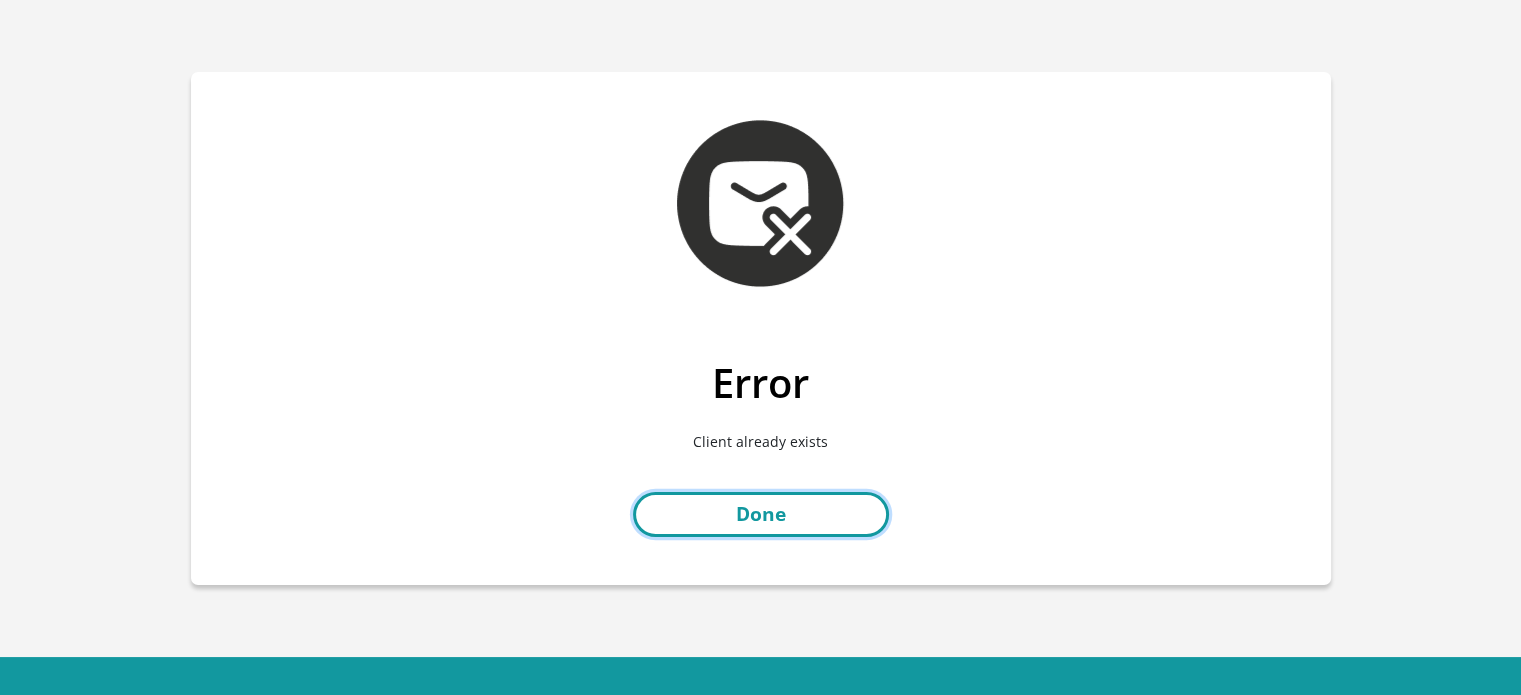 click on "Done" at bounding box center (761, 514) 